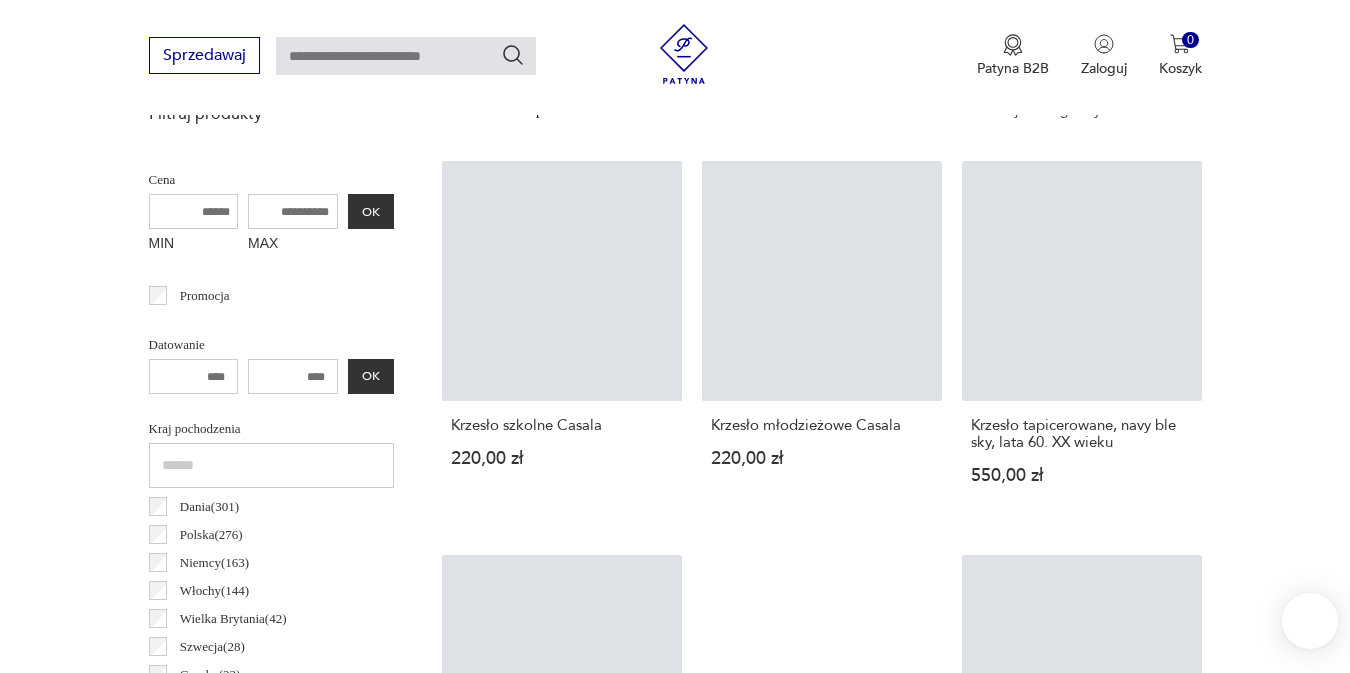 scroll, scrollTop: 787, scrollLeft: 0, axis: vertical 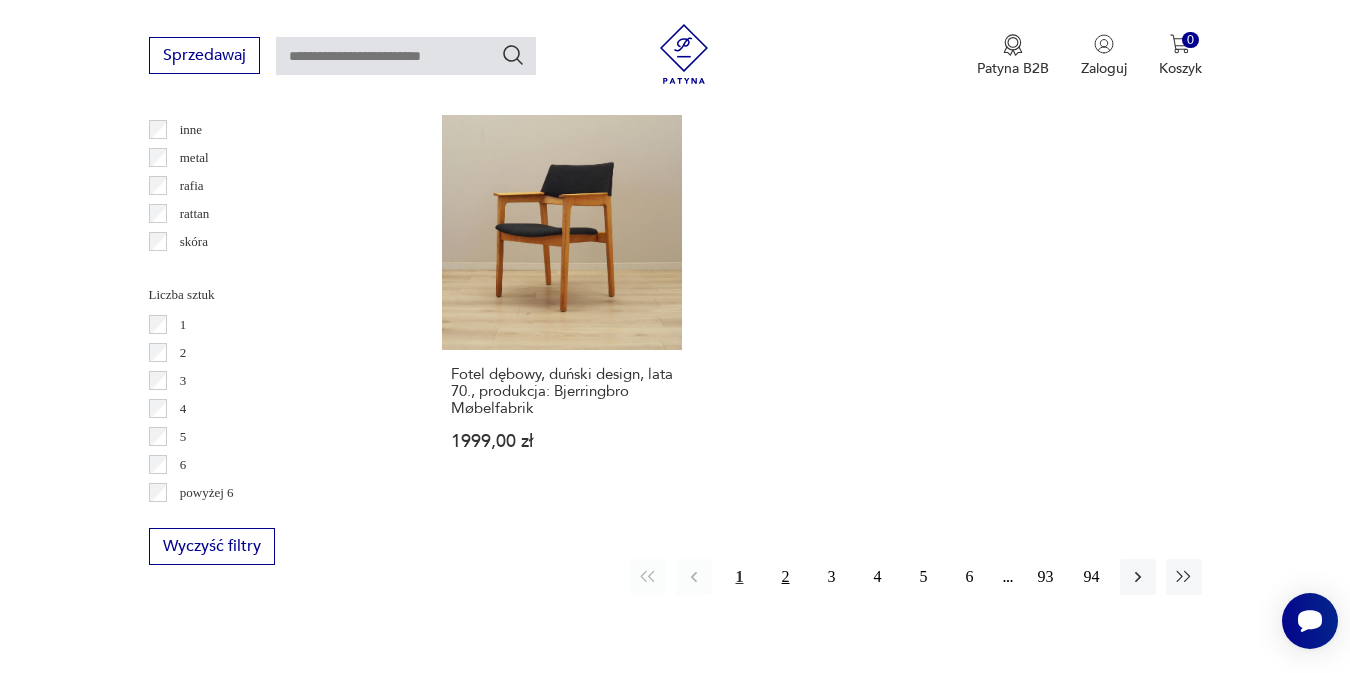 click on "2" at bounding box center (786, 577) 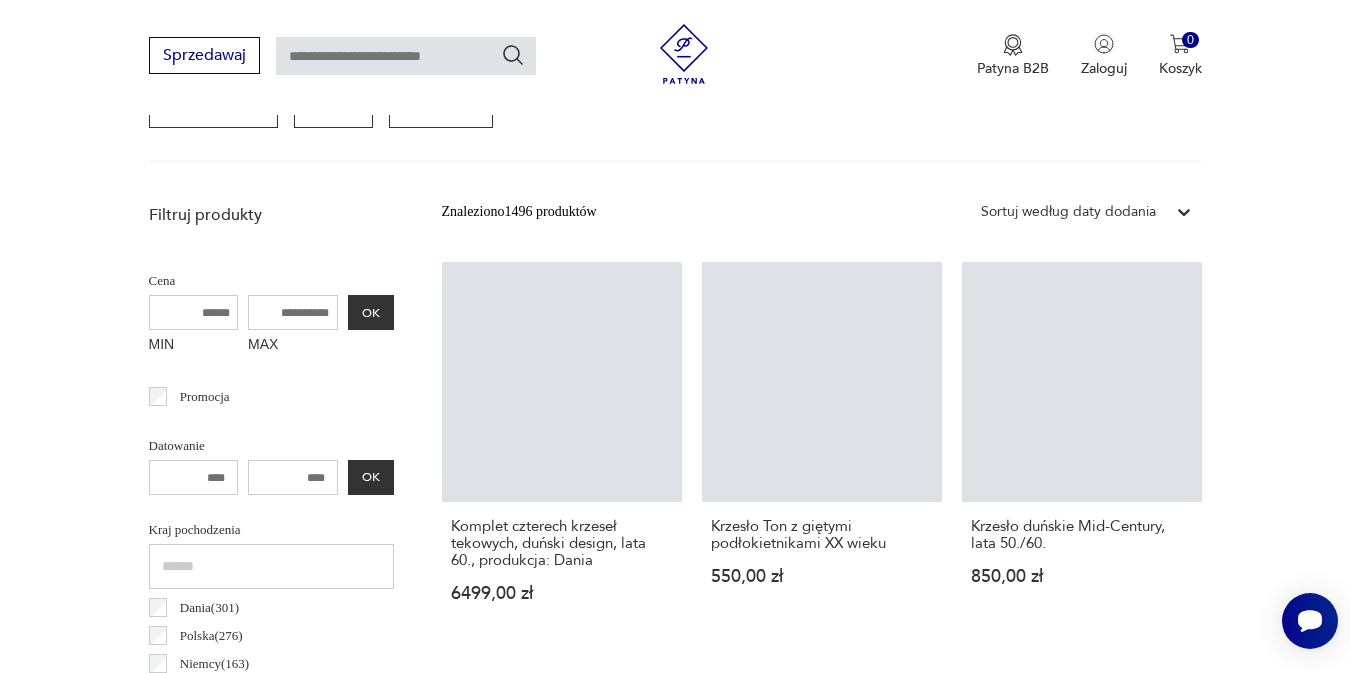 scroll, scrollTop: 507, scrollLeft: 0, axis: vertical 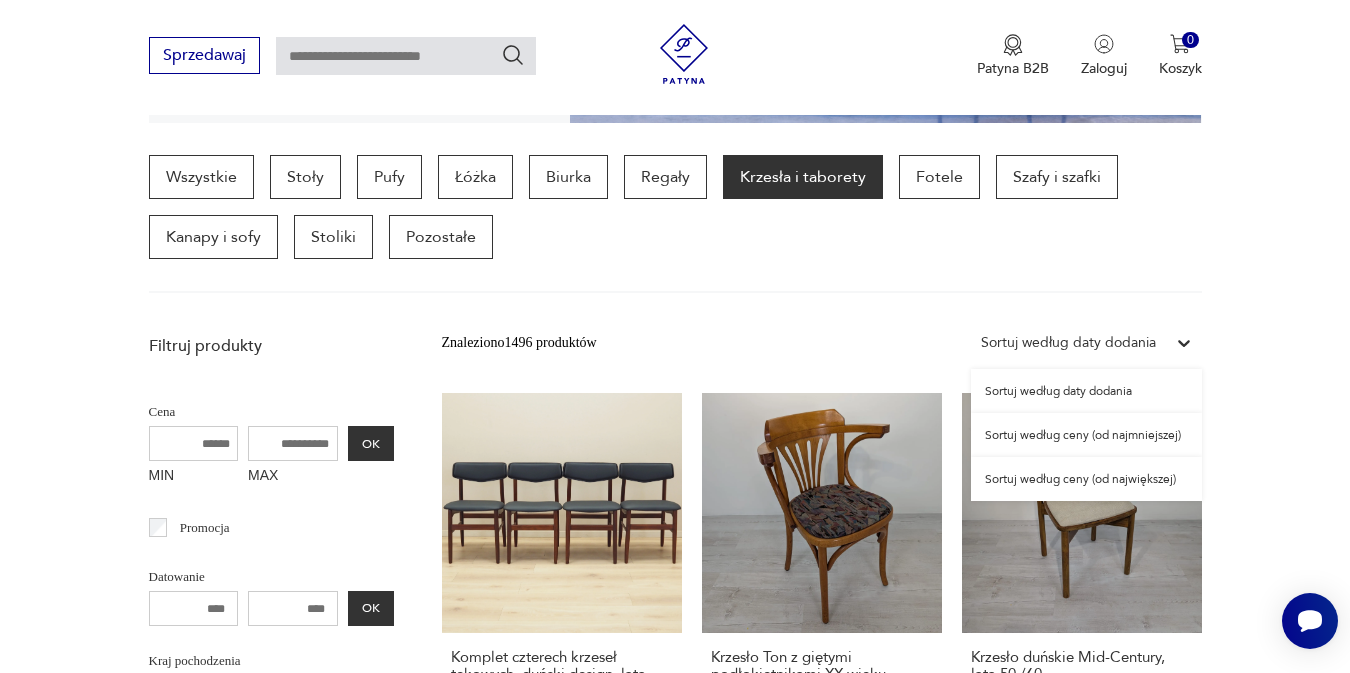 click on "Sortuj według daty dodania" at bounding box center [1068, 343] 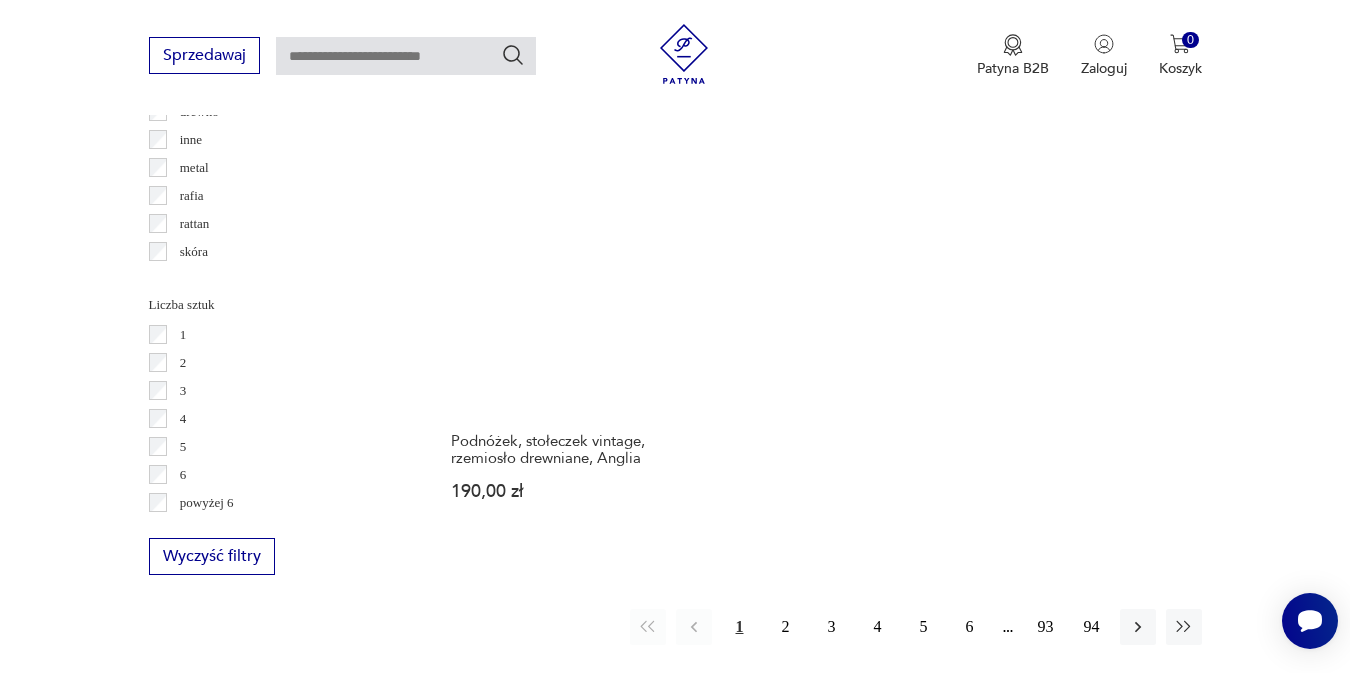 scroll, scrollTop: 2786, scrollLeft: 0, axis: vertical 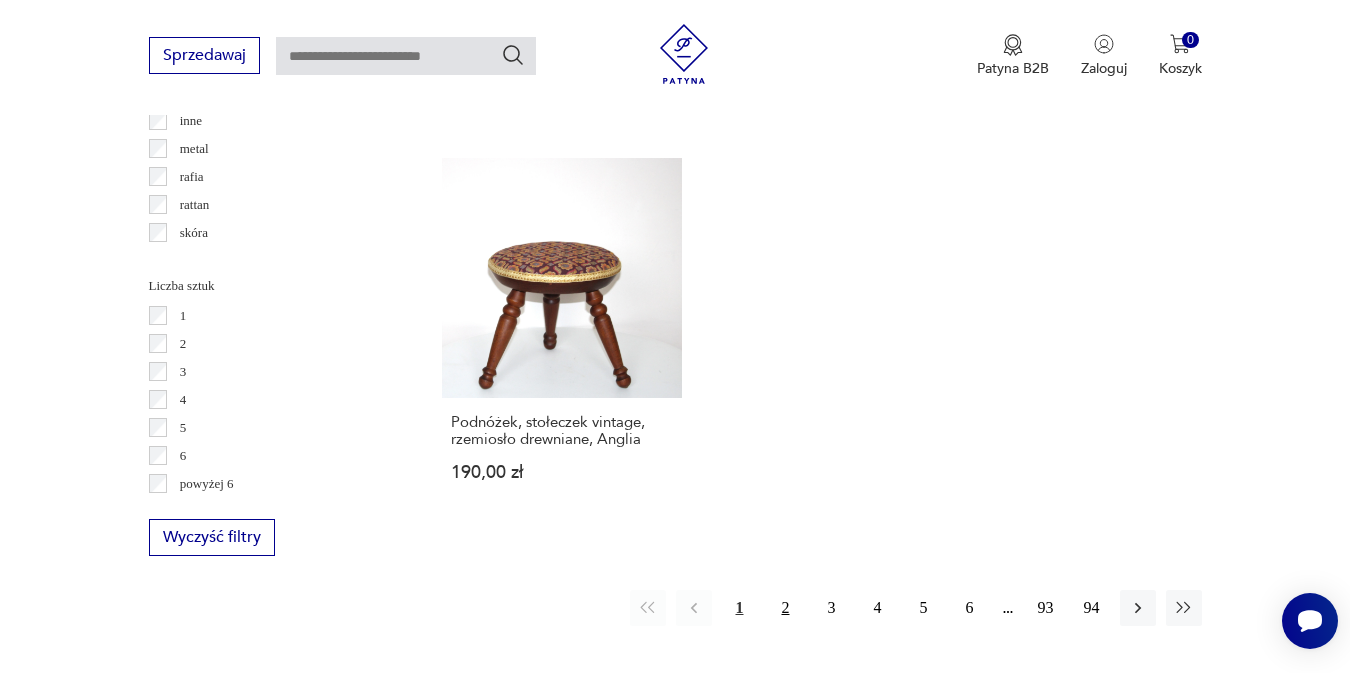 click on "2" at bounding box center [786, 608] 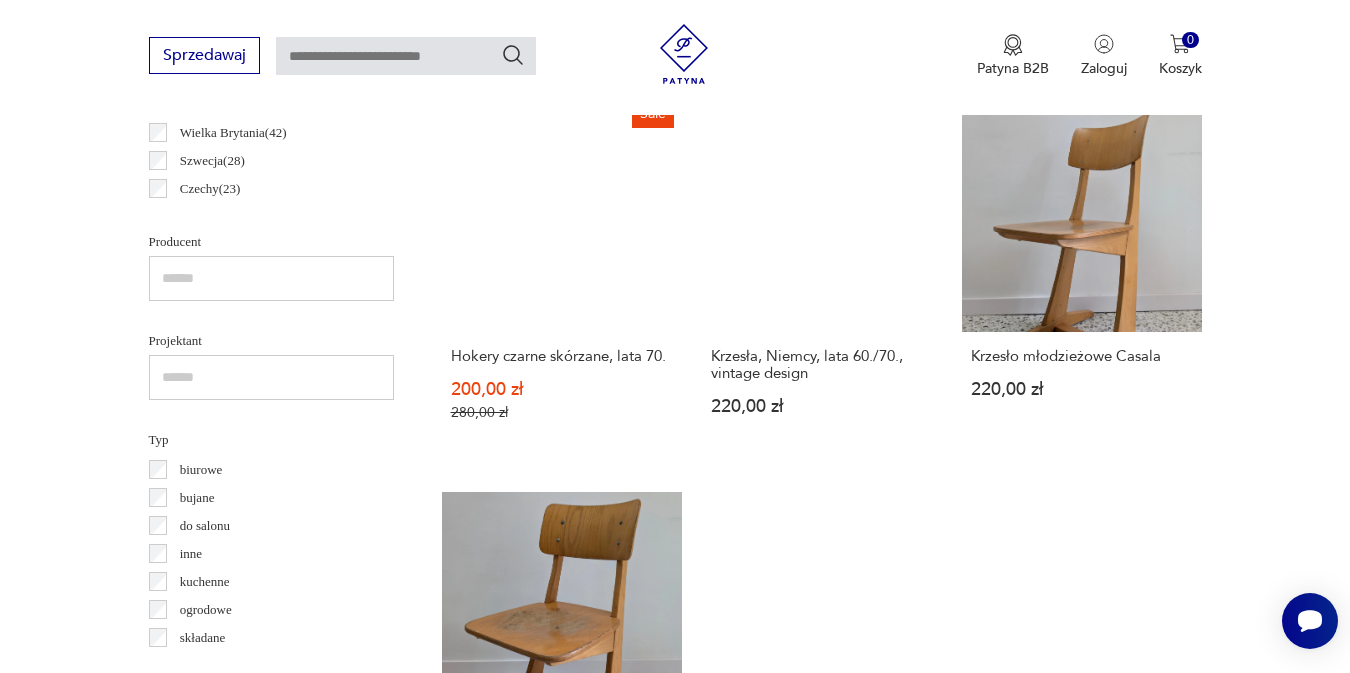 scroll, scrollTop: 1227, scrollLeft: 0, axis: vertical 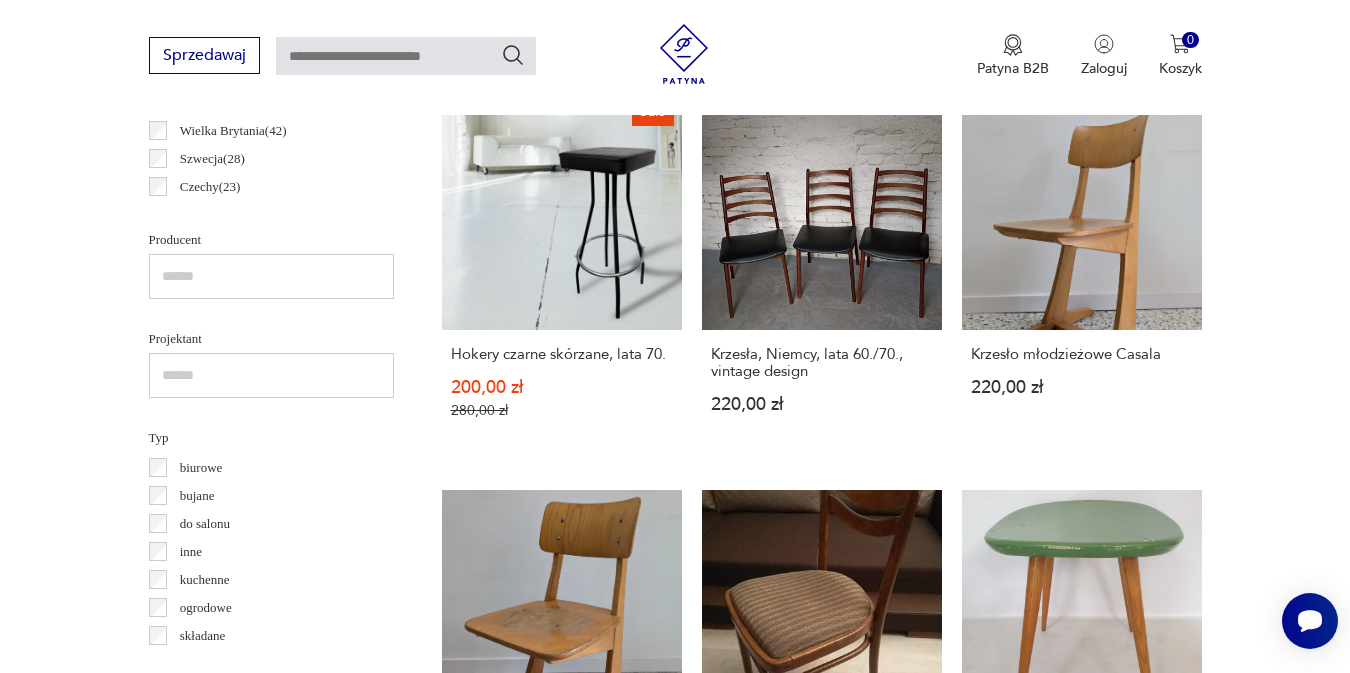 click on "Filtruj produkty Cena MIN MAX OK Promocja Datowanie OK Kraj pochodzenia Dania  ( 301 ) Polska  ( 276 ) Niemcy  ( 163 ) Włochy  ( 144 ) Wielka Brytania  ( 42 ) Szwecja  ( 28 ) Czechy  ( 23 ) Holandia  ( 22 ) Producent Projektant Typ biurowe bujane do salonu inne kuchenne ogrodowe składane taboret Stan przedmiotu Klasyk Kolor Tag art deco Bauhaus Bavaria black friday Cepelia ceramika Chodzież Ćmielów Rodzaj nóżek inne obrotowe proste płozy zwężane Podłokietnik Regulowane Tworzywo chrom drewno inne metal rafia rattan skóra tkanina tworzywo sztuczne wiklina Liczba sztuk 1 2 3 4 5 6 powyżej 6 Wyczyść filtry Znaleziono  1496   produktów Filtruj Sortuj według ceny (od najmniejszej) Sortuj według ceny (od najmniejszej) Krzesło biurkowe, laboratoryjne na kółkach, DRABERT, lata 60. 199,00 zł taboret stołek vintage retro 50 60 lata space age, WESTERN GERMANY 199,00 zł Sale Krzesło Hille, proj. Robin Day, lata 60. 200,00 zł 390,00 zł Sale Hokery czarne skórzane, lata 70. 200,00 zł 1 2 3" at bounding box center (675, 946) 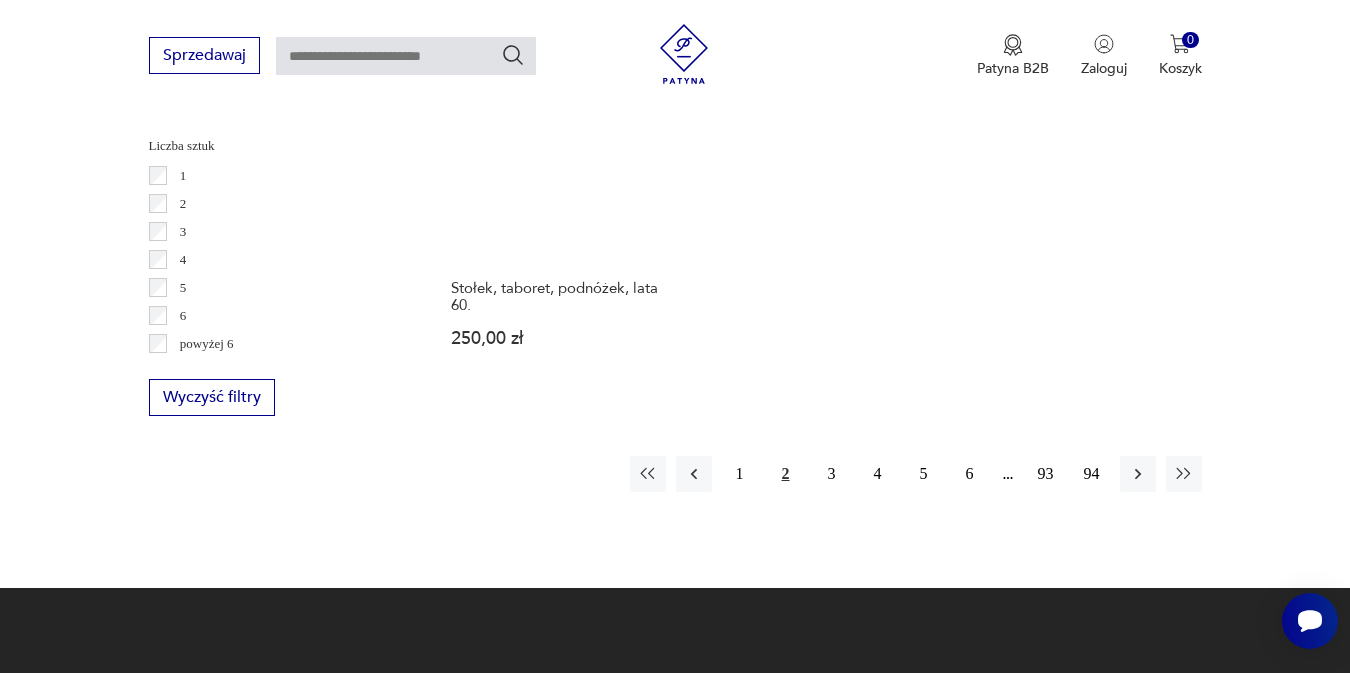 scroll, scrollTop: 2955, scrollLeft: 0, axis: vertical 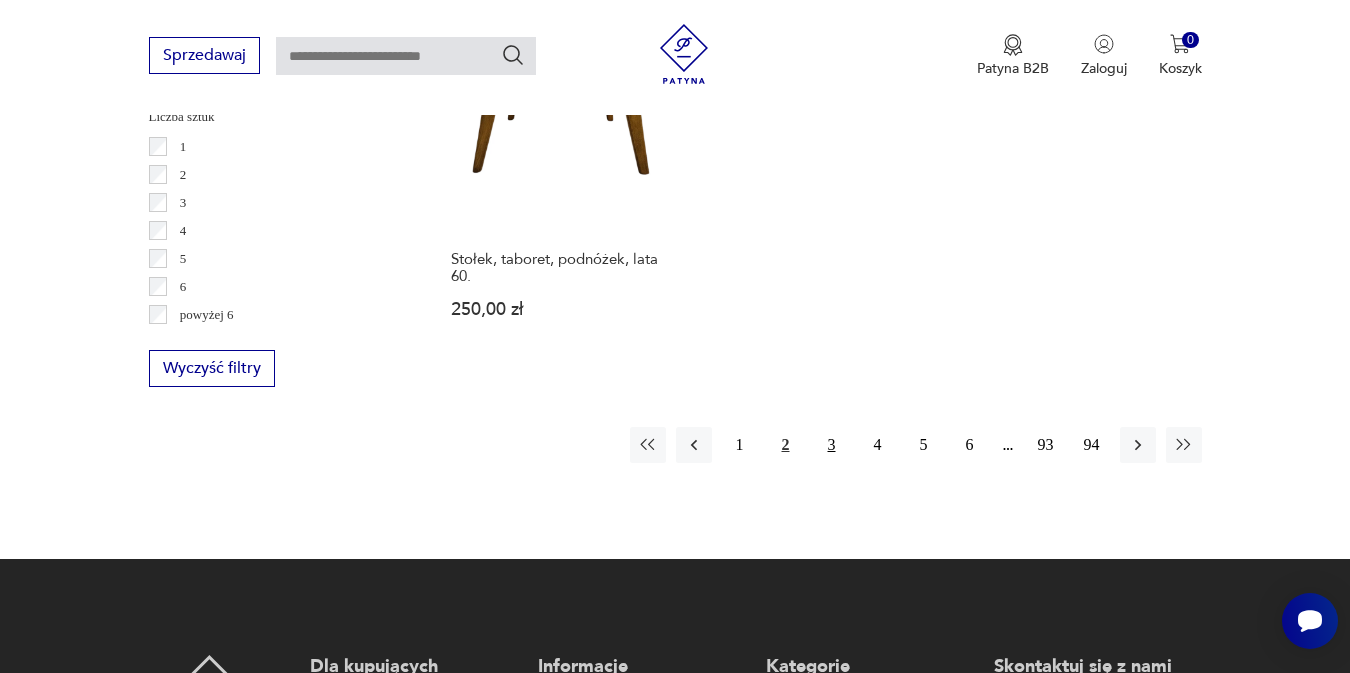 click on "3" at bounding box center (832, 445) 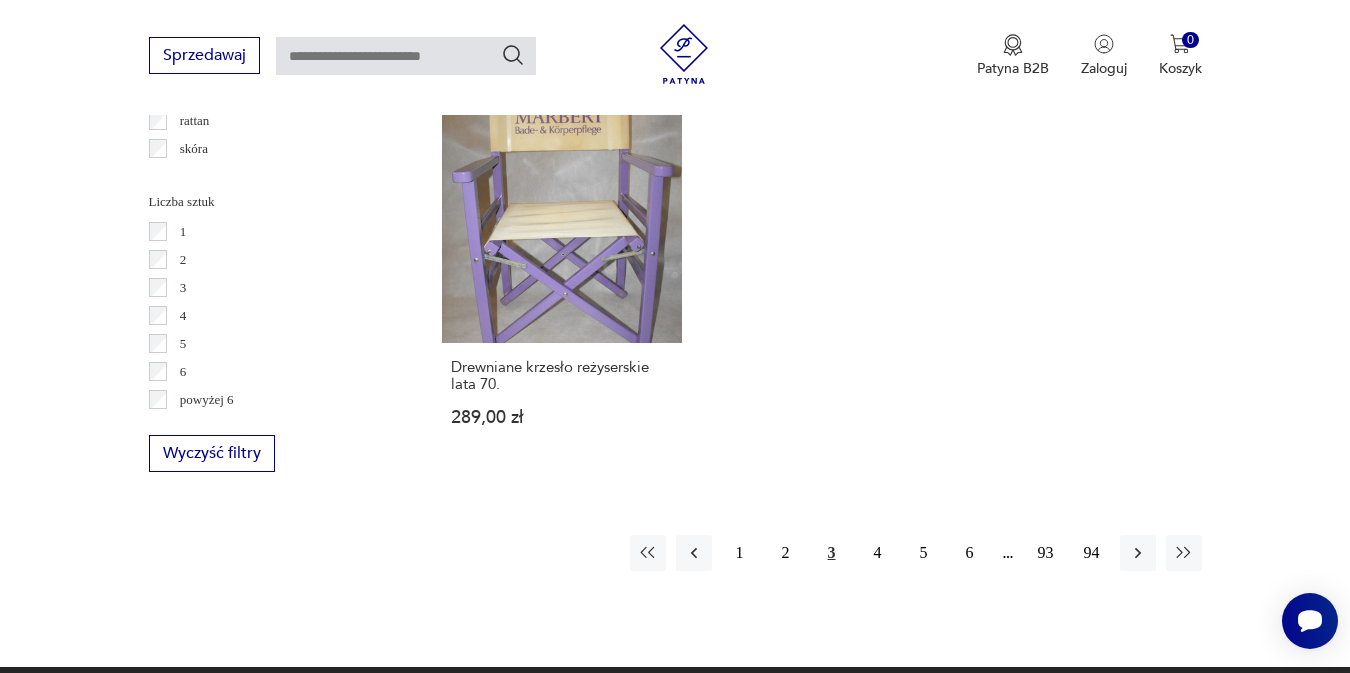 scroll, scrollTop: 2947, scrollLeft: 0, axis: vertical 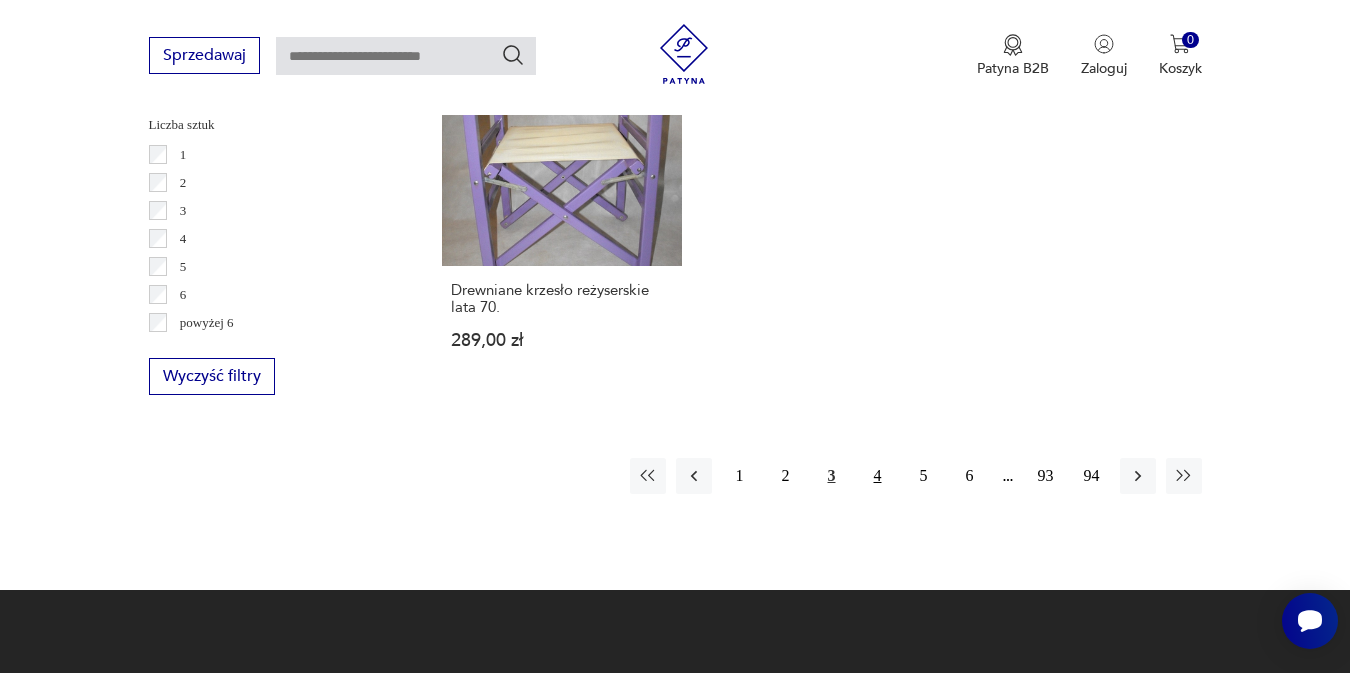 click on "4" at bounding box center (878, 476) 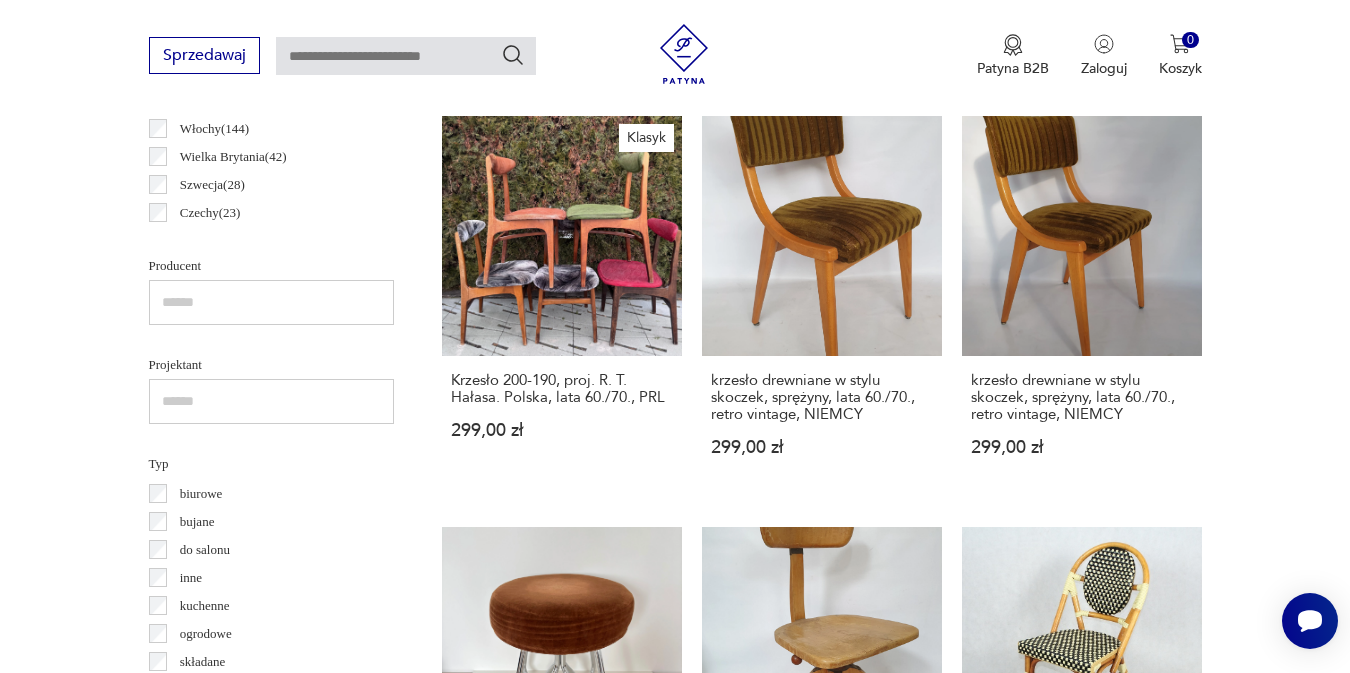 scroll, scrollTop: 1235, scrollLeft: 0, axis: vertical 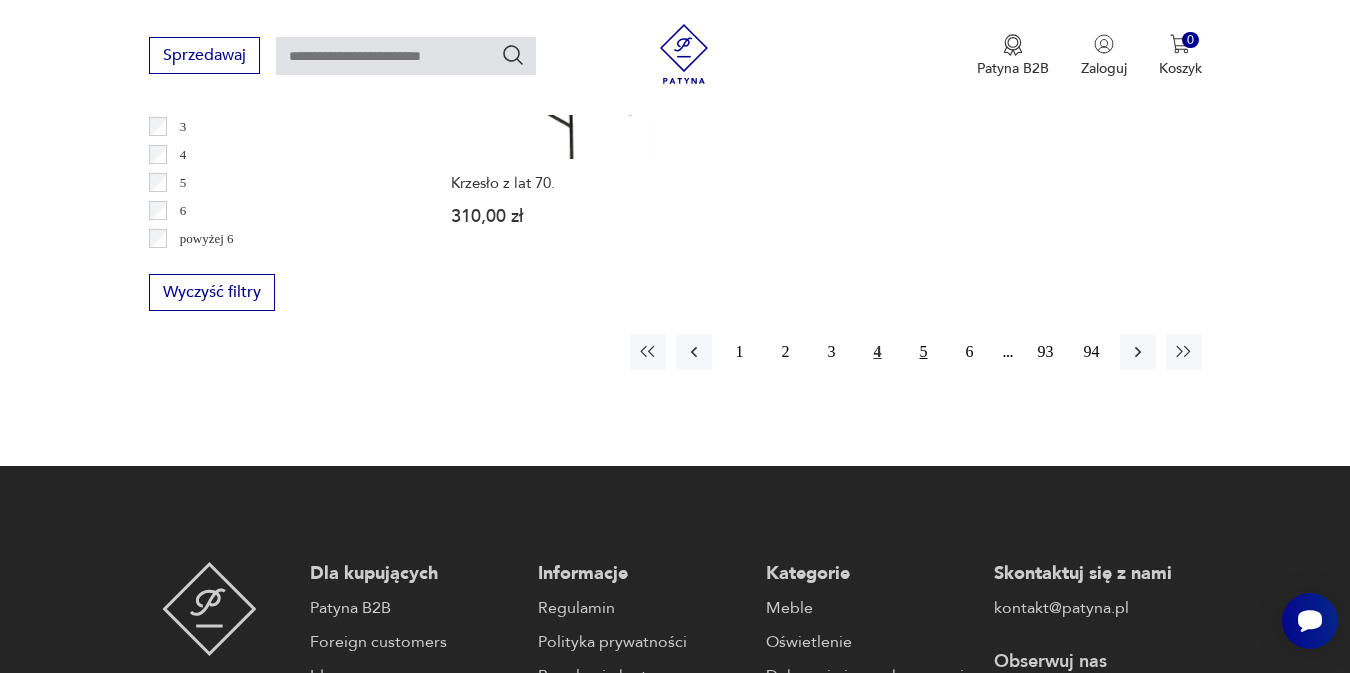 click on "5" at bounding box center [924, 352] 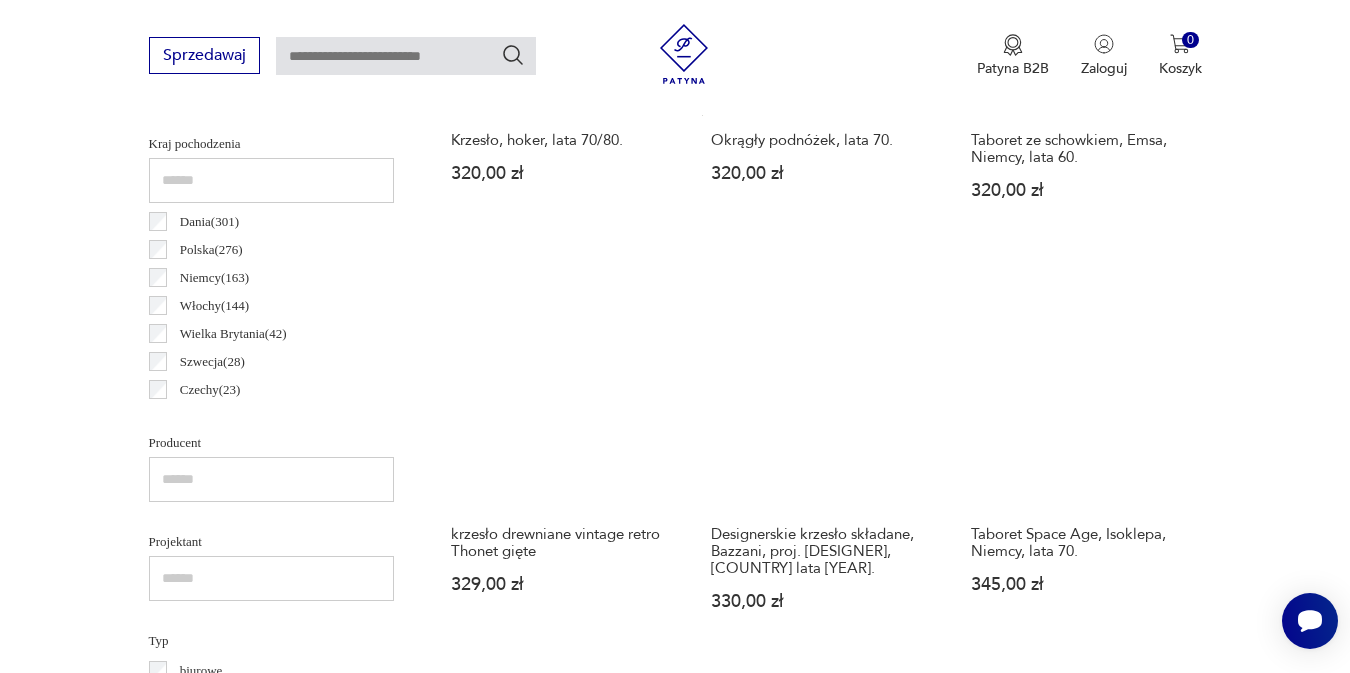 scroll, scrollTop: 1073, scrollLeft: 0, axis: vertical 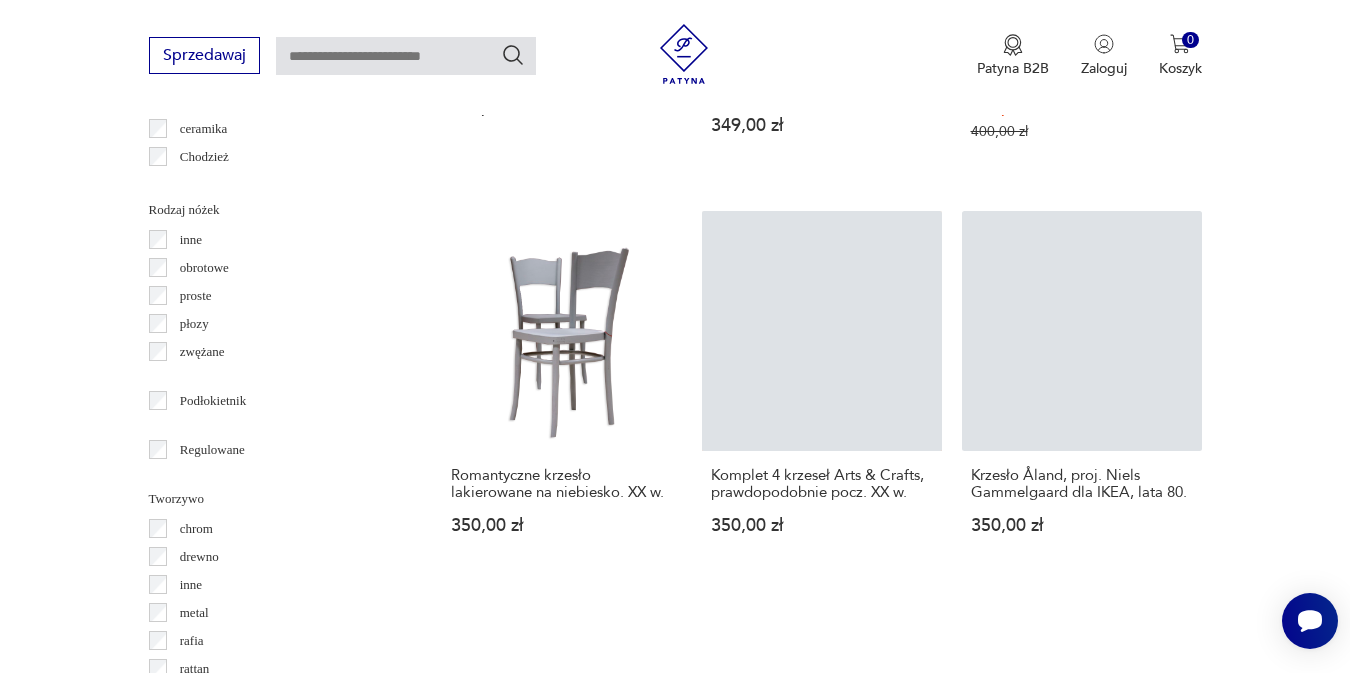 drag, startPoint x: 830, startPoint y: 327, endPoint x: 687, endPoint y: 5, distance: 352.32513 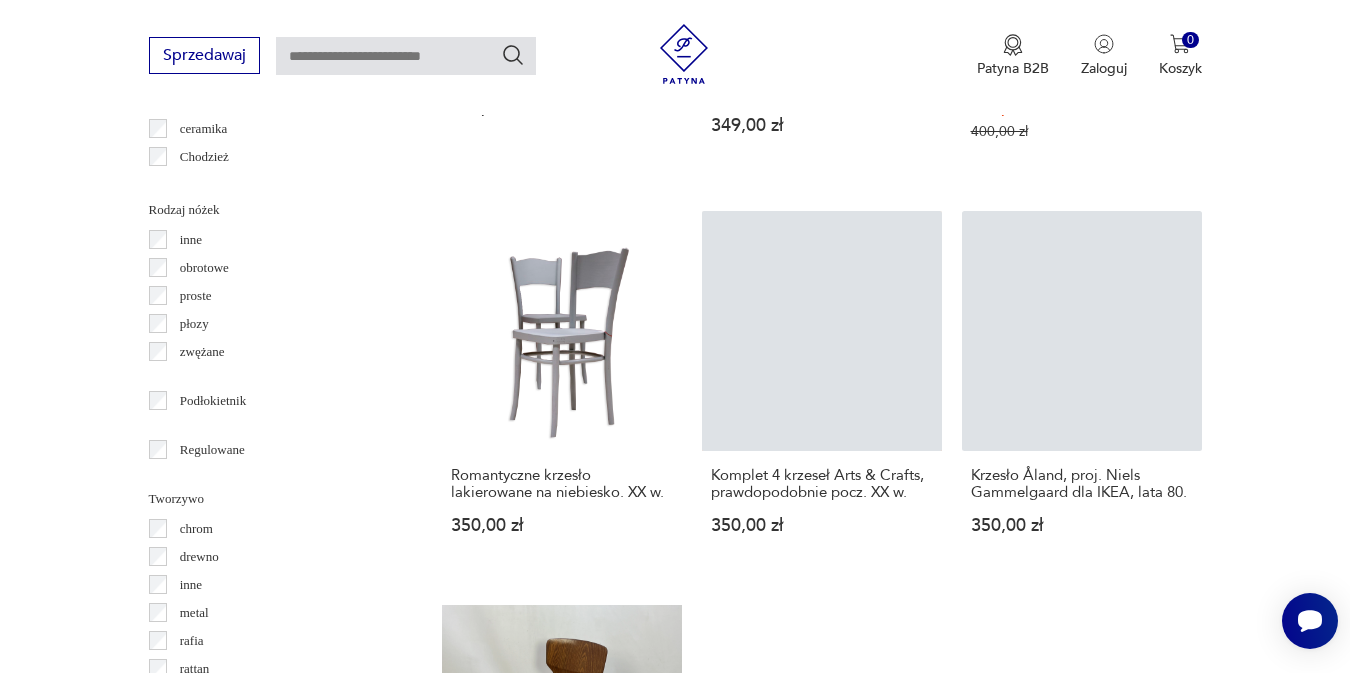 click on "Cenimy prywatność użytkowników Używamy plików cookie, aby poprawić jakość przeglądania, wyświetlać reklamy lub treści dostosowane do indywidualnych potrzeb użytkowników oraz analizować ruch na stronie. Kliknięcie przycisku „Akceptuj wszystkie” oznacza zgodę na wykorzystywanie przez nas plików cookie. Ustawienia    Akceptuję wszystkie Dostosuj preferencje dotyczące zgody   Używamy plików cookie, aby pomóc użytkownikom w sprawnej nawigacji i wykonywaniu określonych funkcji. Szczegółowe informacje na temat wszystkich plików cookie odpowiadających poszczególnym kategoriom zgody znajdują się poniżej. Pliki cookie sklasyfikowane jako „niezbędne” są przechowywane w przeglądarce użytkownika, ponieważ są niezbędne do włączenia podstawowych funkcji witryny....  Pokaż więcej Niezbędne Zawsze aktywne Plik cookie connect.sid Czas trwania 10 godzin Opis This cookie is used for authentication and for secure log-in. It registers the log-in information.  Plik cookie Opis" at bounding box center [675, -293] 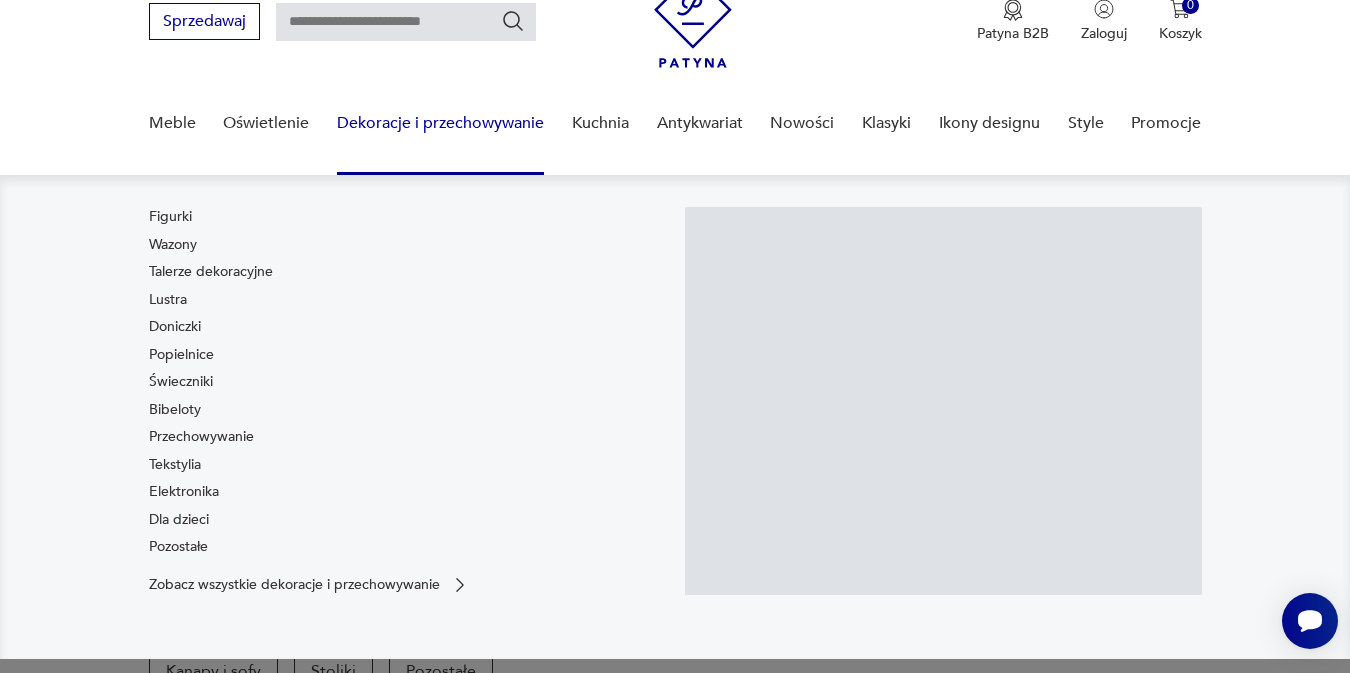 scroll, scrollTop: 0, scrollLeft: 0, axis: both 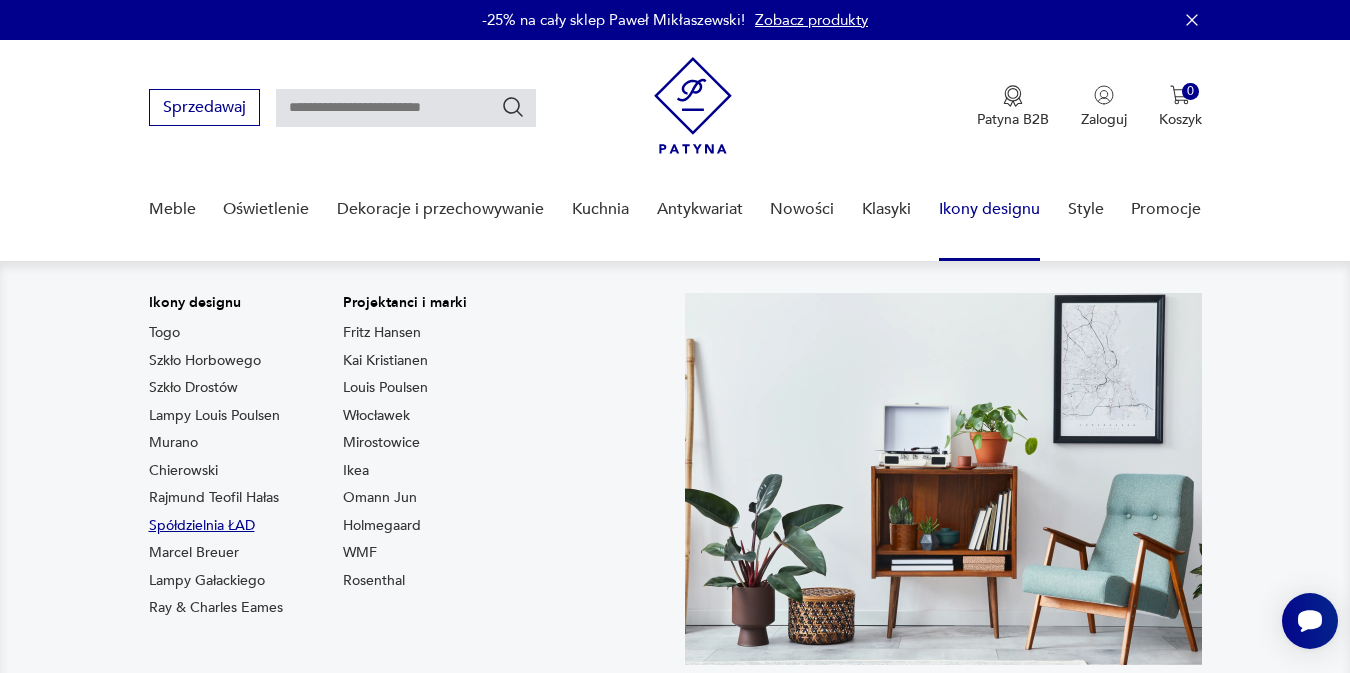 click on "Spółdzielnia ŁAD" at bounding box center (202, 526) 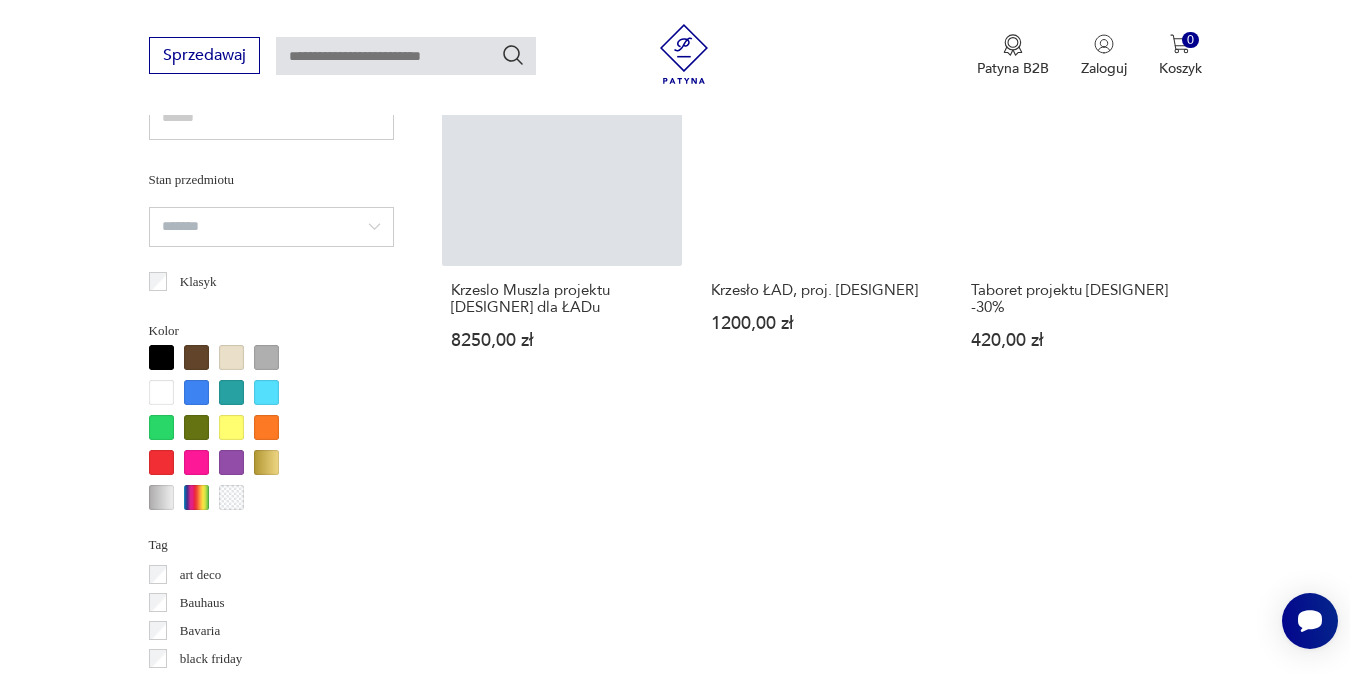 scroll, scrollTop: 1693, scrollLeft: 0, axis: vertical 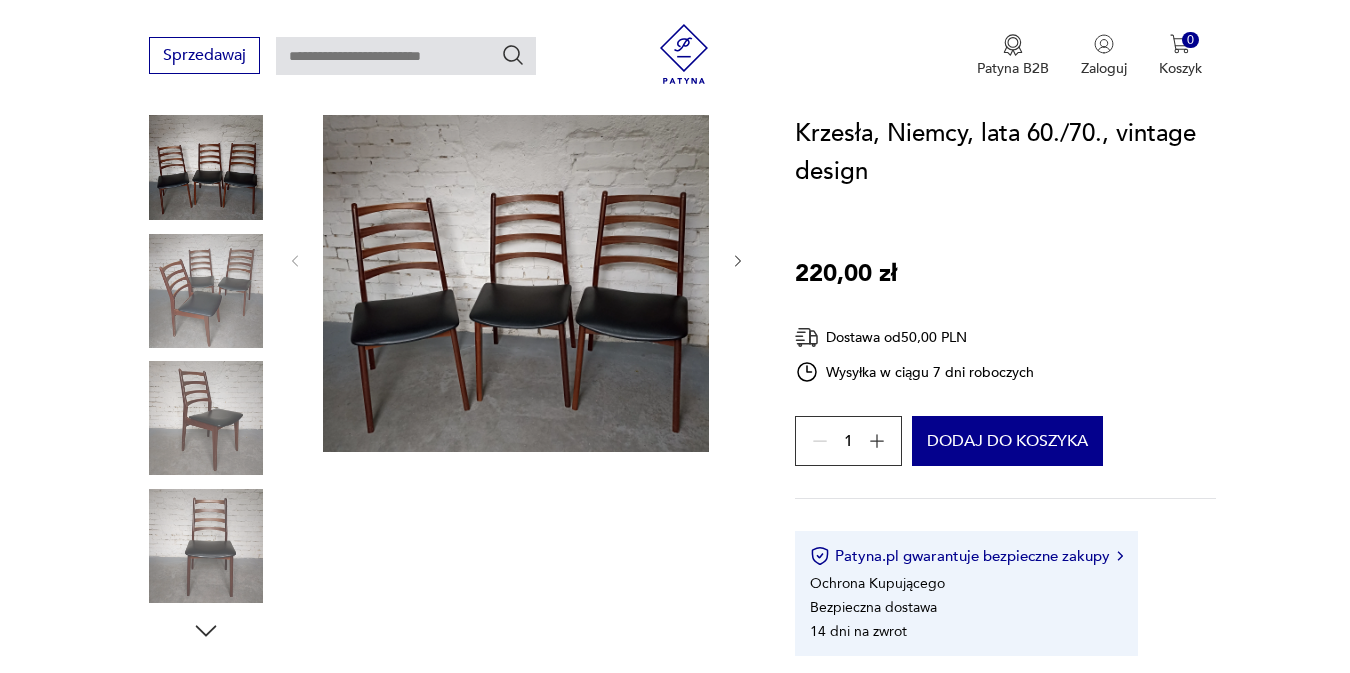 click at bounding box center [516, 259] 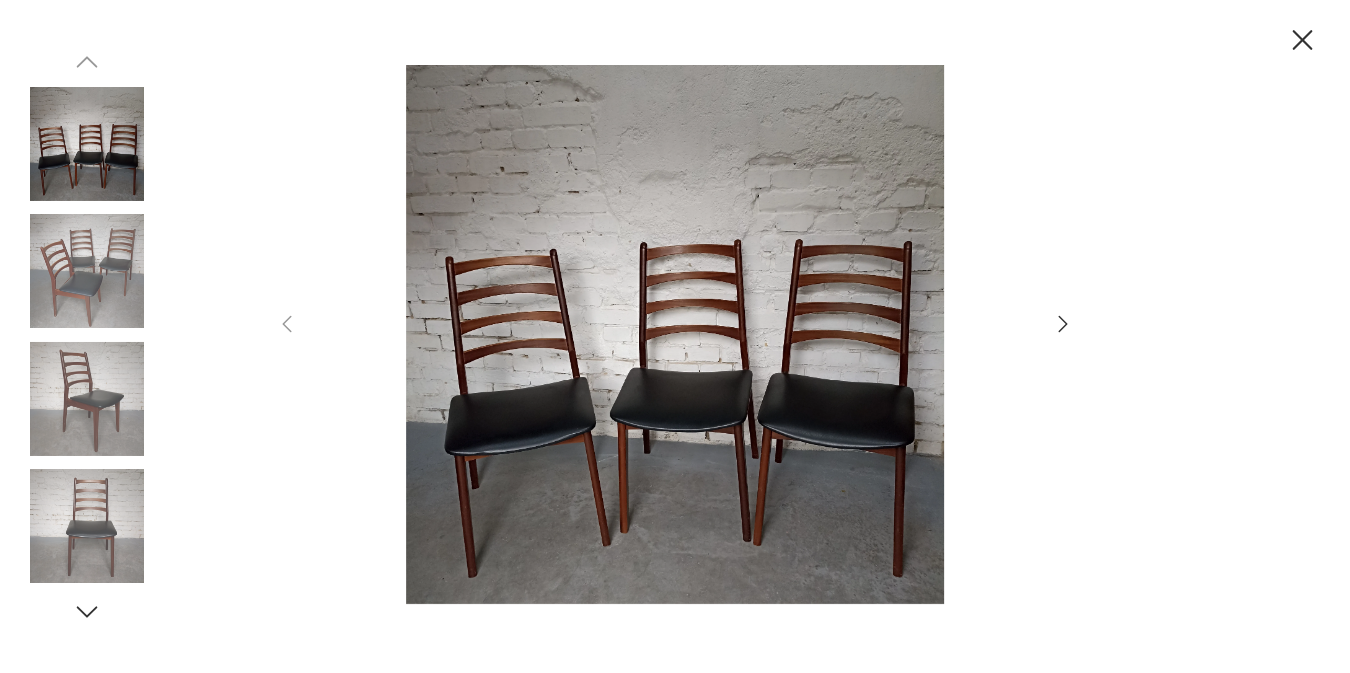 click 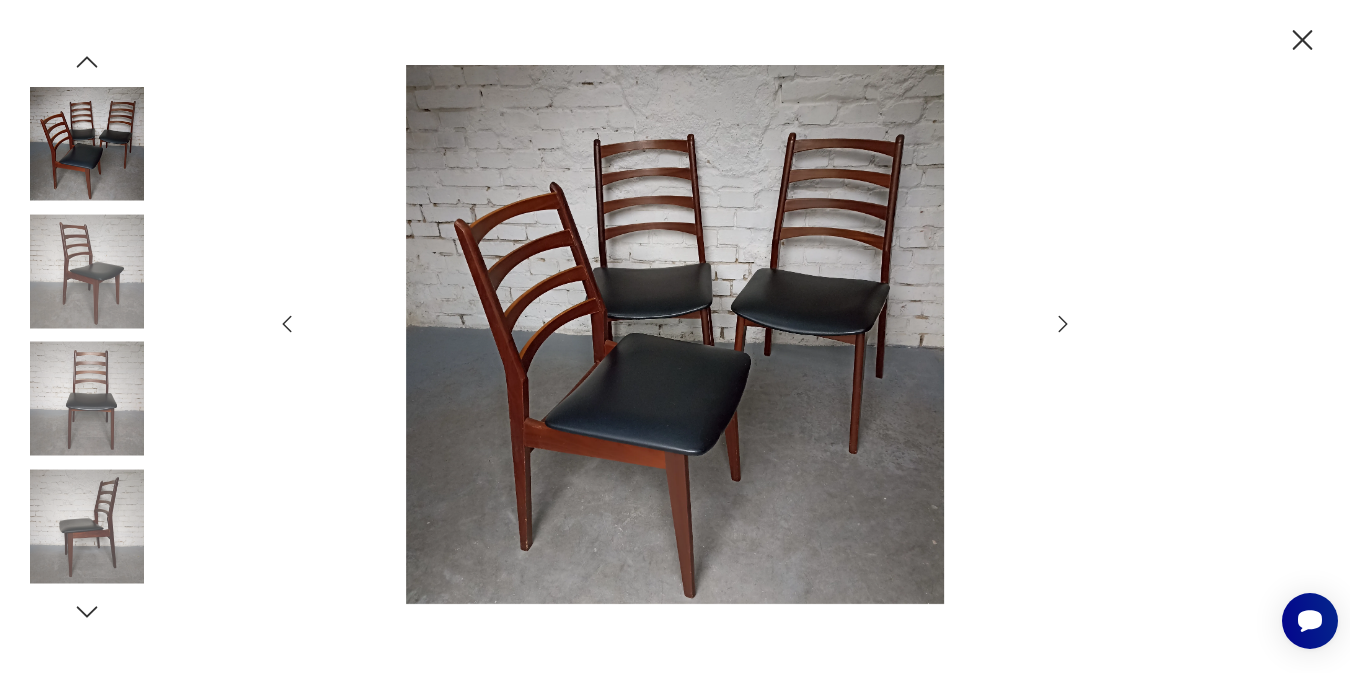 scroll, scrollTop: 0, scrollLeft: 0, axis: both 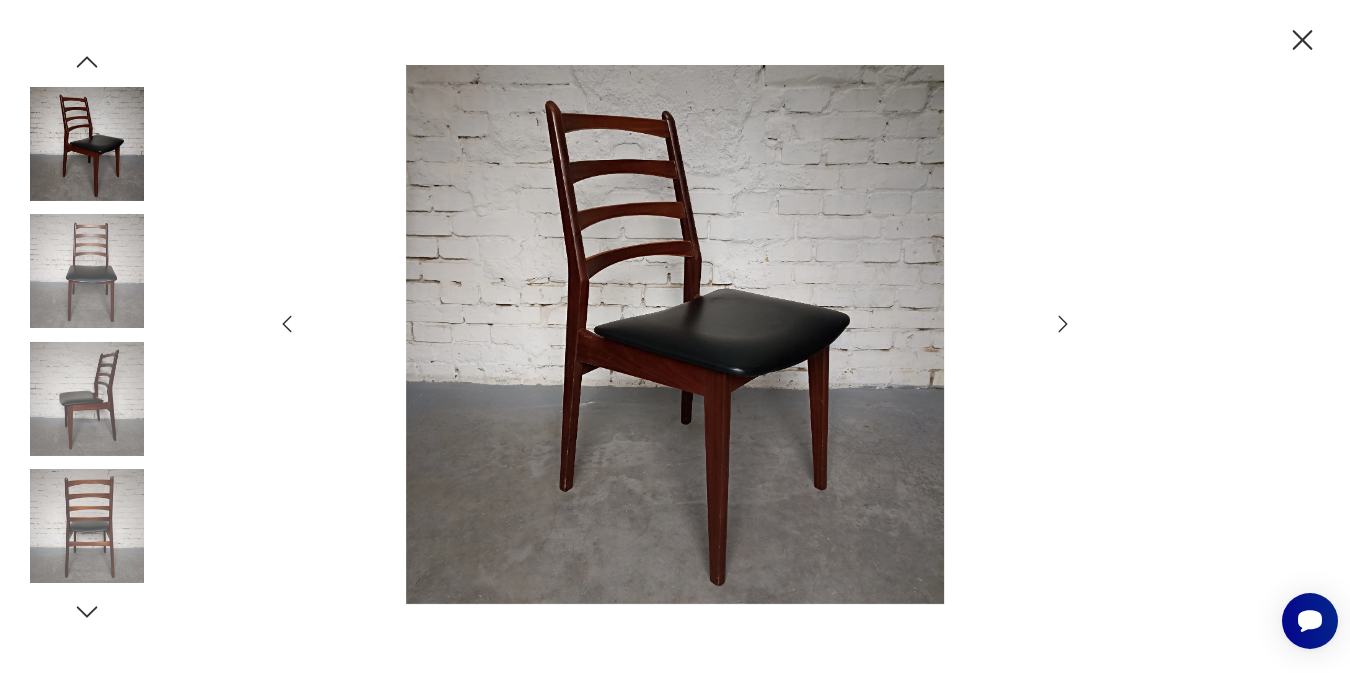 click 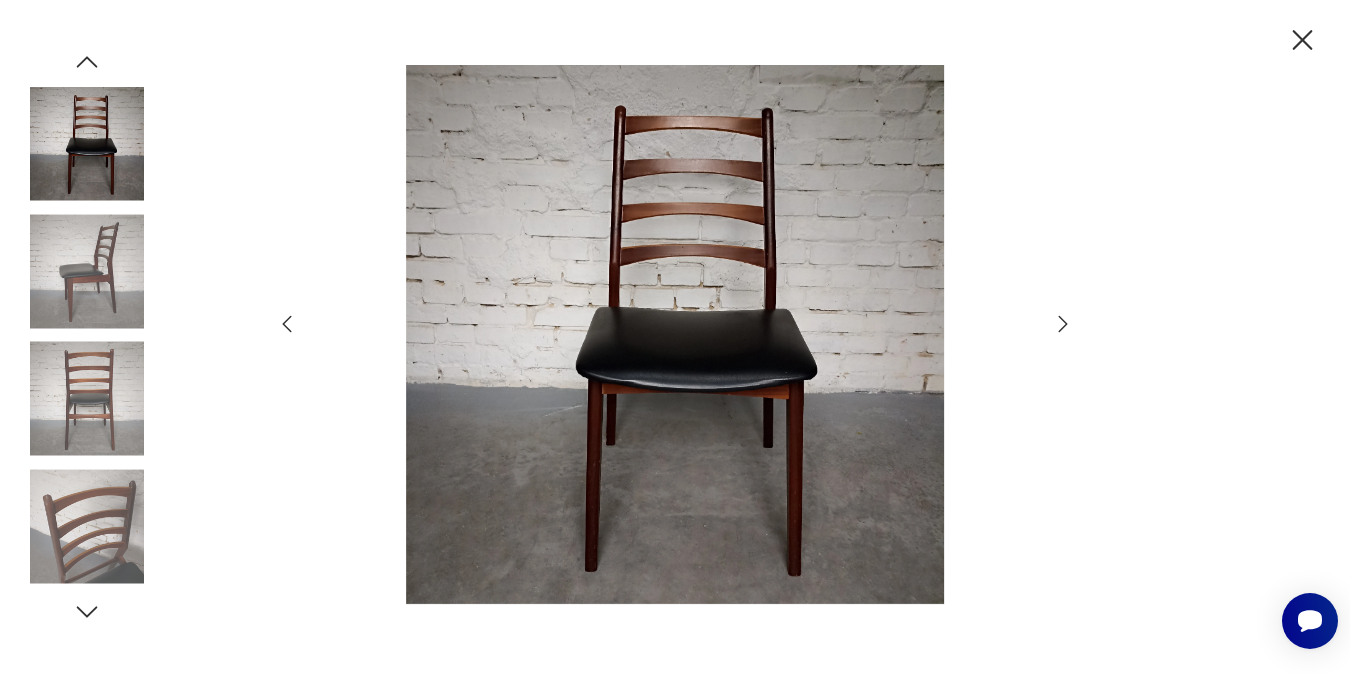 click 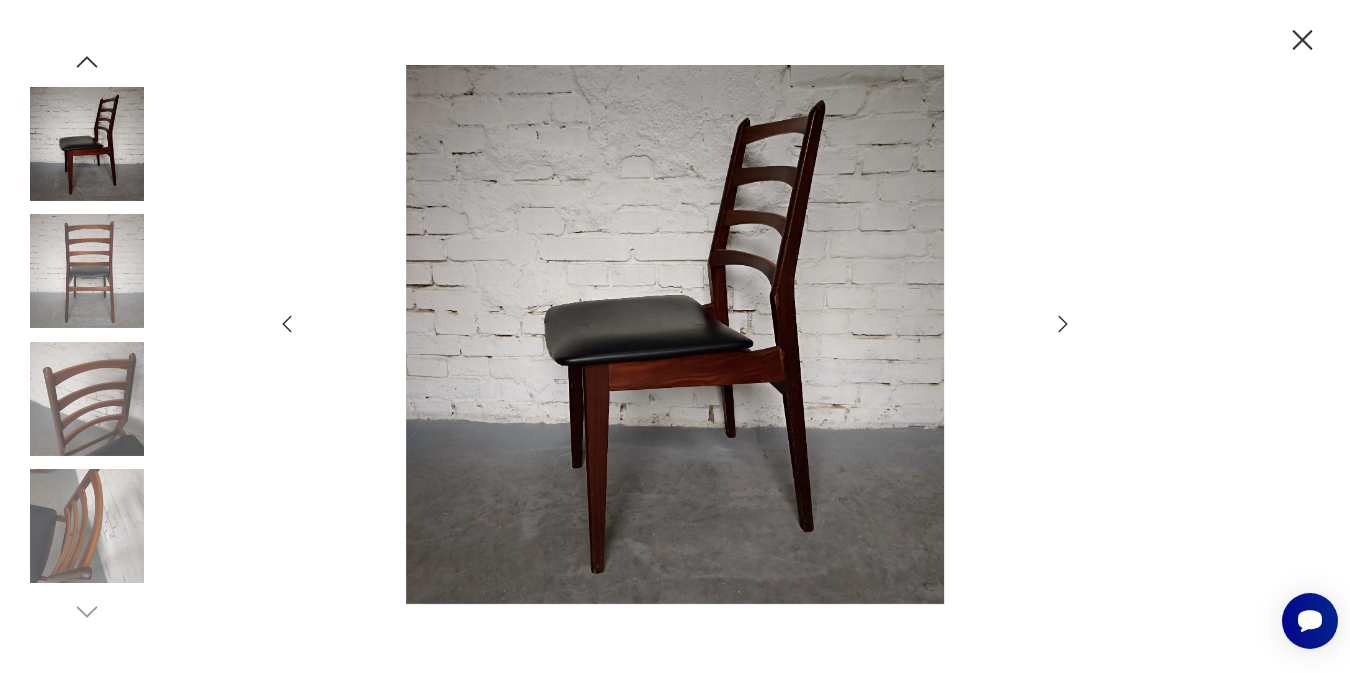 click 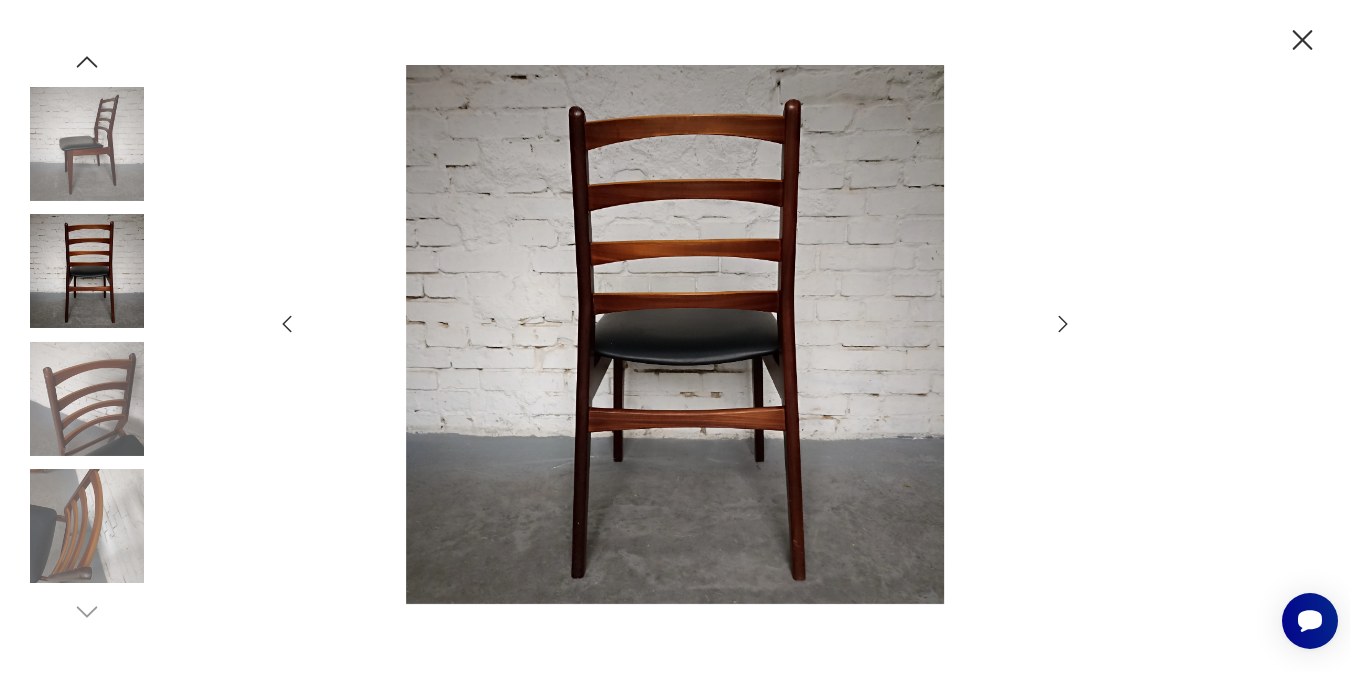 click 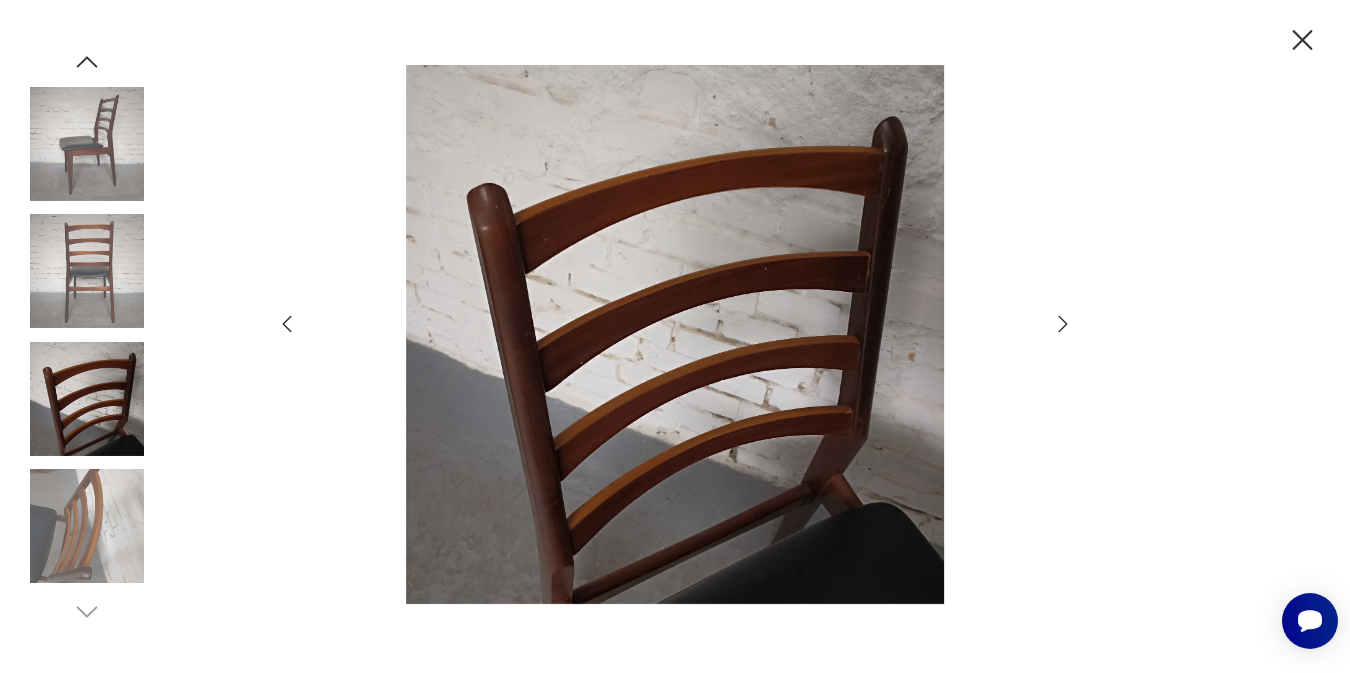 click 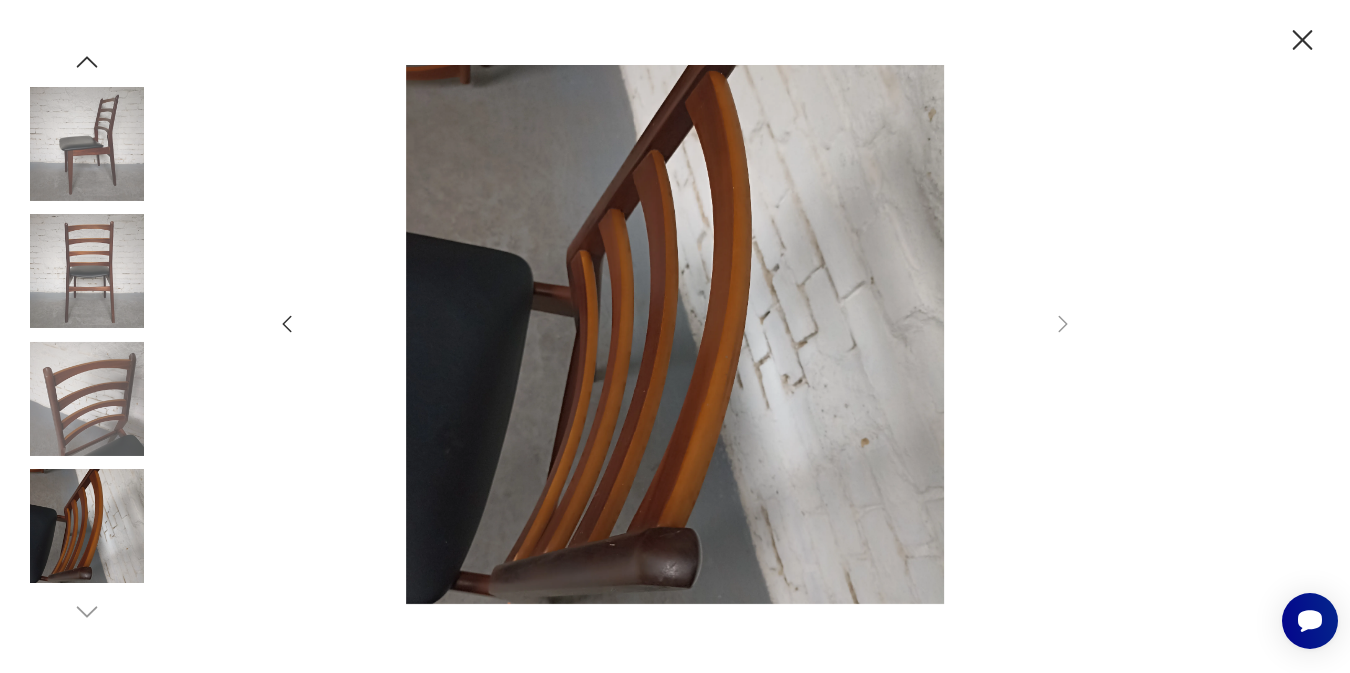 click 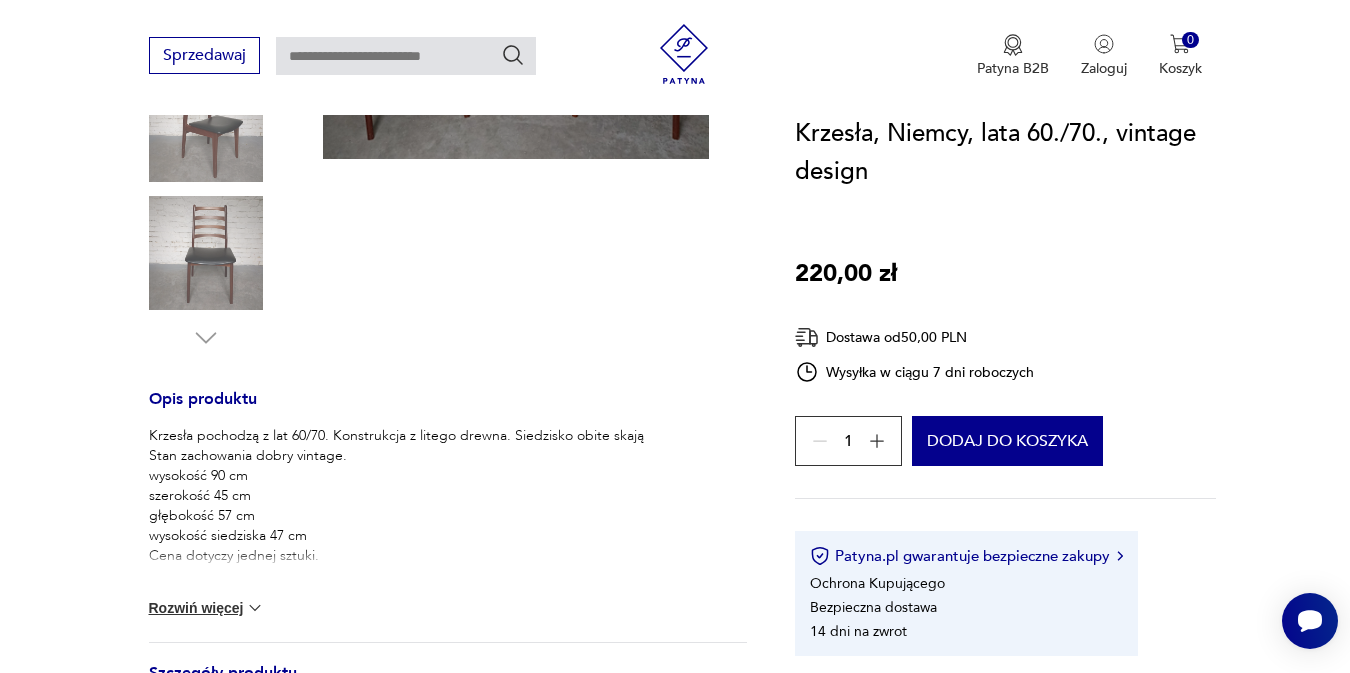 scroll, scrollTop: 636, scrollLeft: 0, axis: vertical 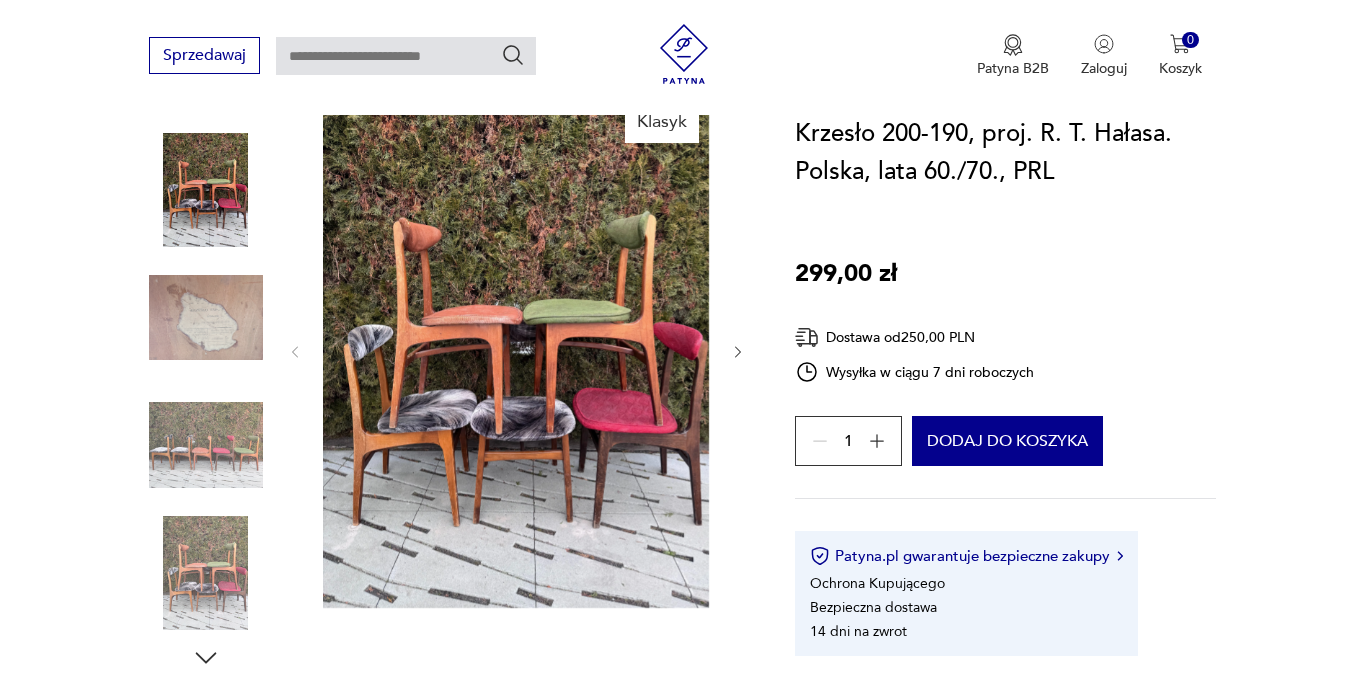 click at bounding box center (516, 350) 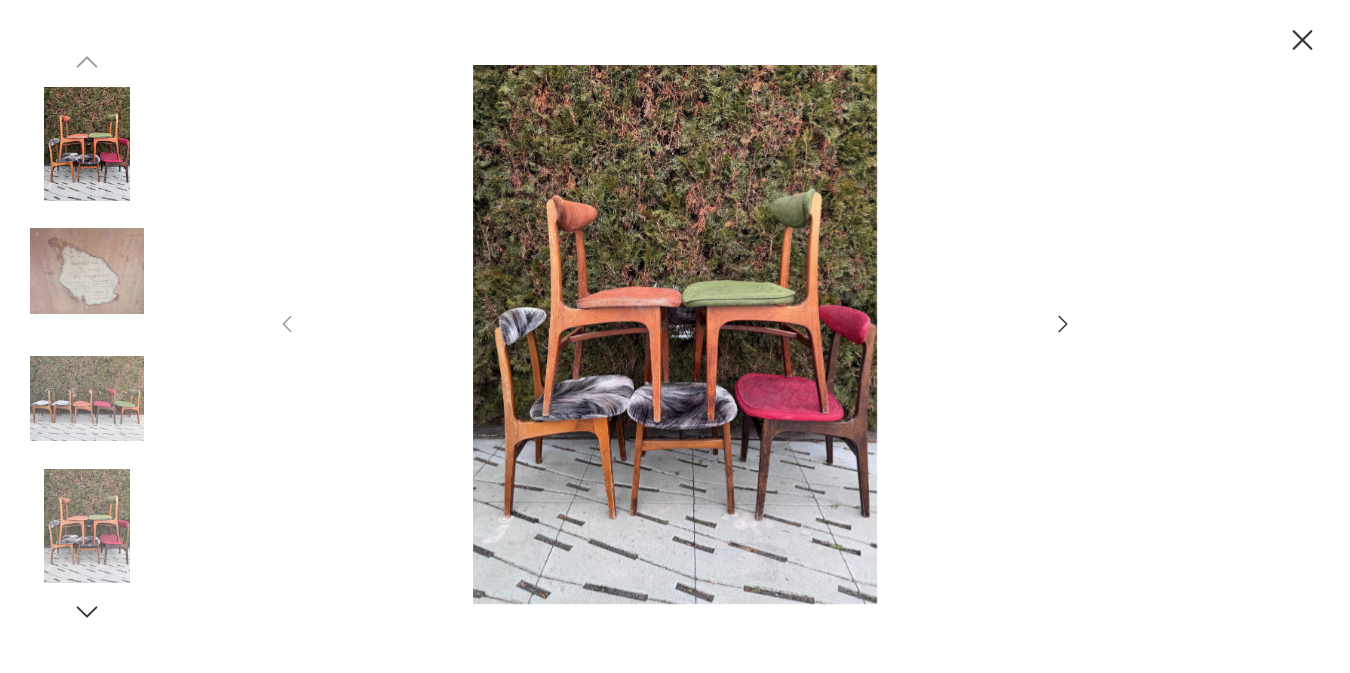 click 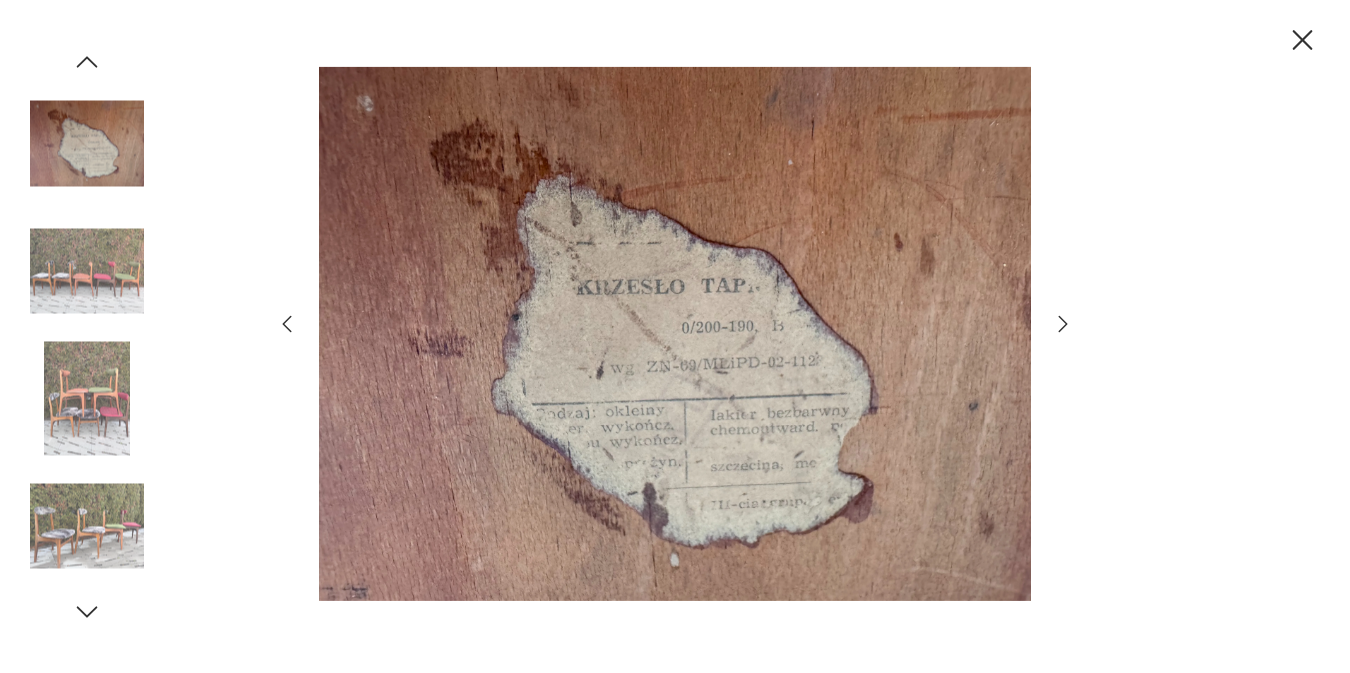 click 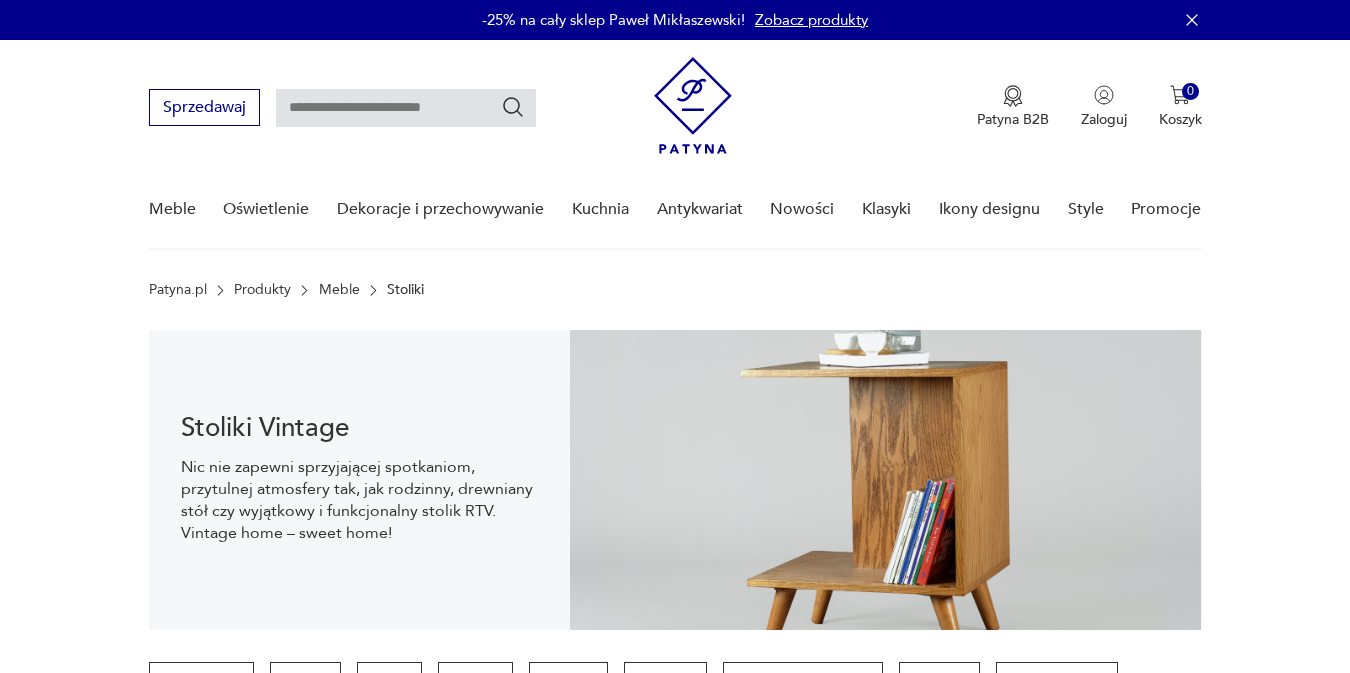 scroll, scrollTop: 29, scrollLeft: 0, axis: vertical 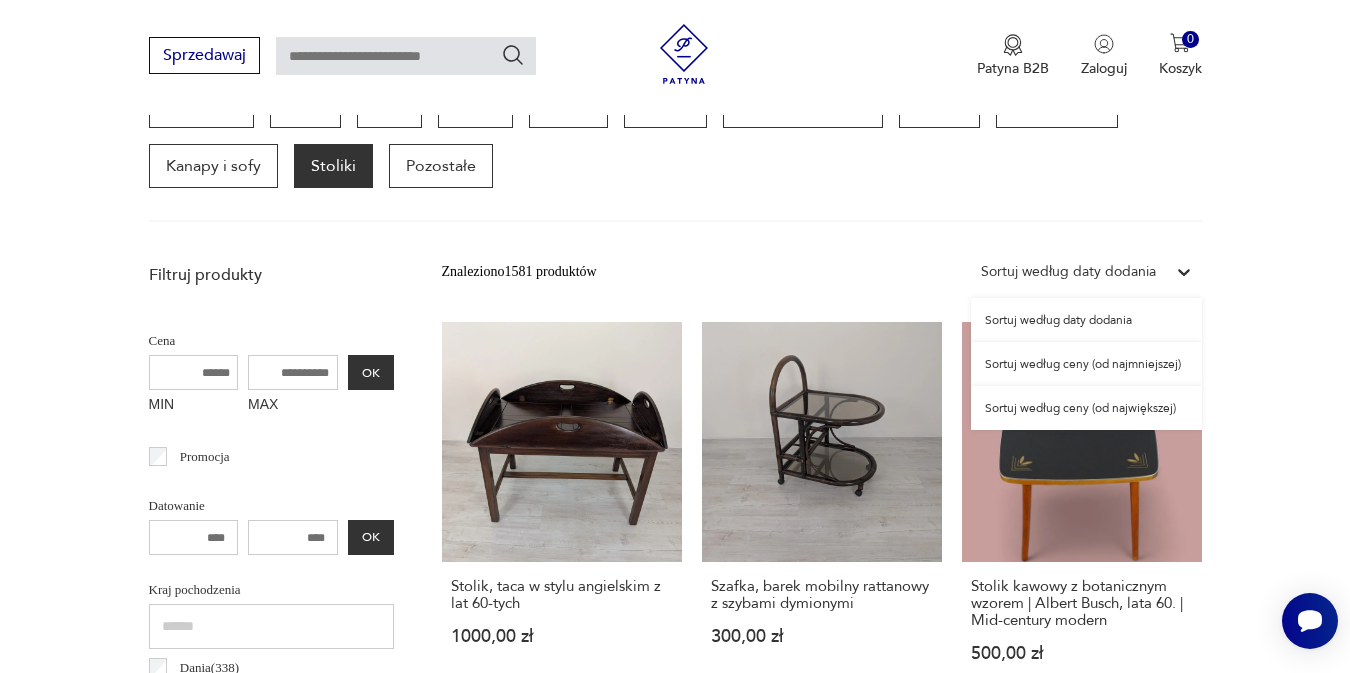 click on "Sortuj według daty dodania" at bounding box center [1068, 272] 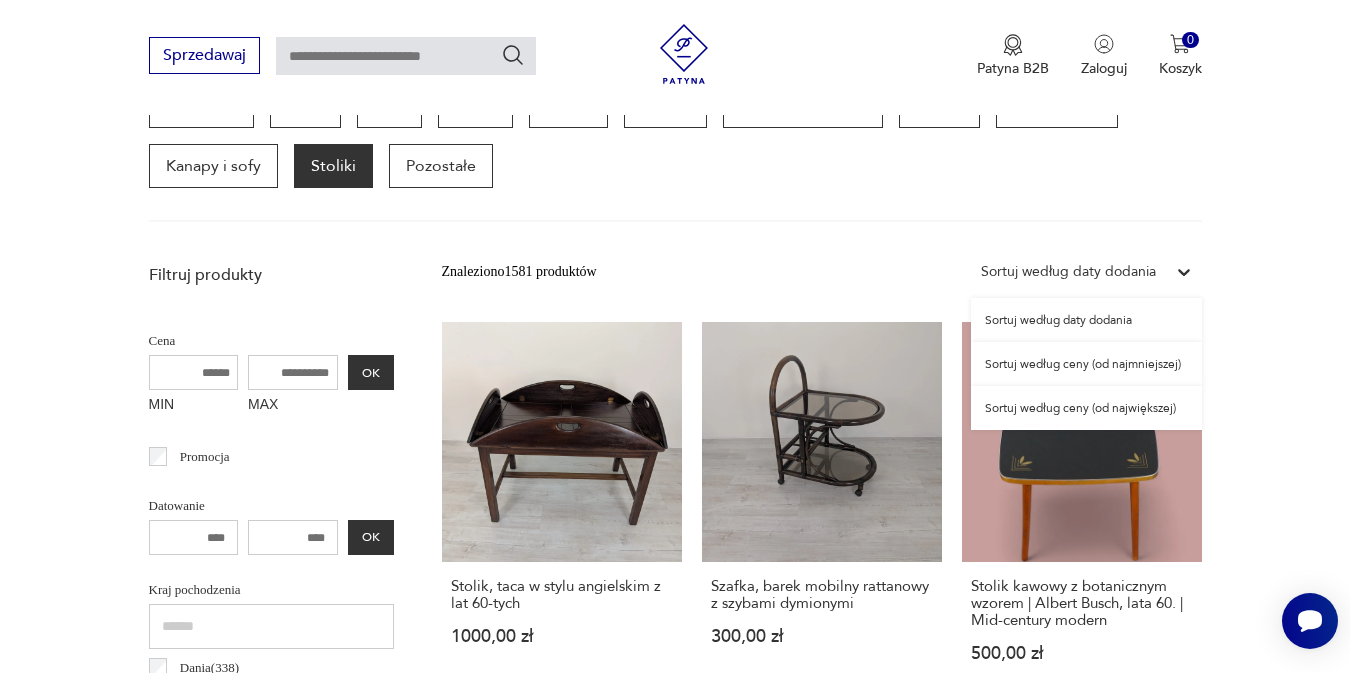 click on "Sortuj według ceny (od najmniejszej)" at bounding box center [1086, 364] 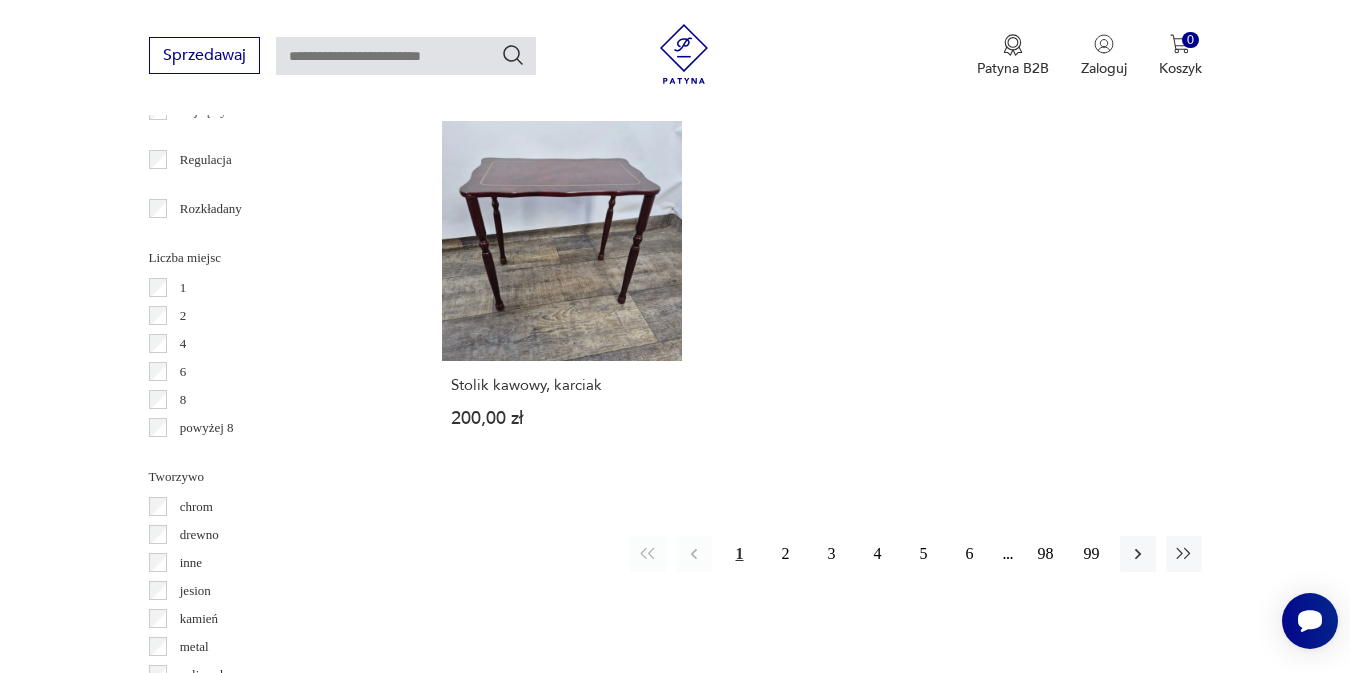 scroll, scrollTop: 2848, scrollLeft: 0, axis: vertical 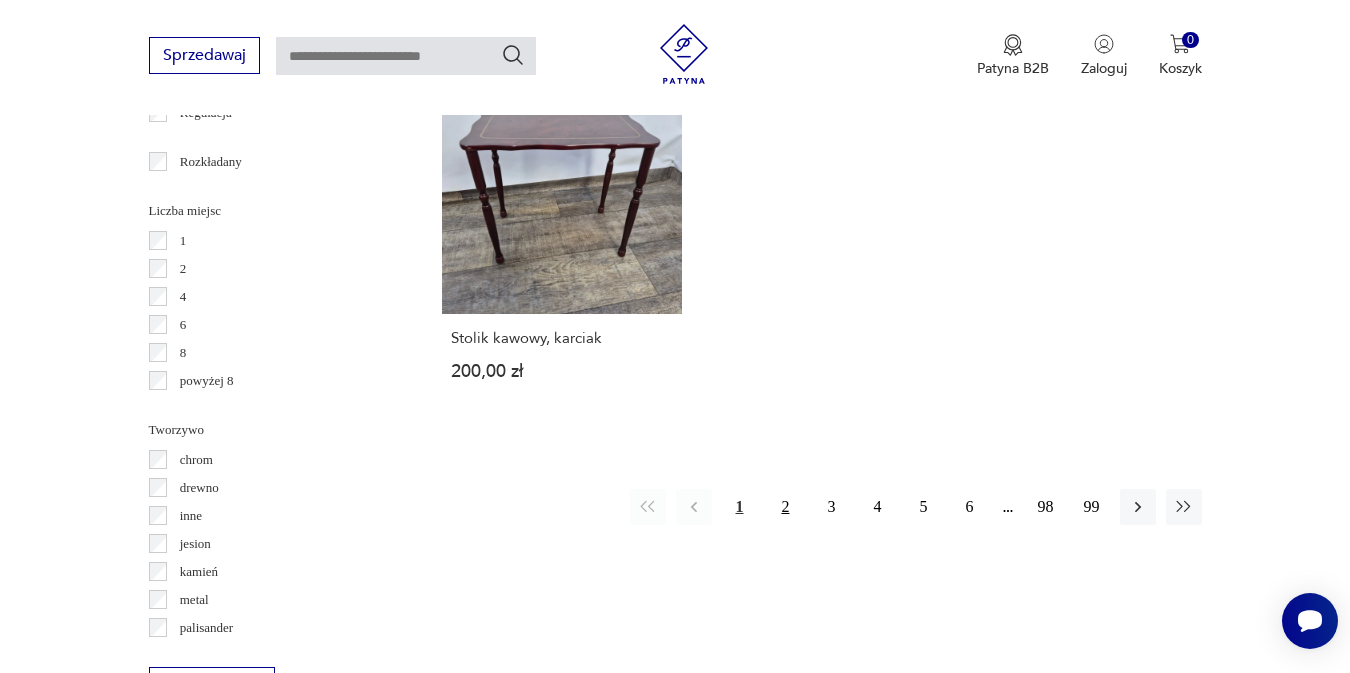 click on "2" at bounding box center [786, 507] 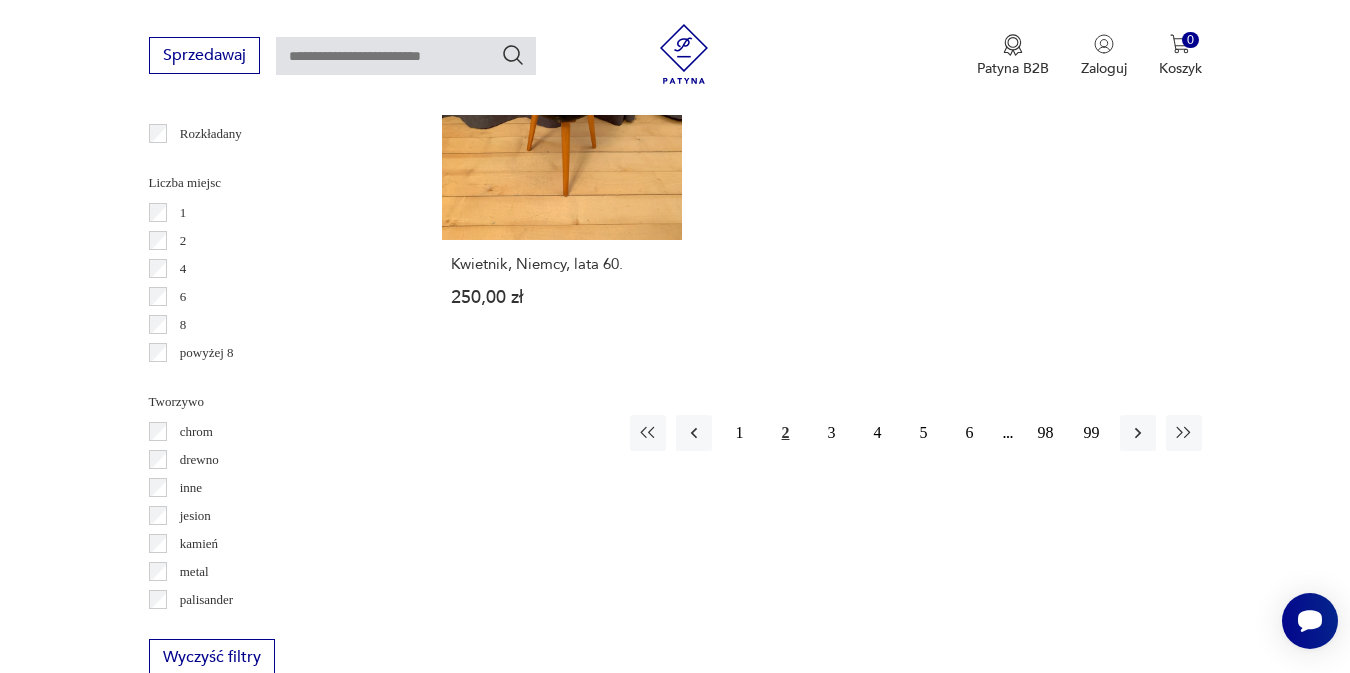 scroll, scrollTop: 2934, scrollLeft: 0, axis: vertical 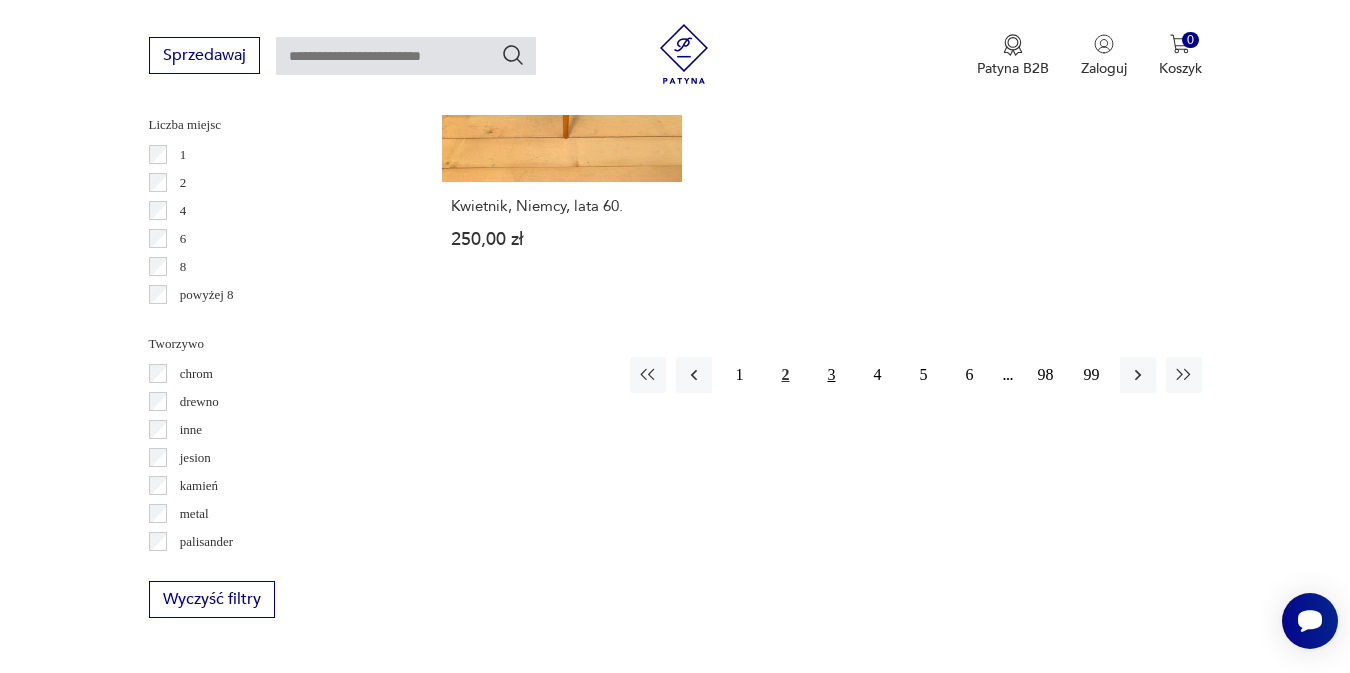 click on "3" at bounding box center [832, 375] 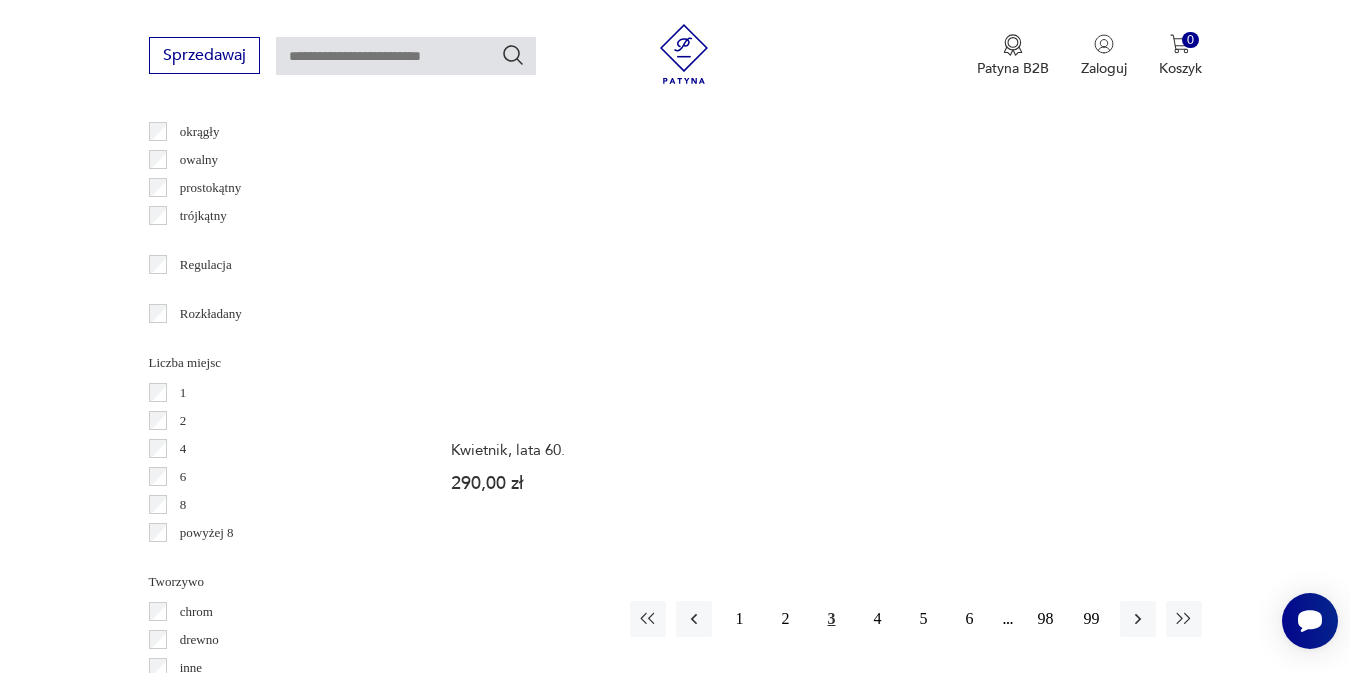 scroll, scrollTop: 2806, scrollLeft: 0, axis: vertical 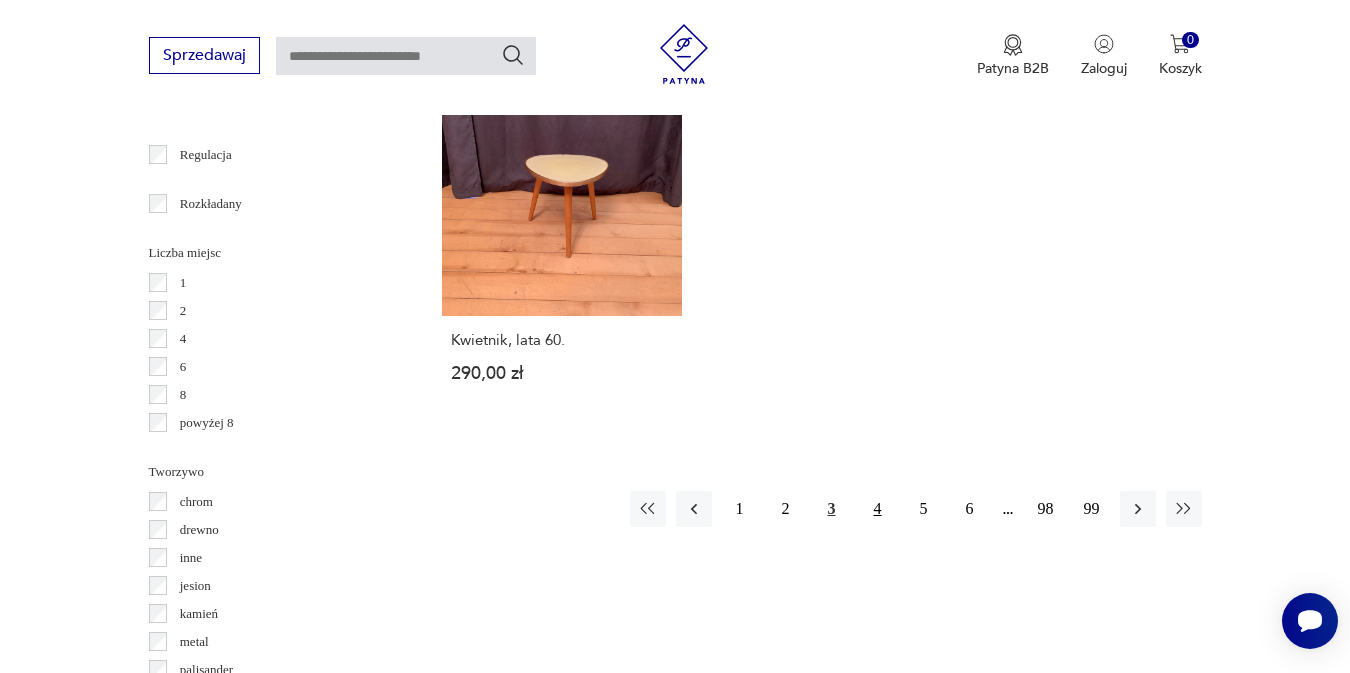 click on "4" at bounding box center [878, 509] 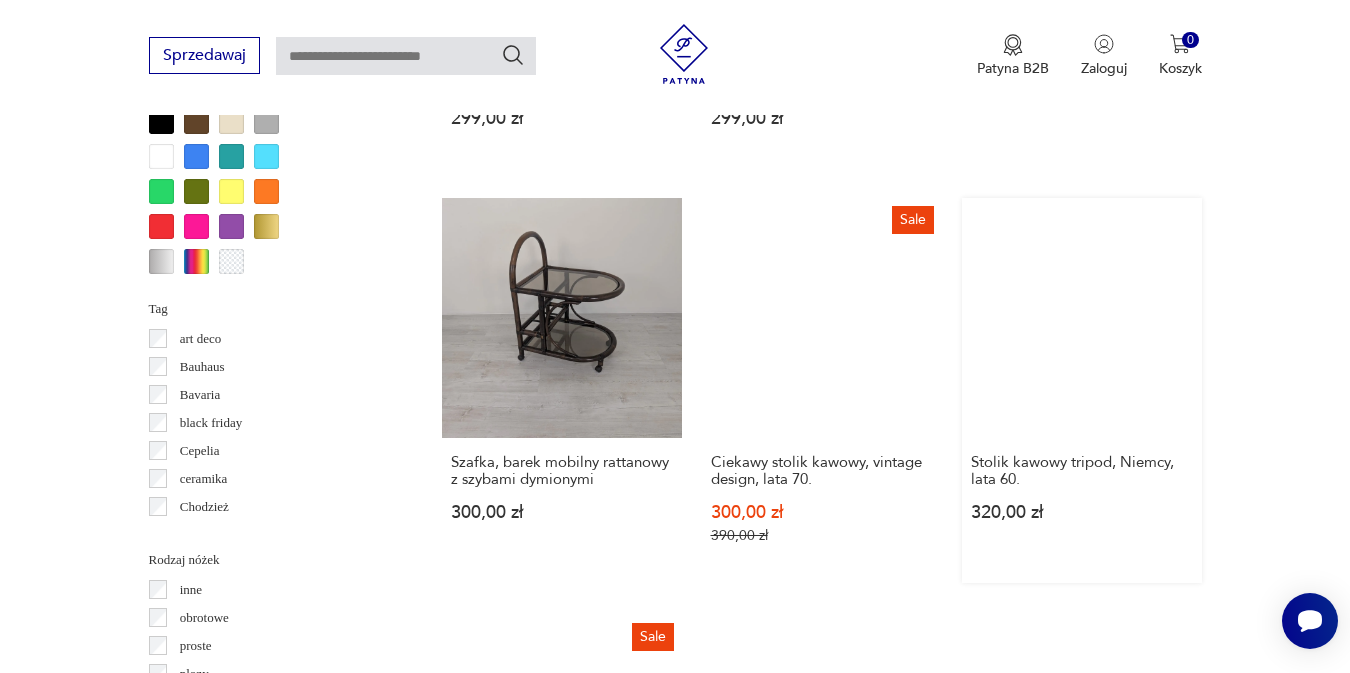 scroll, scrollTop: 1906, scrollLeft: 0, axis: vertical 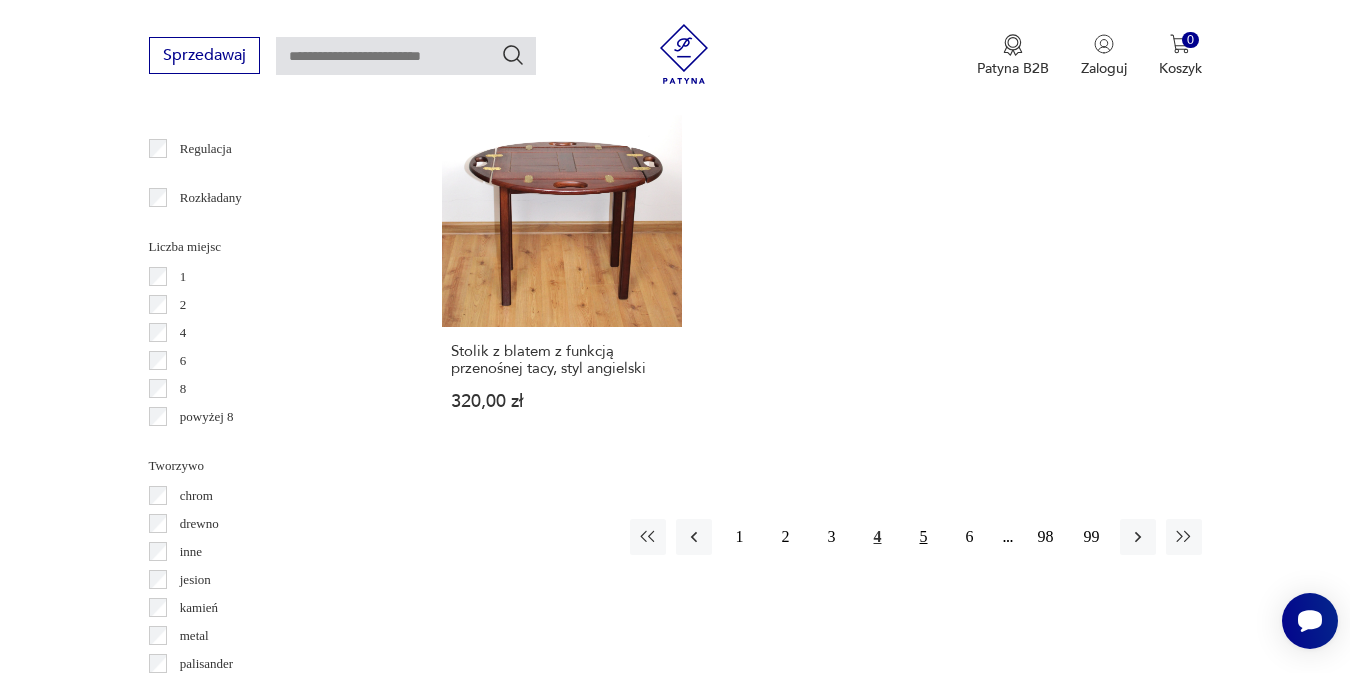 click on "5" at bounding box center [924, 537] 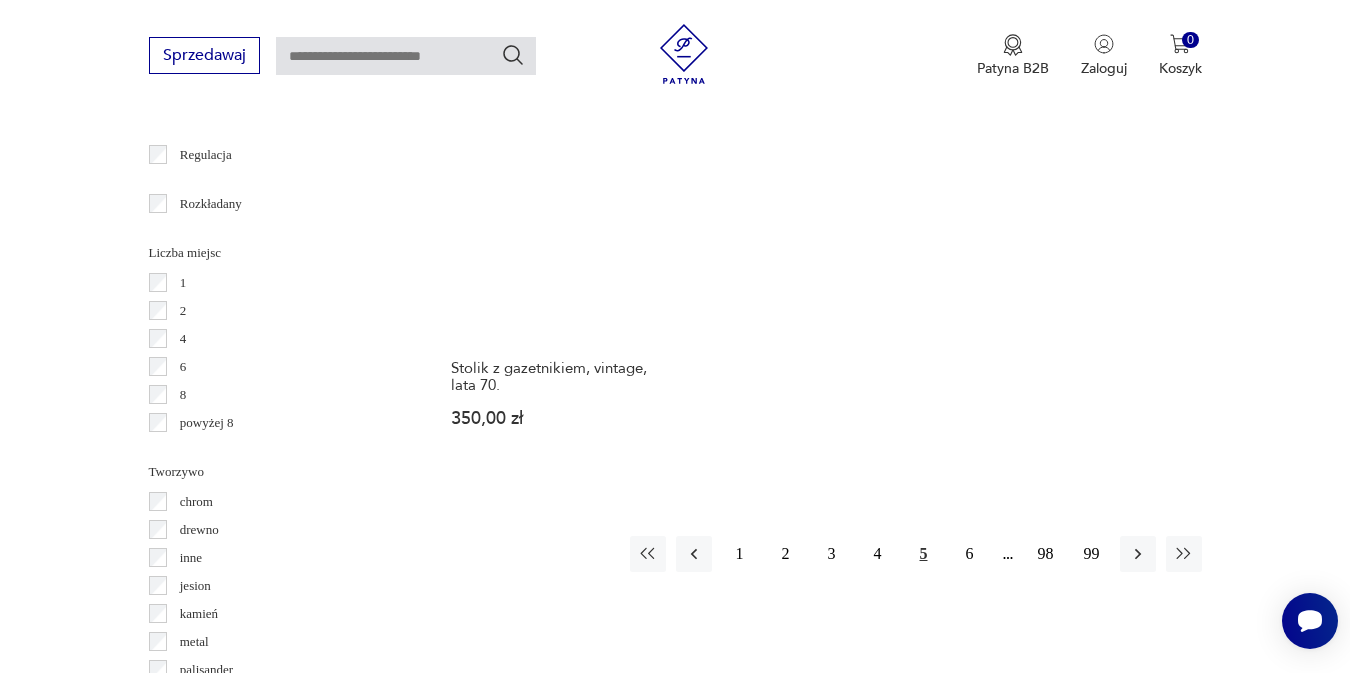 scroll, scrollTop: 2841, scrollLeft: 0, axis: vertical 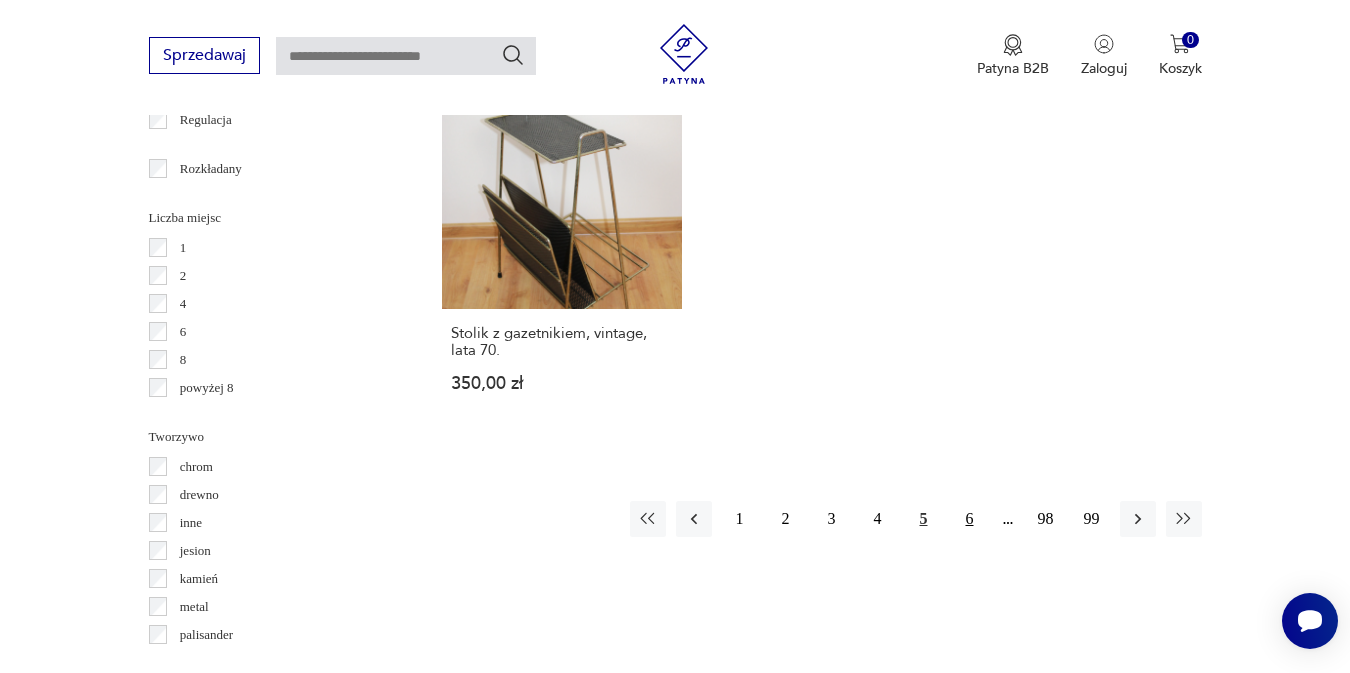 click on "6" at bounding box center (970, 519) 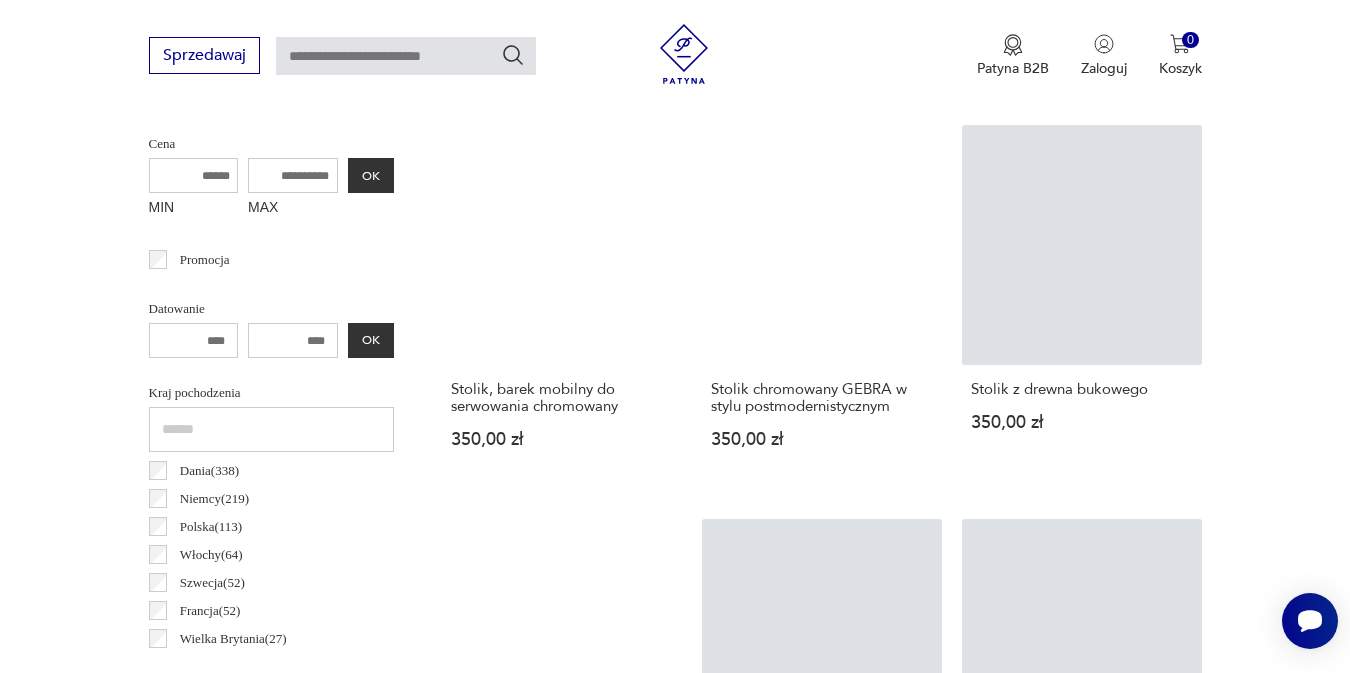 scroll, scrollTop: 780, scrollLeft: 0, axis: vertical 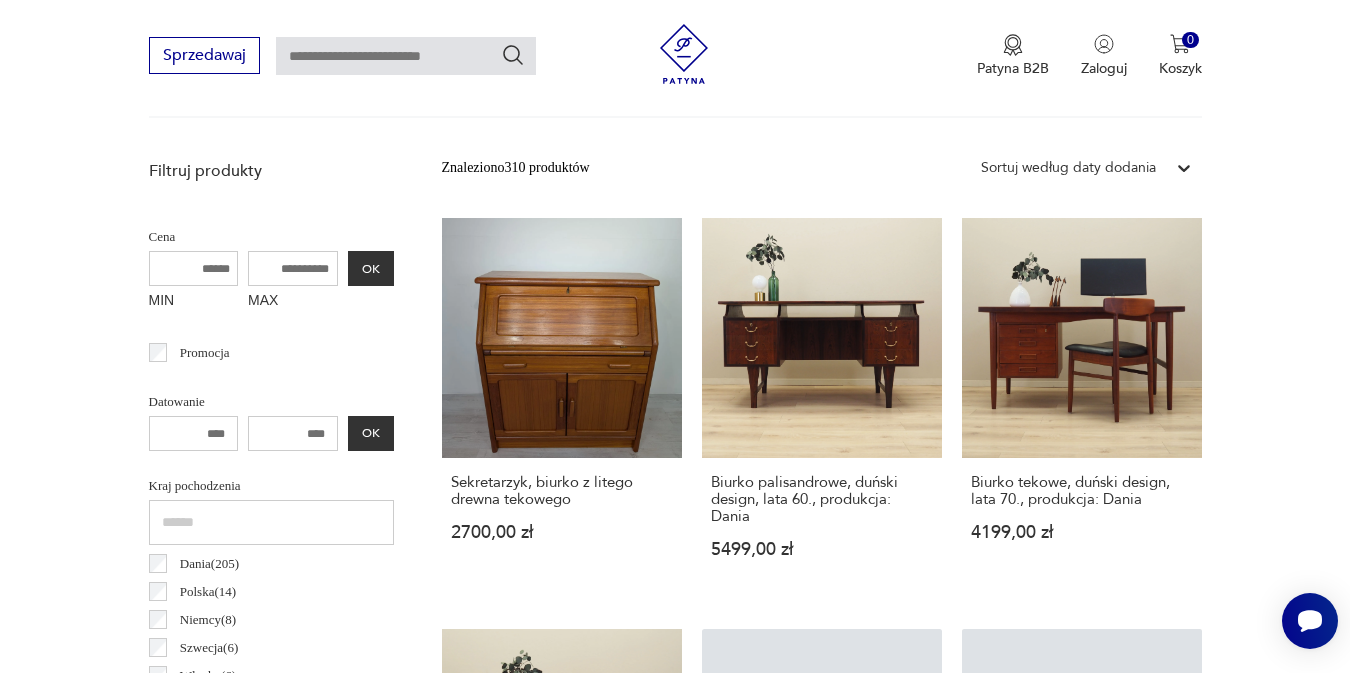 click 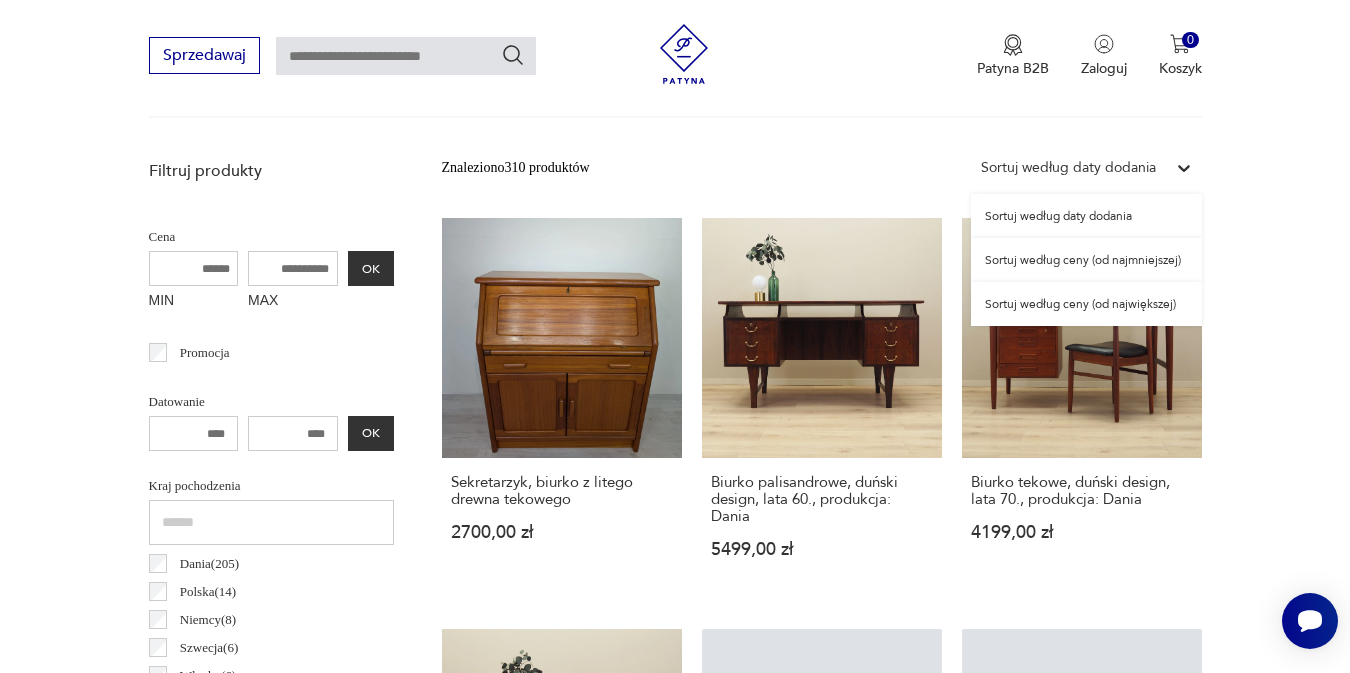 click on "Sortuj według ceny (od najmniejszej)" at bounding box center (1086, 260) 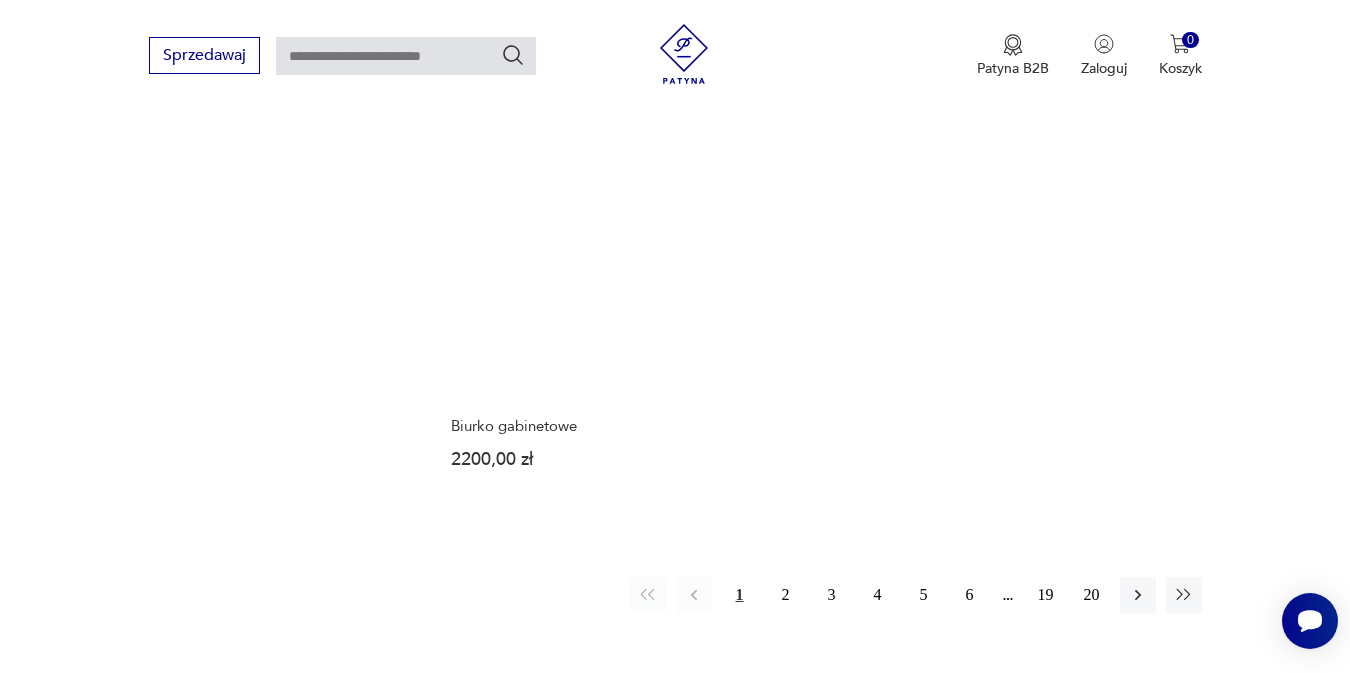 scroll, scrollTop: 2762, scrollLeft: 0, axis: vertical 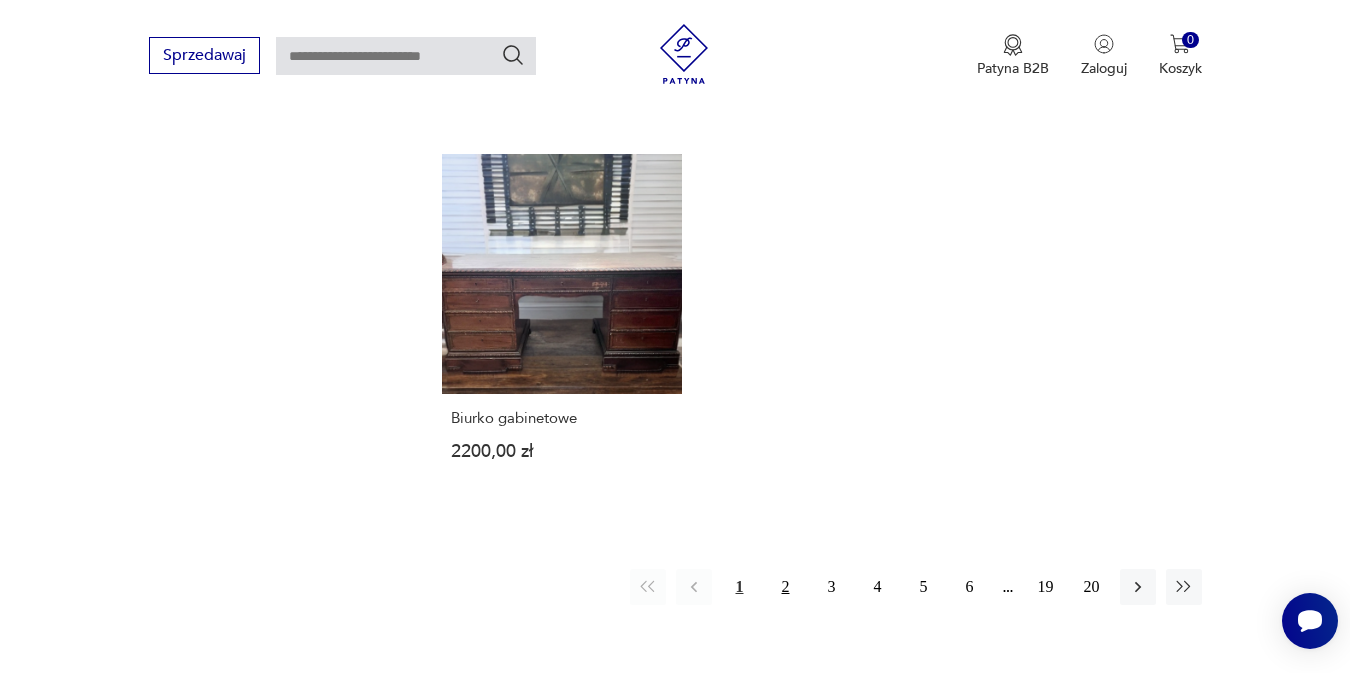 click on "2" at bounding box center [786, 587] 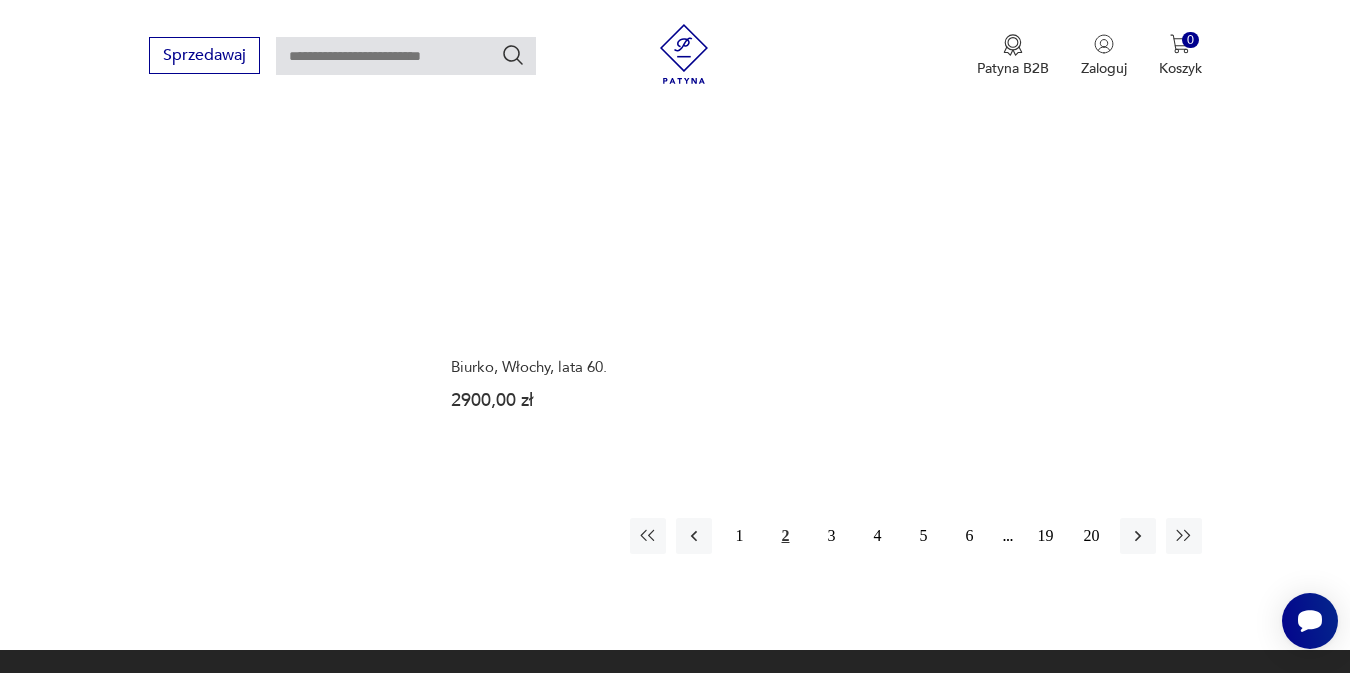 scroll, scrollTop: 2837, scrollLeft: 0, axis: vertical 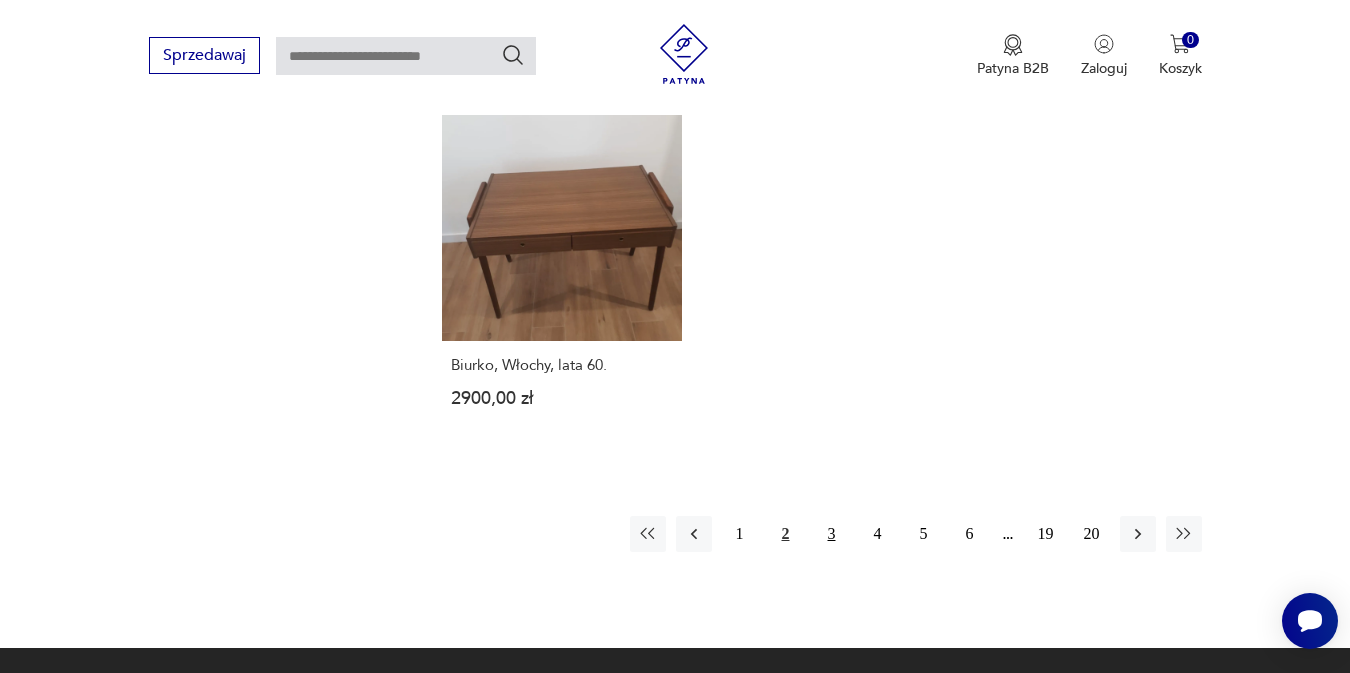 click on "3" at bounding box center [832, 534] 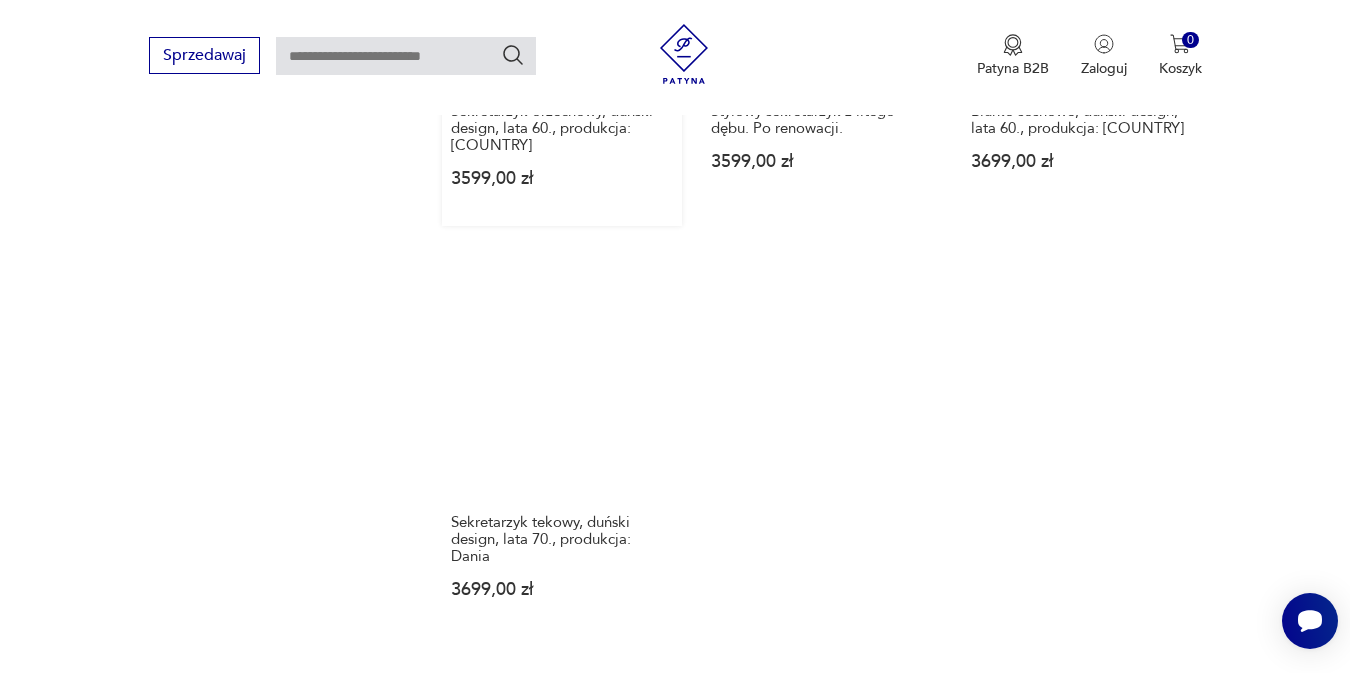 scroll, scrollTop: 2745, scrollLeft: 0, axis: vertical 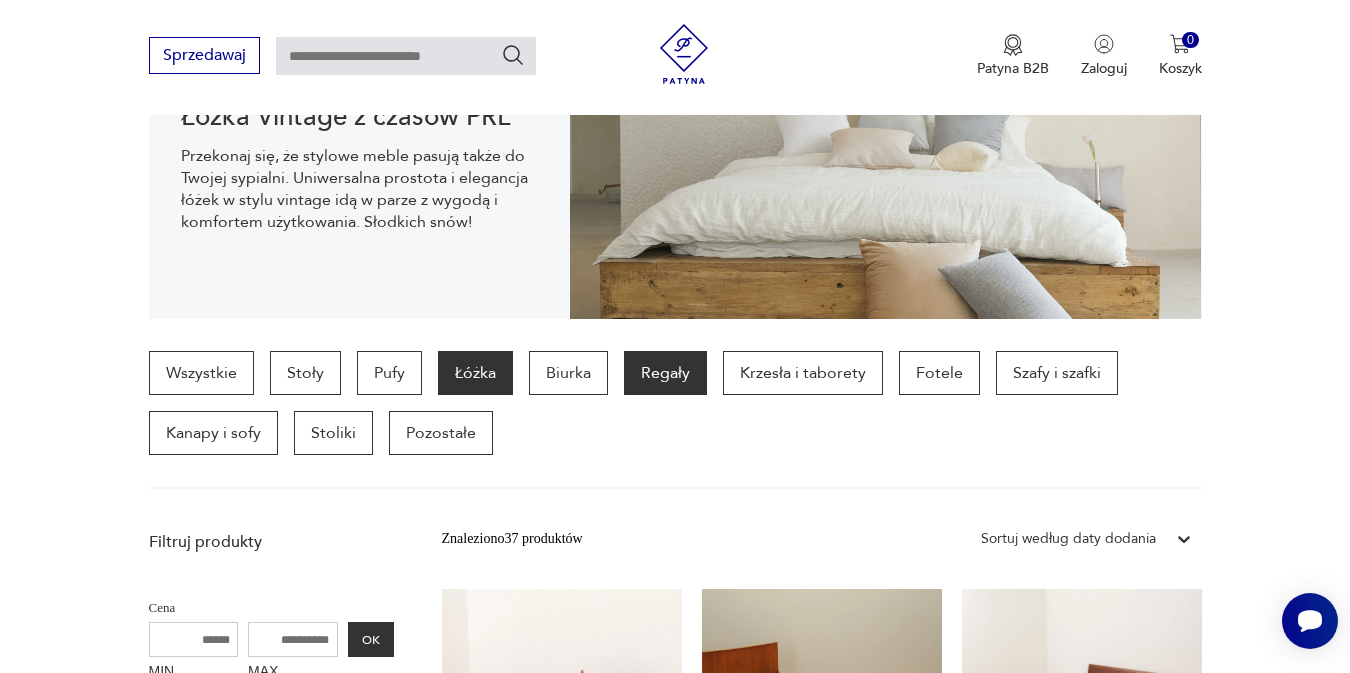 click on "Regały" at bounding box center (665, 373) 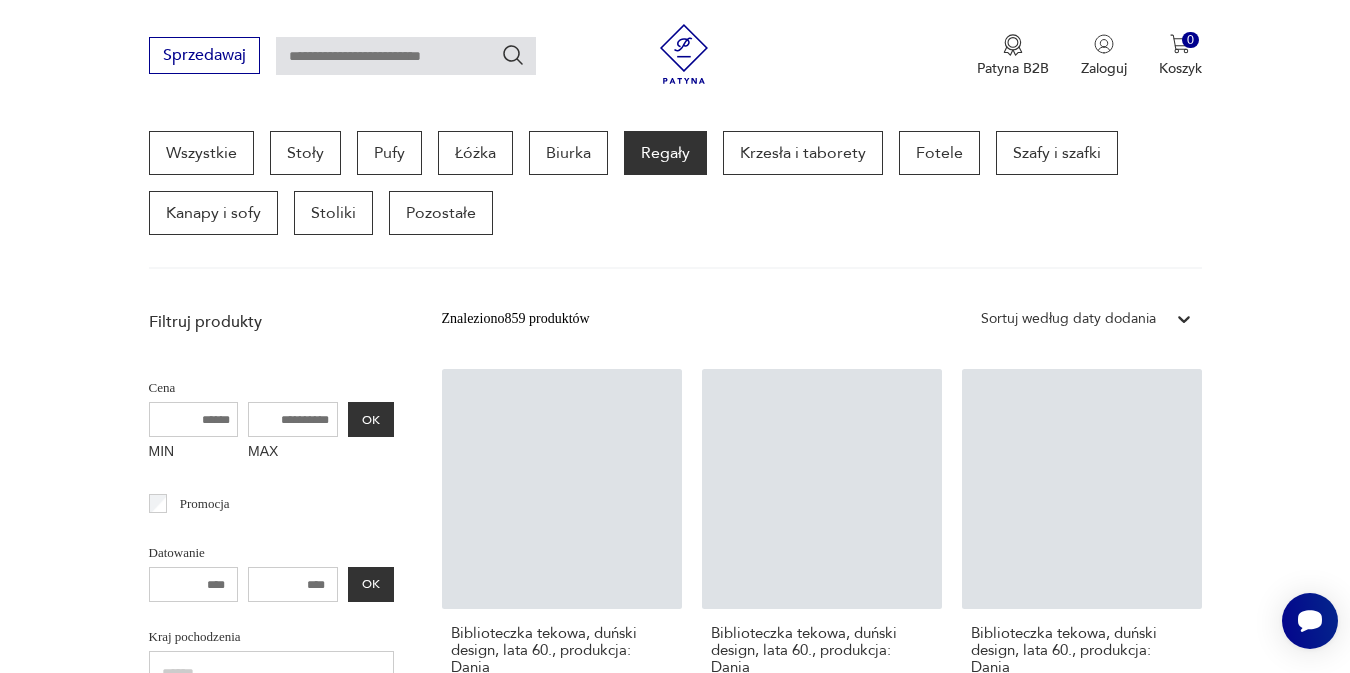 scroll, scrollTop: 569, scrollLeft: 0, axis: vertical 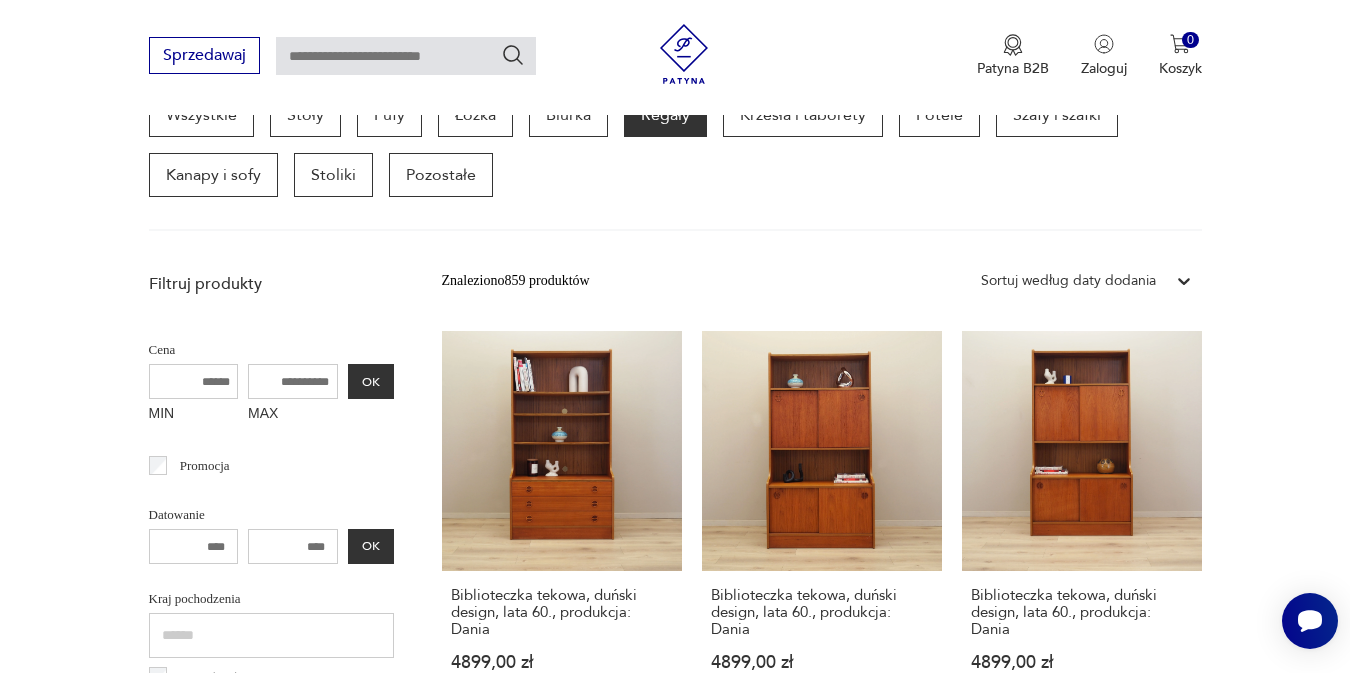 click 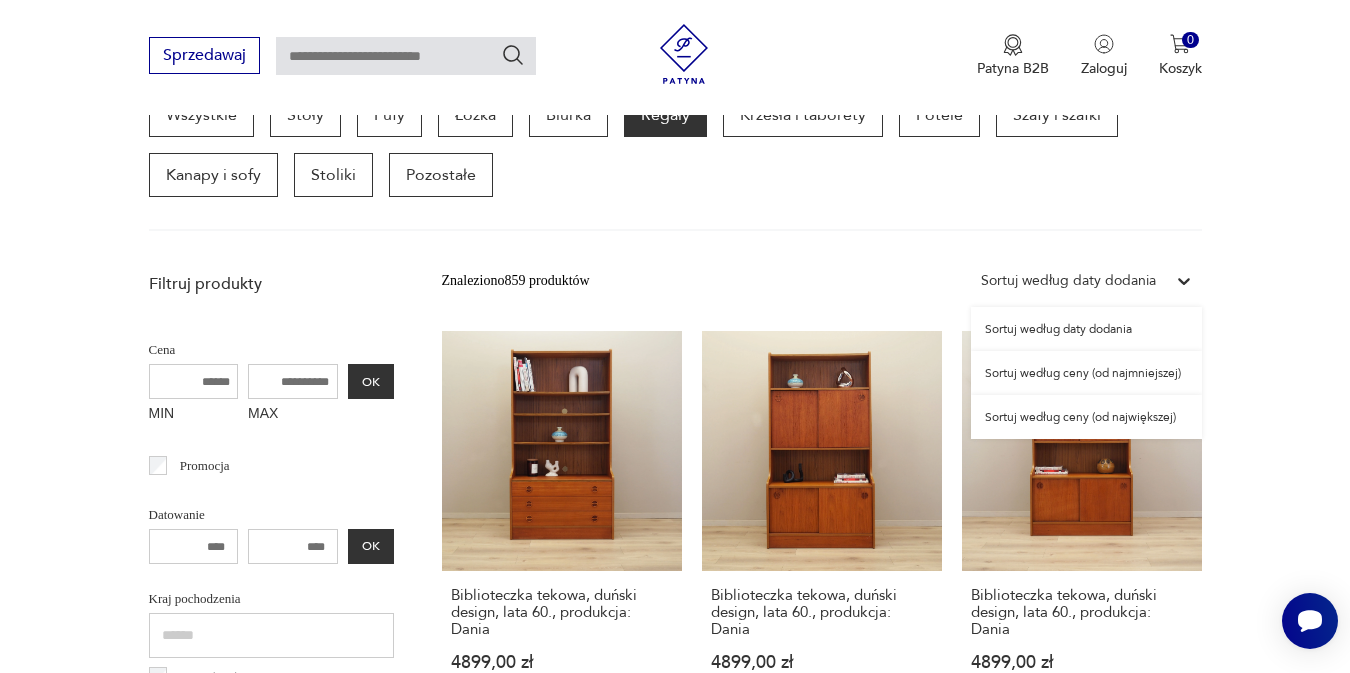 click on "Sortuj według ceny (od najmniejszej)" at bounding box center (1086, 373) 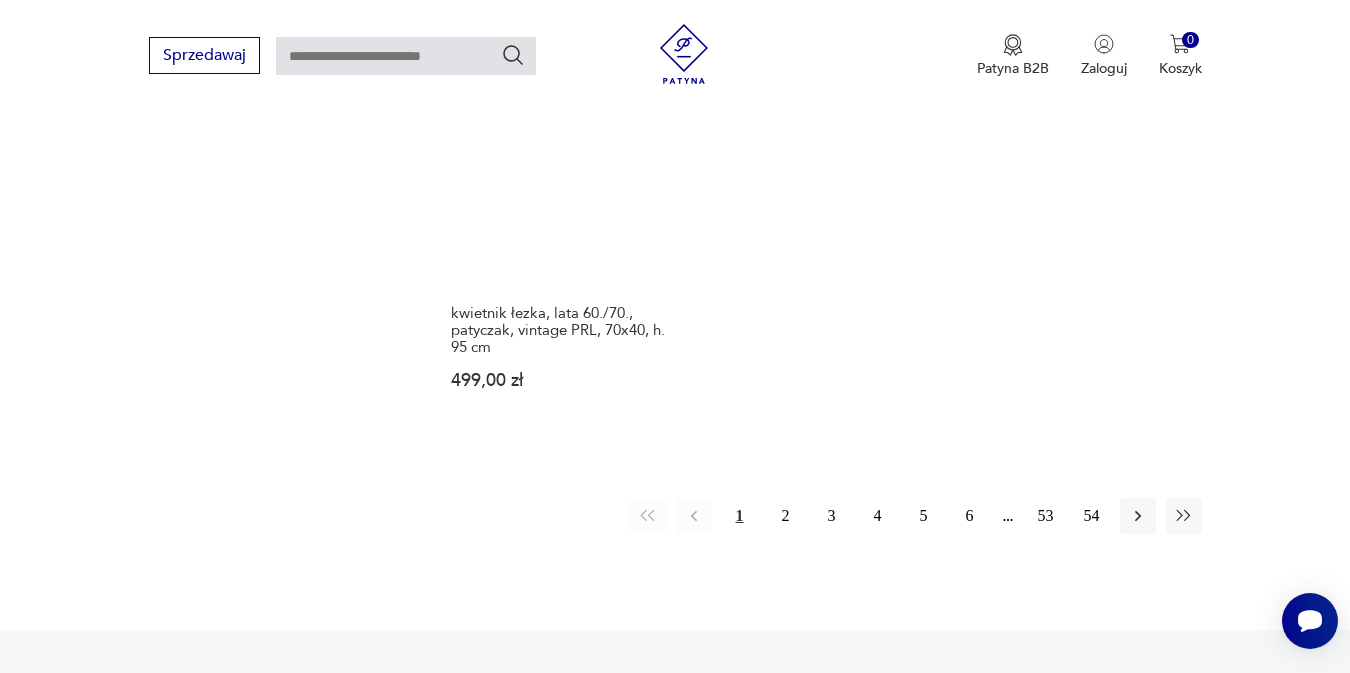 scroll, scrollTop: 2970, scrollLeft: 0, axis: vertical 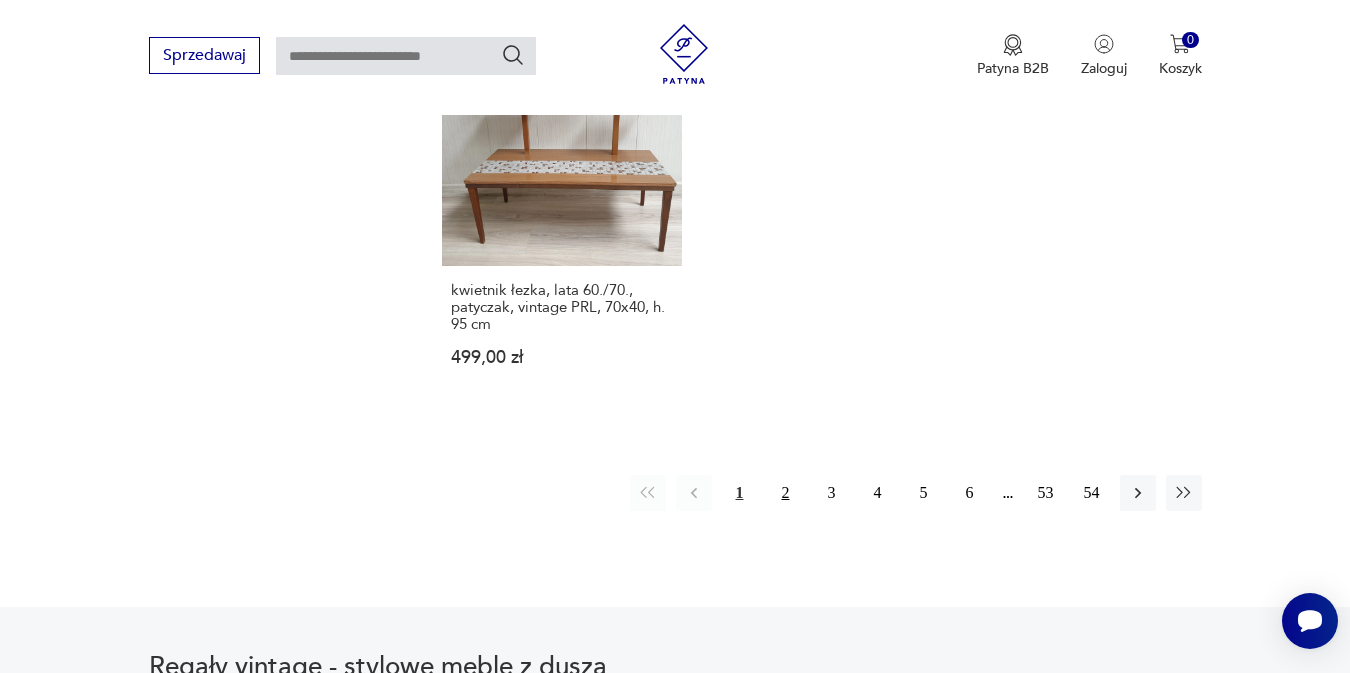 click on "2" at bounding box center (786, 493) 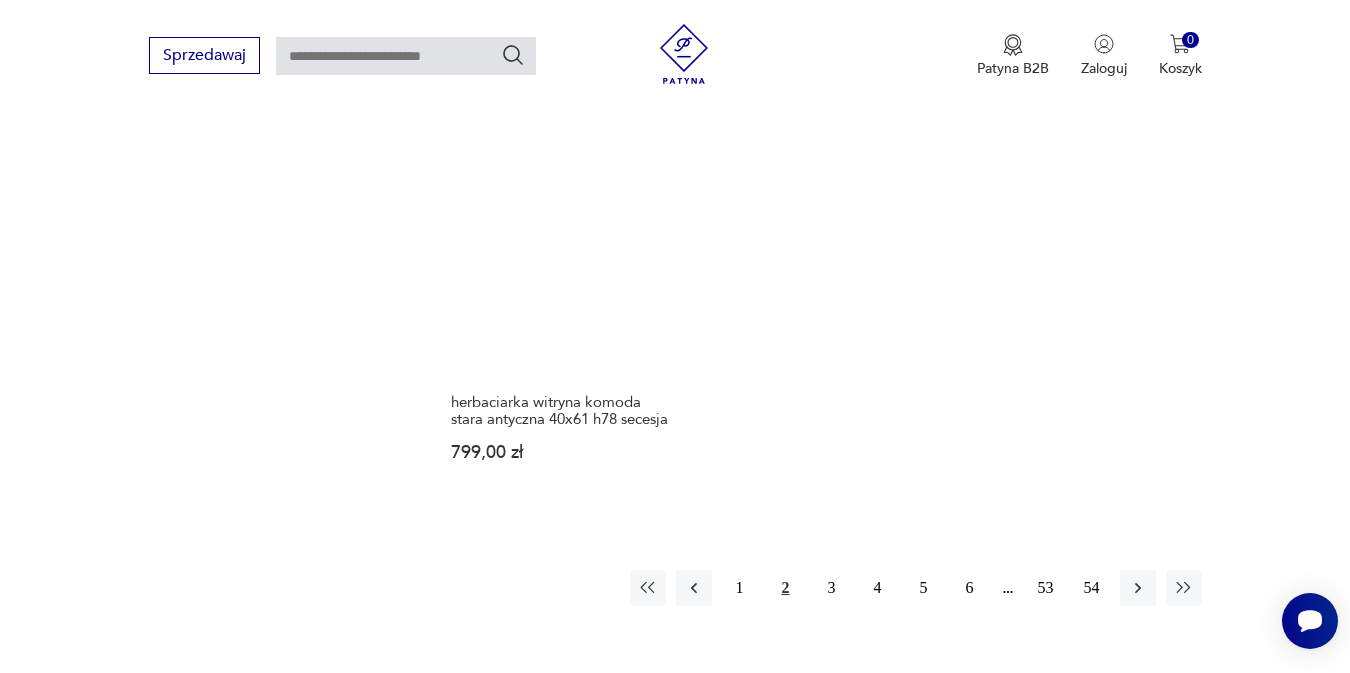 scroll, scrollTop: 2789, scrollLeft: 0, axis: vertical 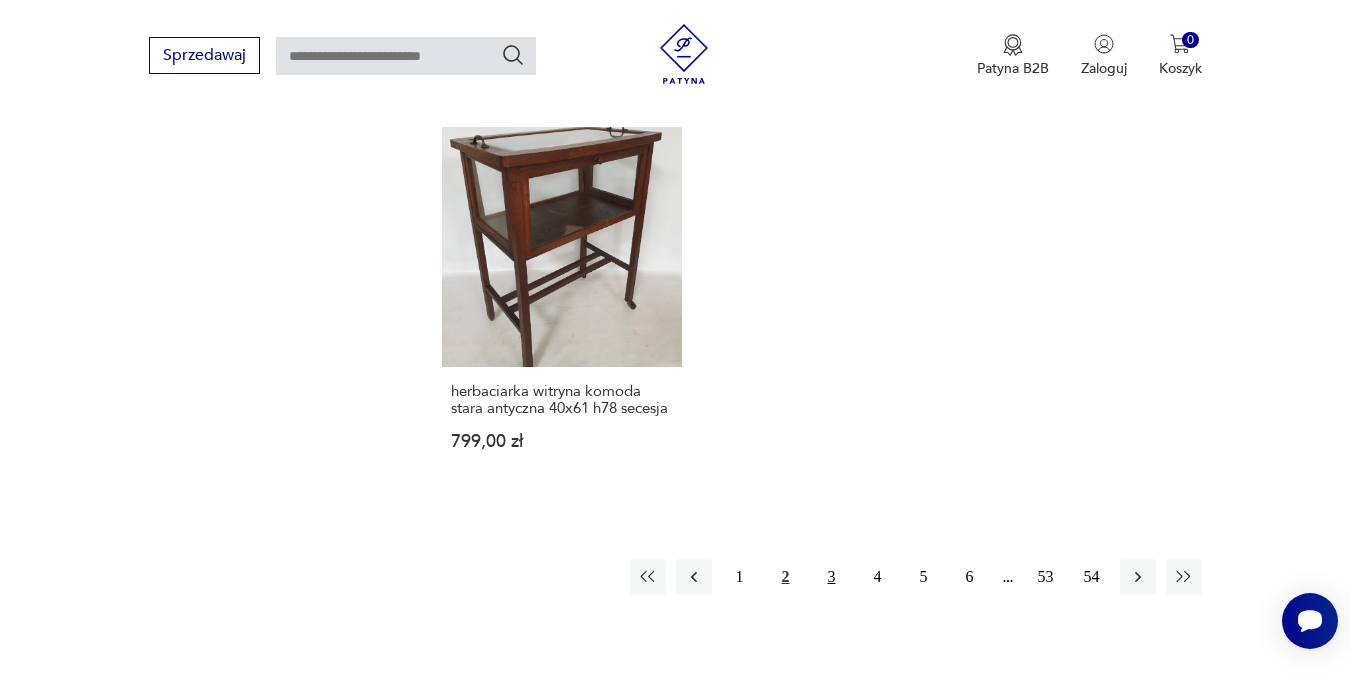 click on "3" at bounding box center (832, 577) 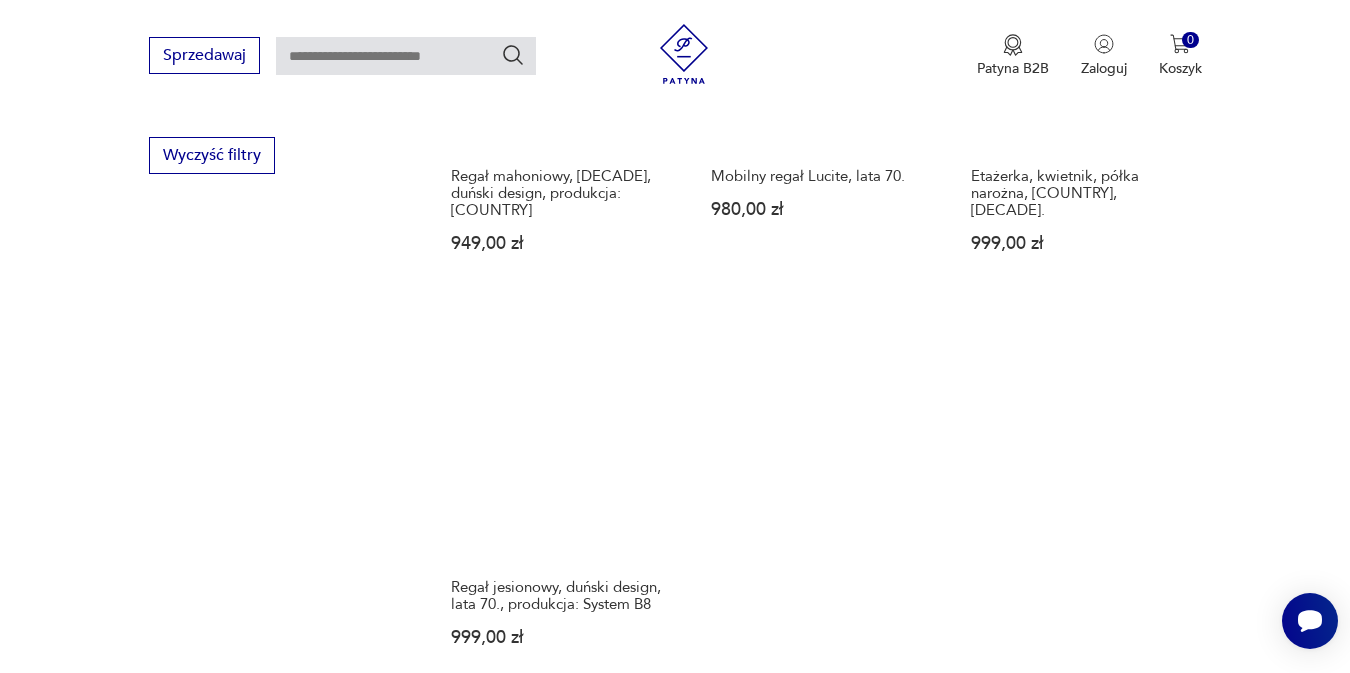 scroll, scrollTop: 2773, scrollLeft: 0, axis: vertical 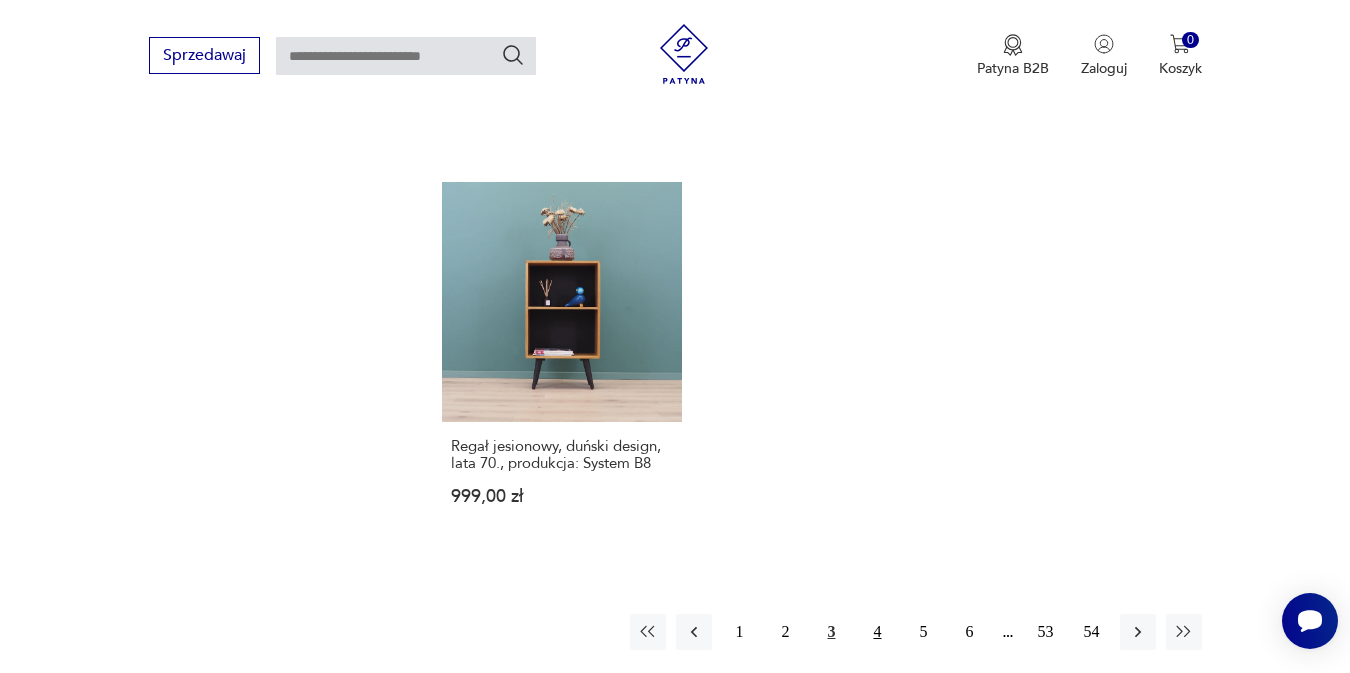 click on "4" at bounding box center [878, 632] 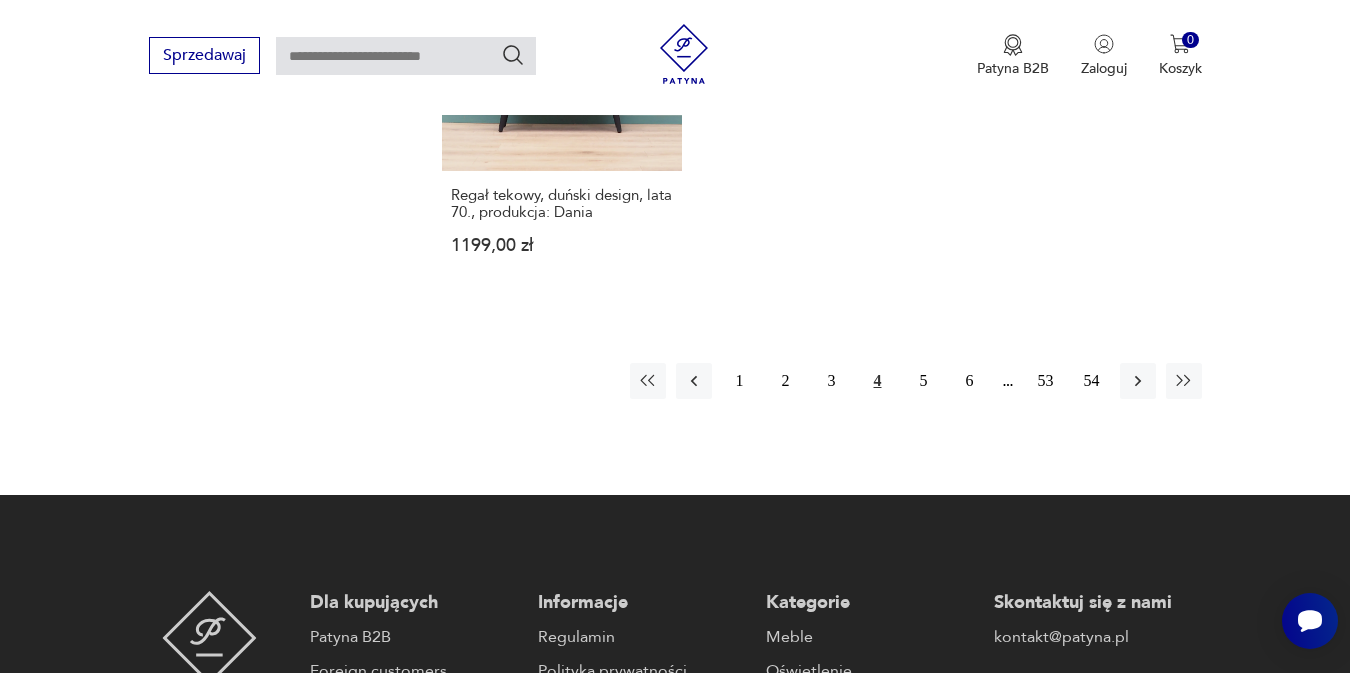 scroll, scrollTop: 3009, scrollLeft: 0, axis: vertical 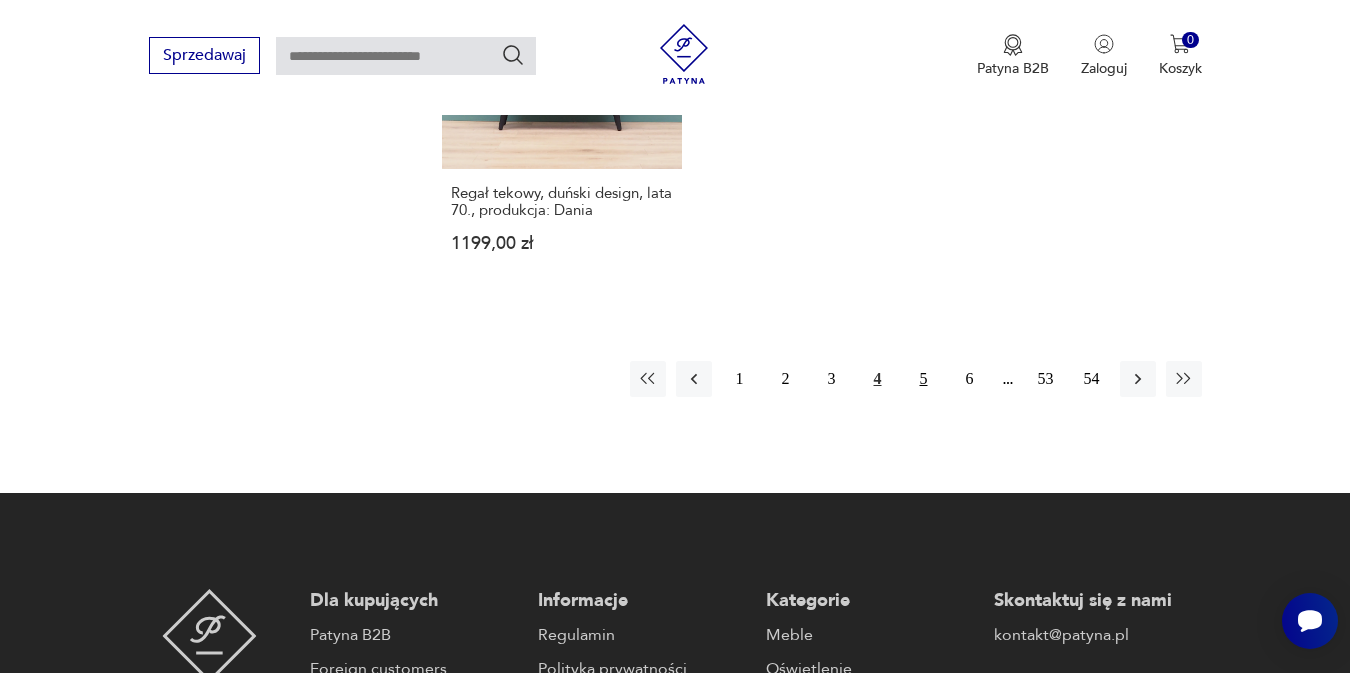 click on "5" at bounding box center (924, 379) 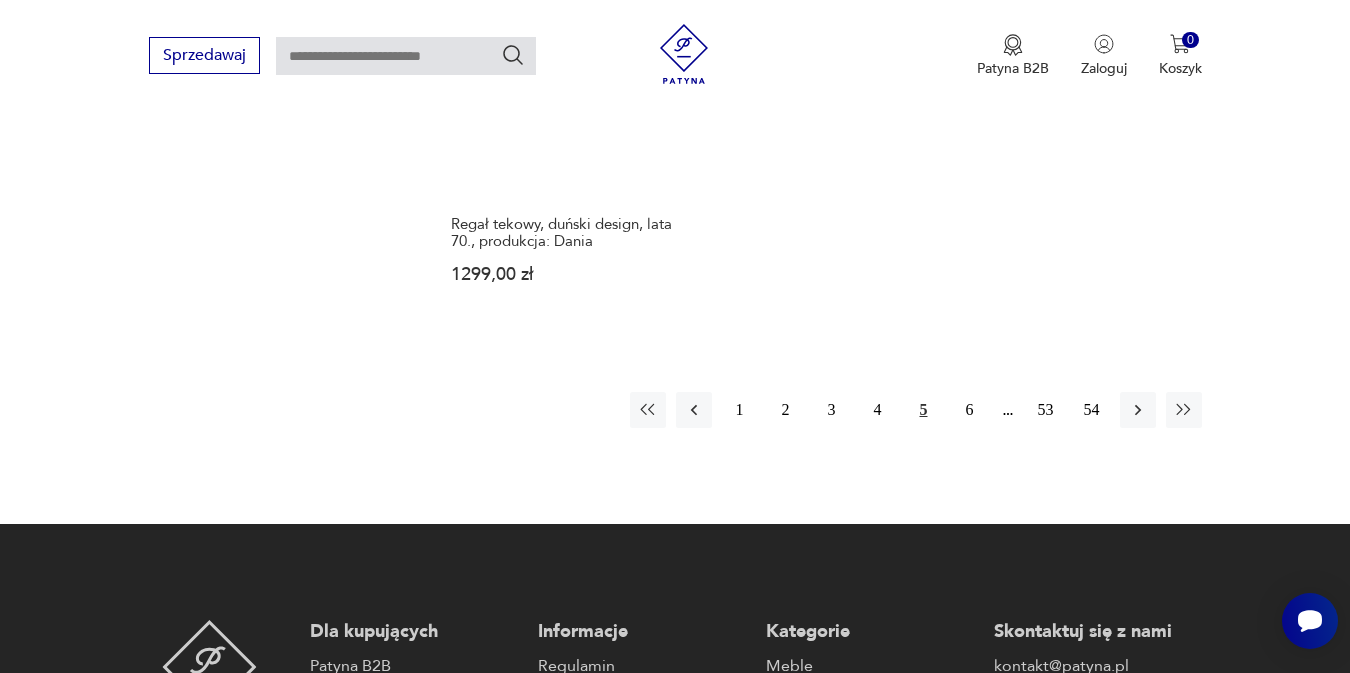 scroll, scrollTop: 2993, scrollLeft: 0, axis: vertical 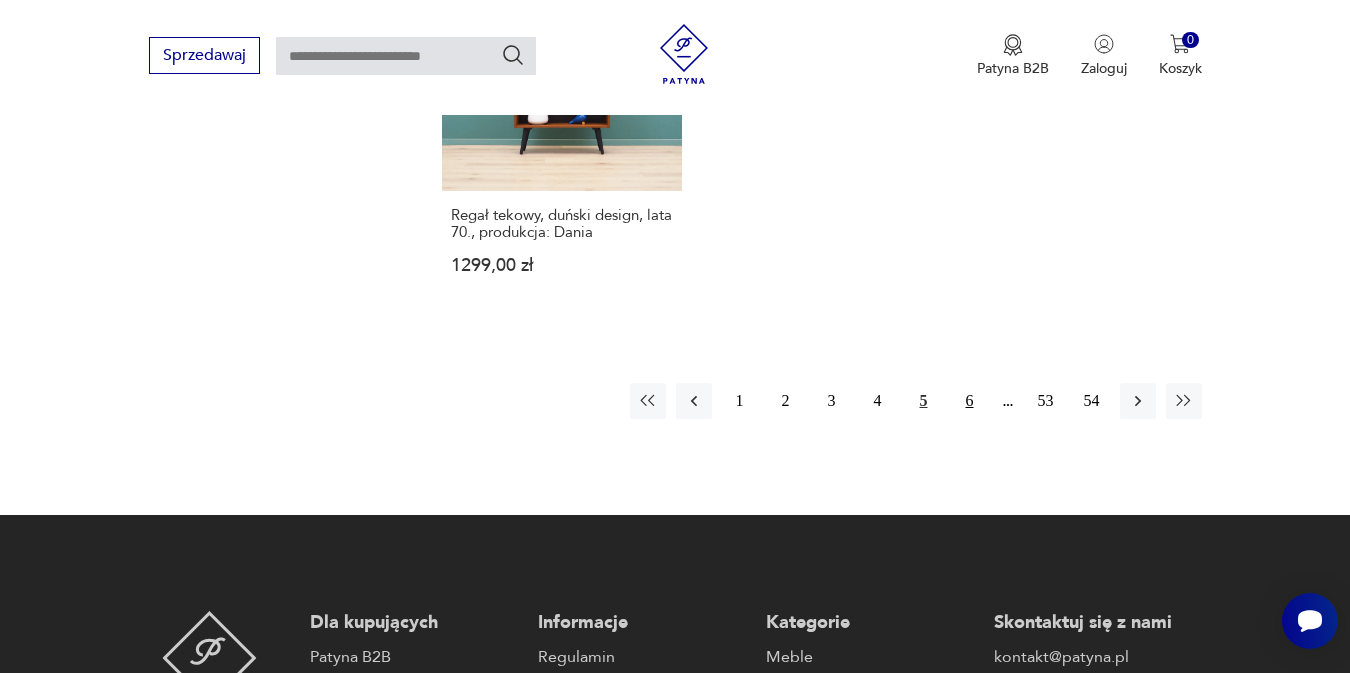 click on "6" at bounding box center [970, 401] 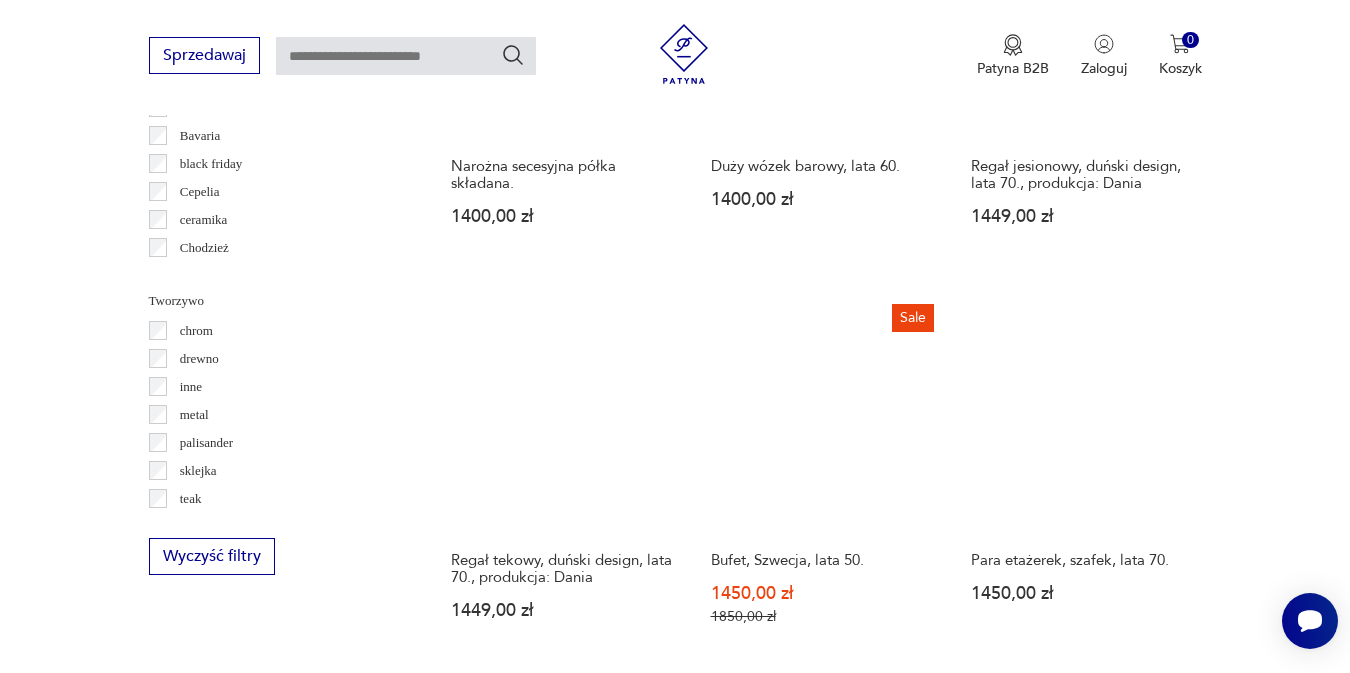scroll, scrollTop: 2284, scrollLeft: 0, axis: vertical 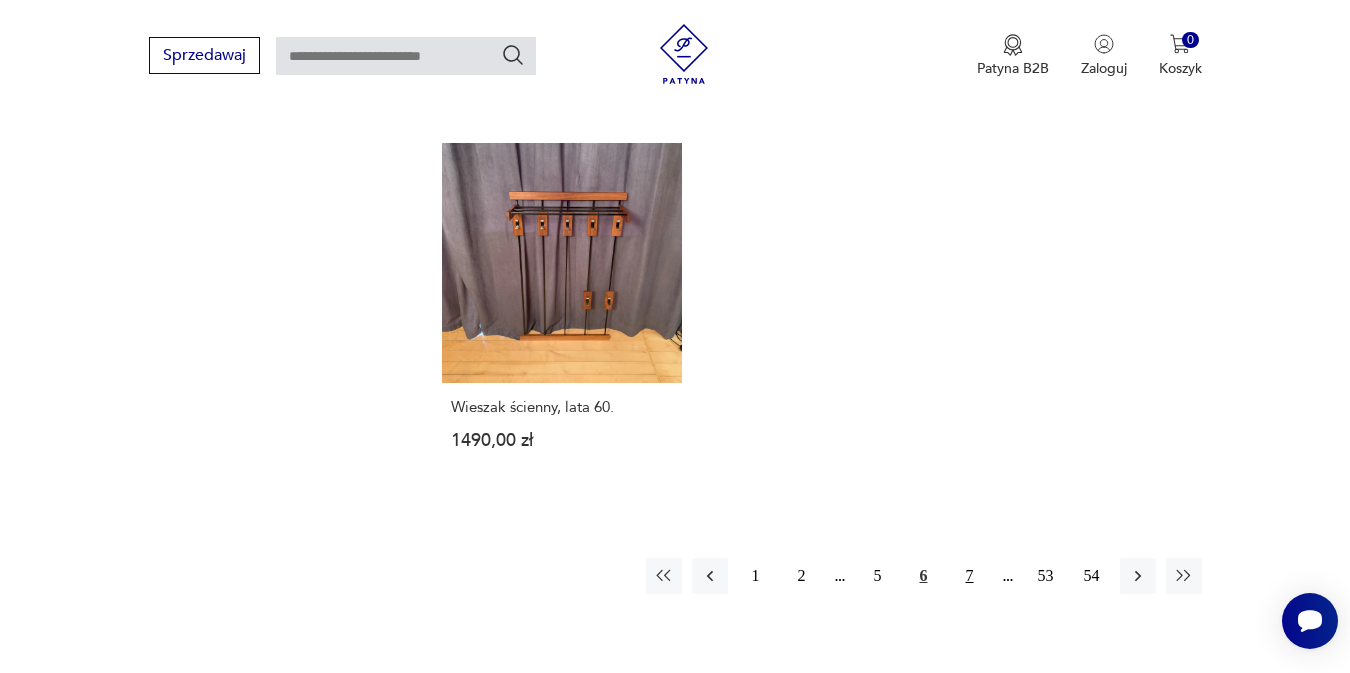 click on "7" at bounding box center [970, 576] 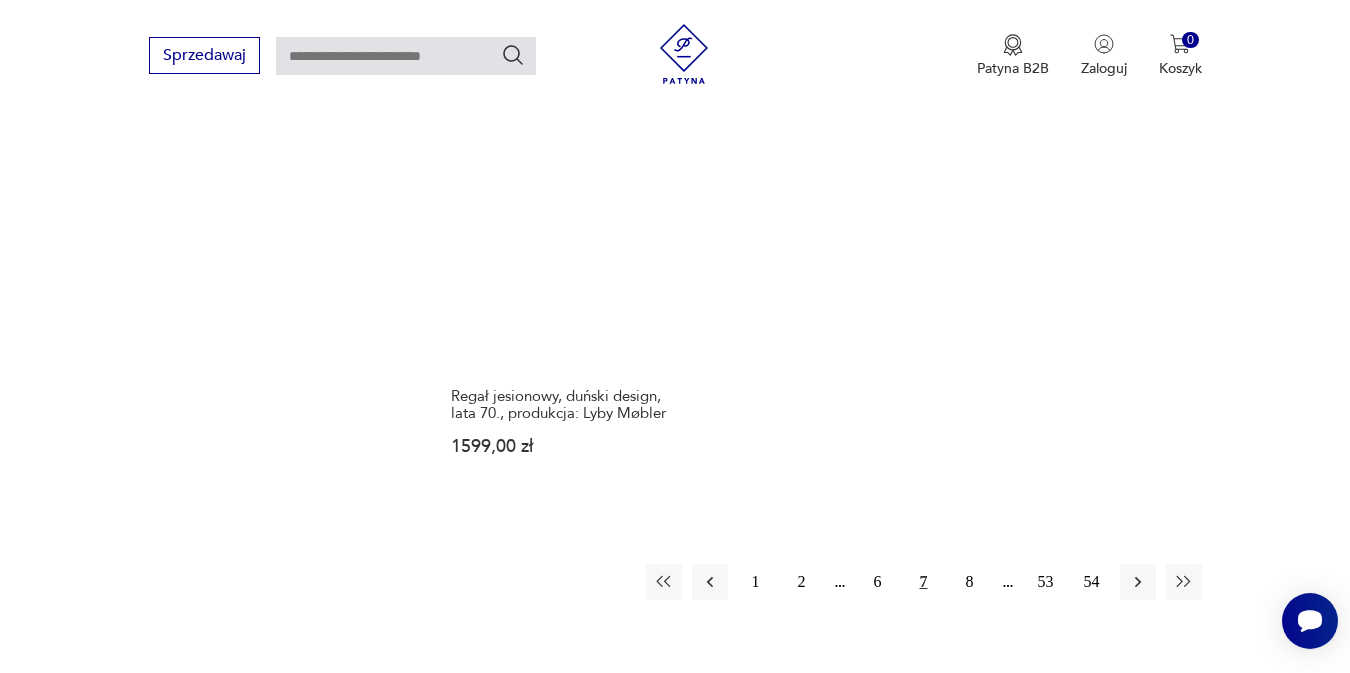 scroll, scrollTop: 2842, scrollLeft: 0, axis: vertical 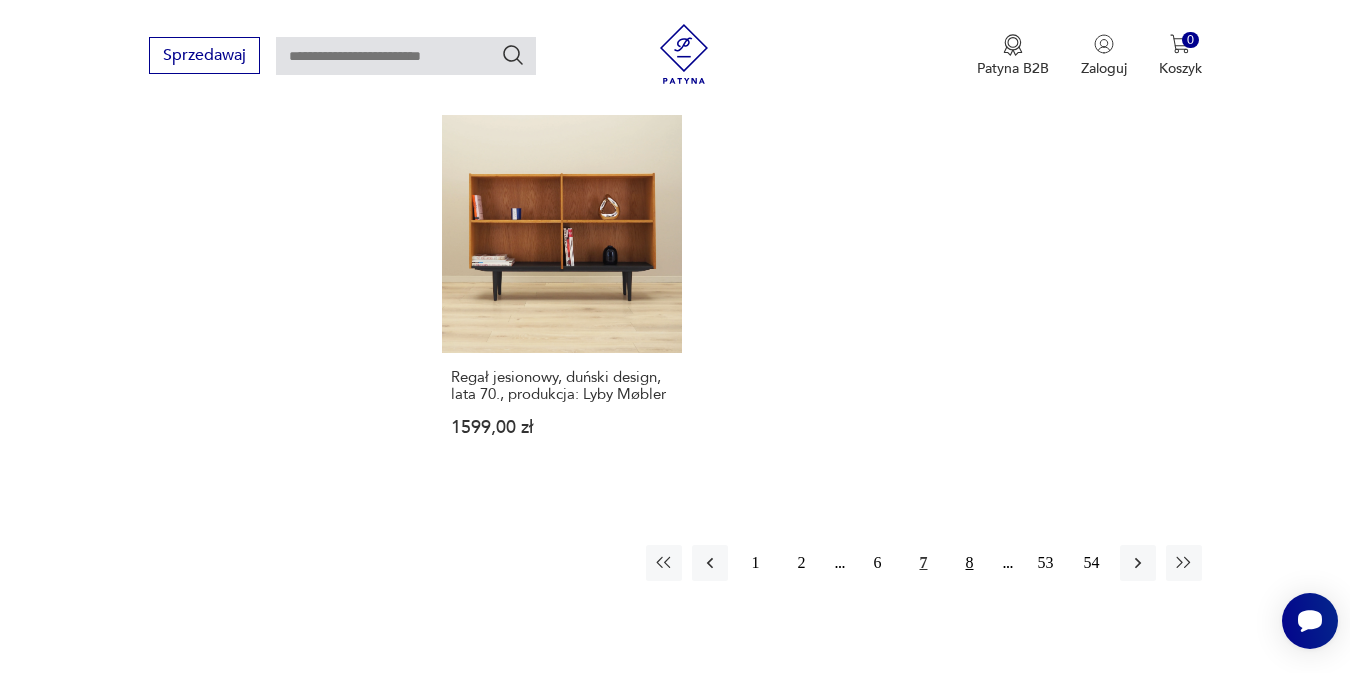 click on "8" at bounding box center [970, 563] 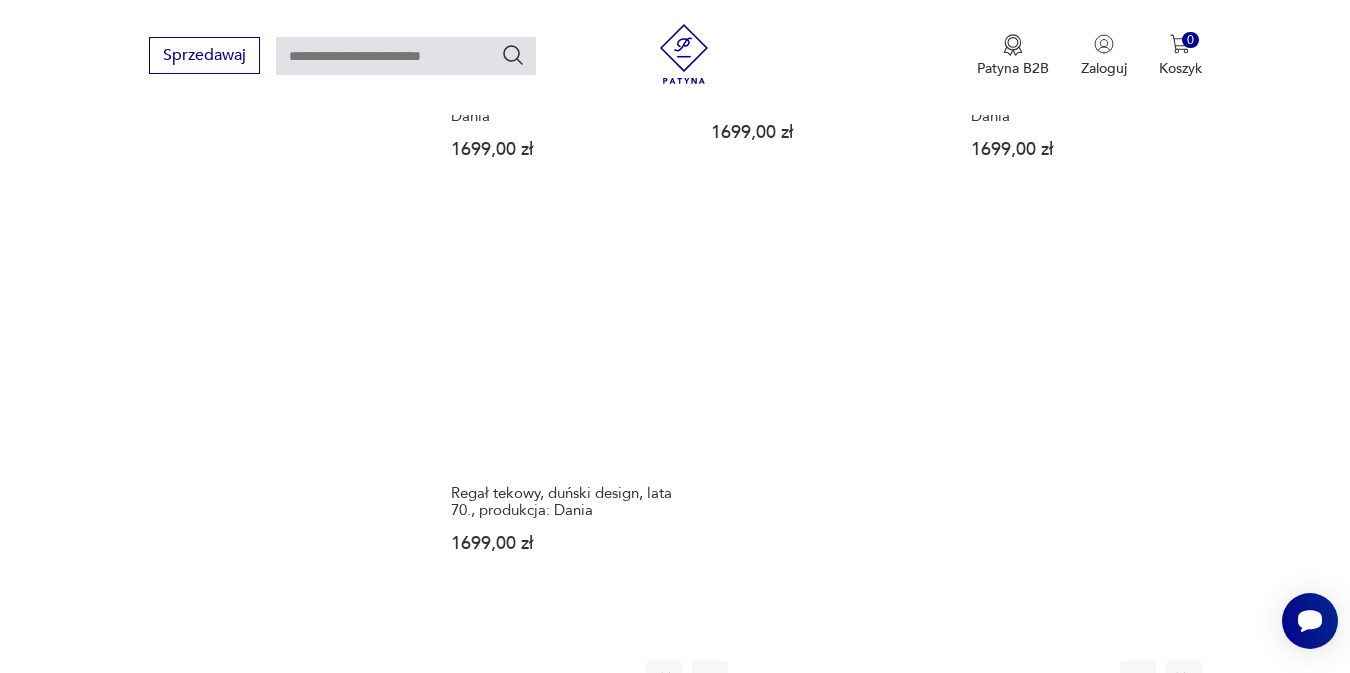 scroll, scrollTop: 2876, scrollLeft: 0, axis: vertical 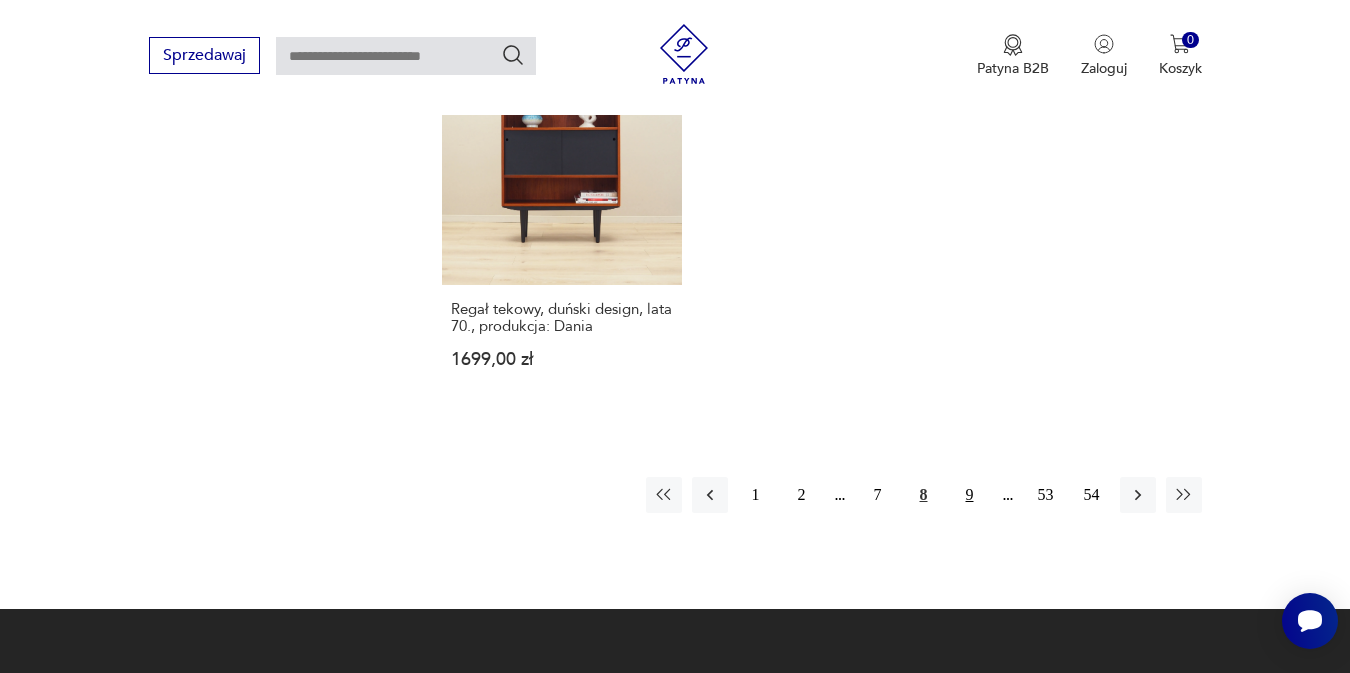 click on "9" at bounding box center [970, 495] 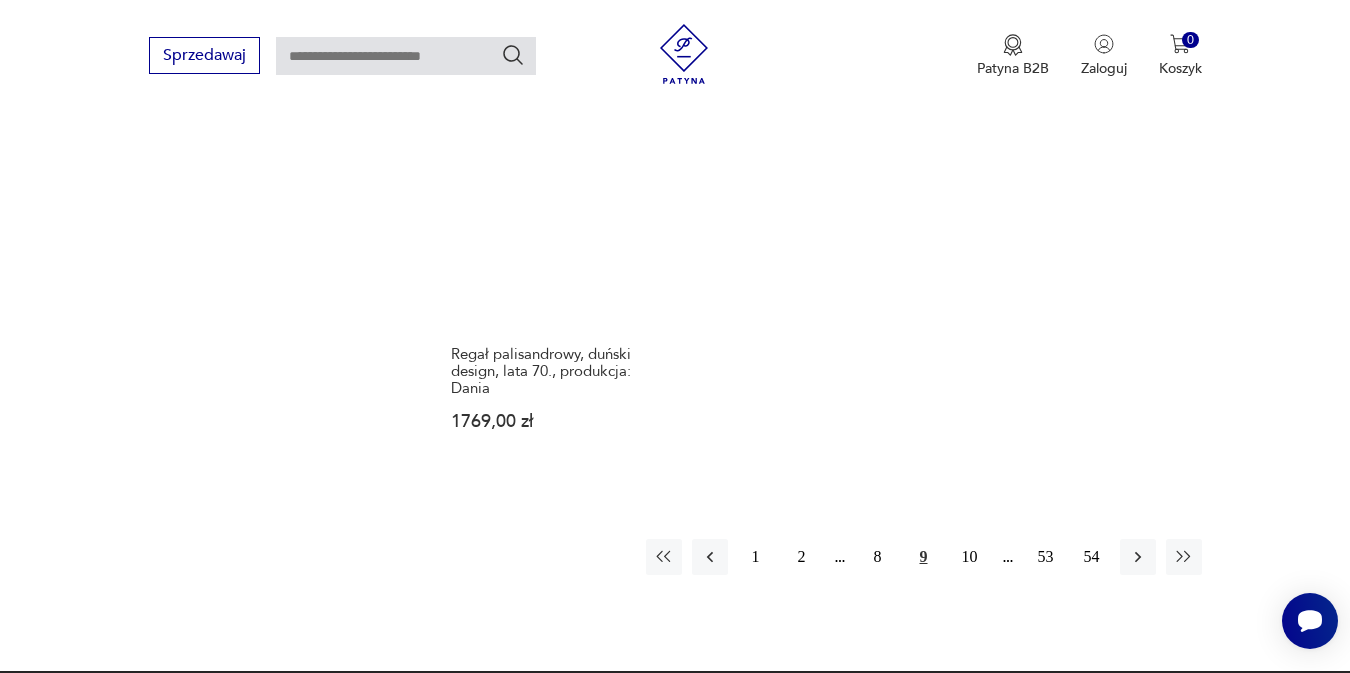 scroll, scrollTop: 2906, scrollLeft: 0, axis: vertical 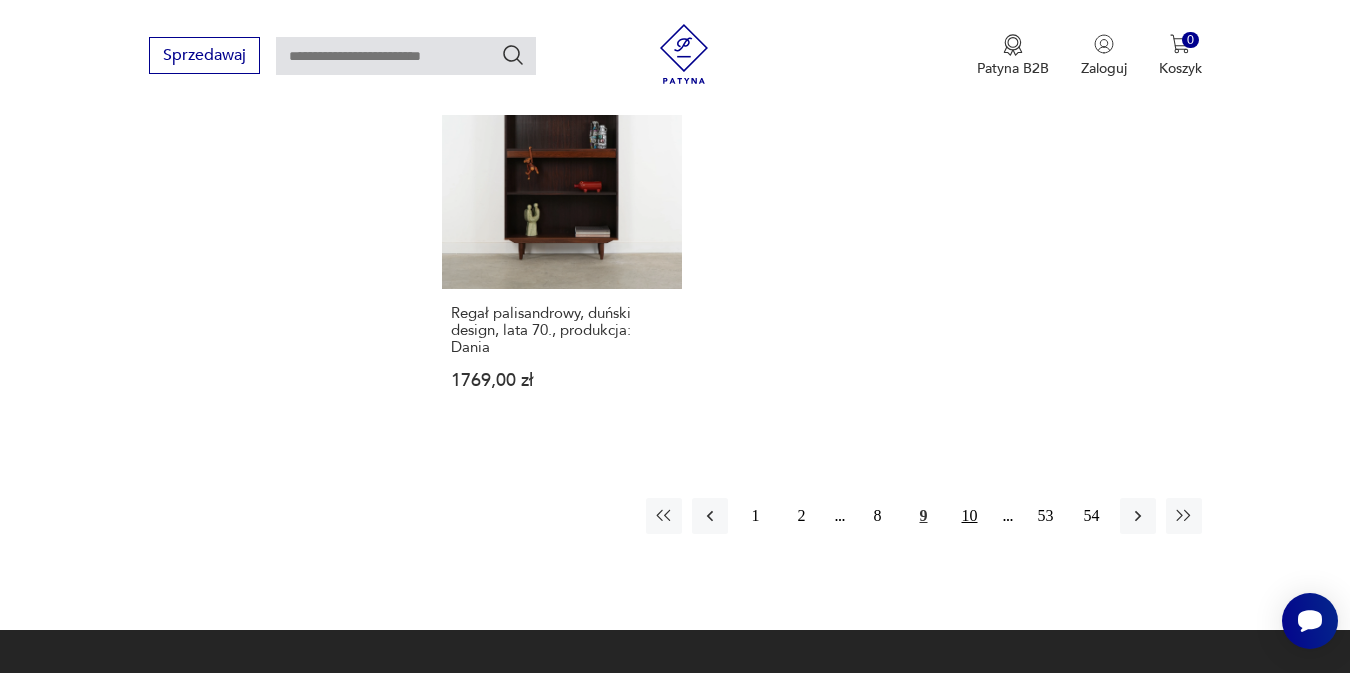 click on "10" at bounding box center (970, 516) 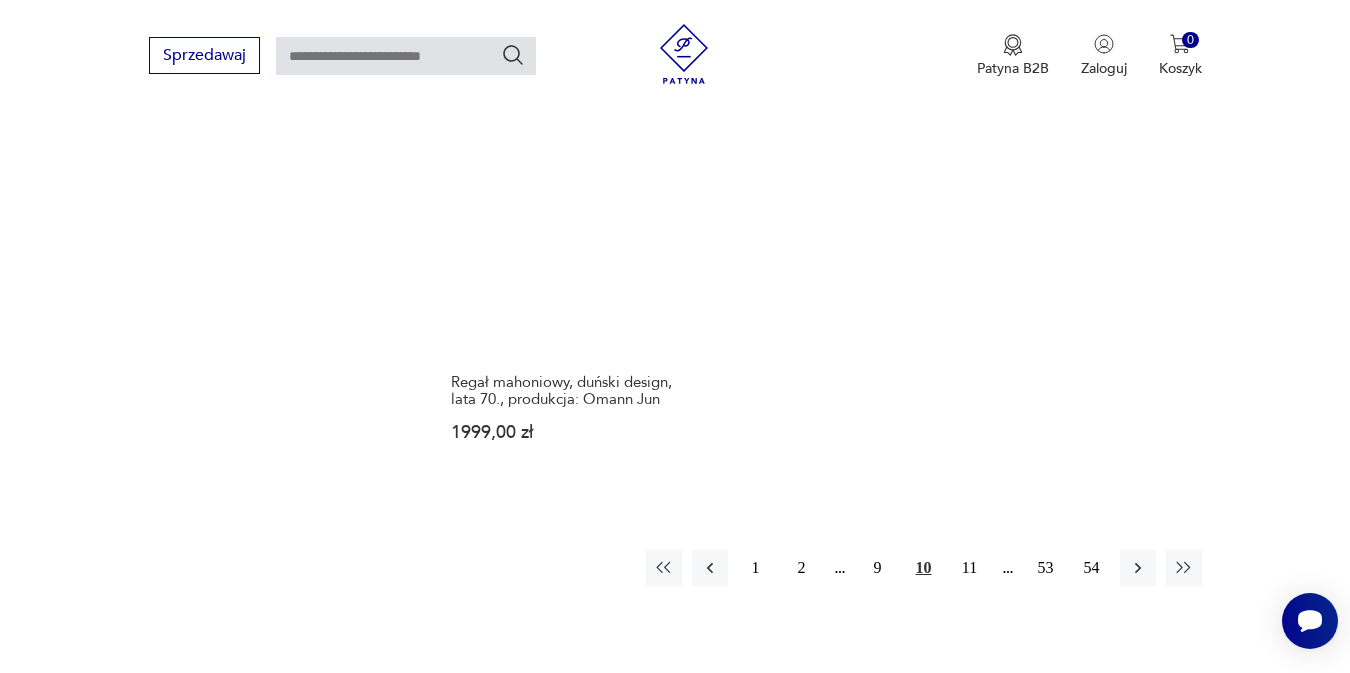 scroll, scrollTop: 2821, scrollLeft: 0, axis: vertical 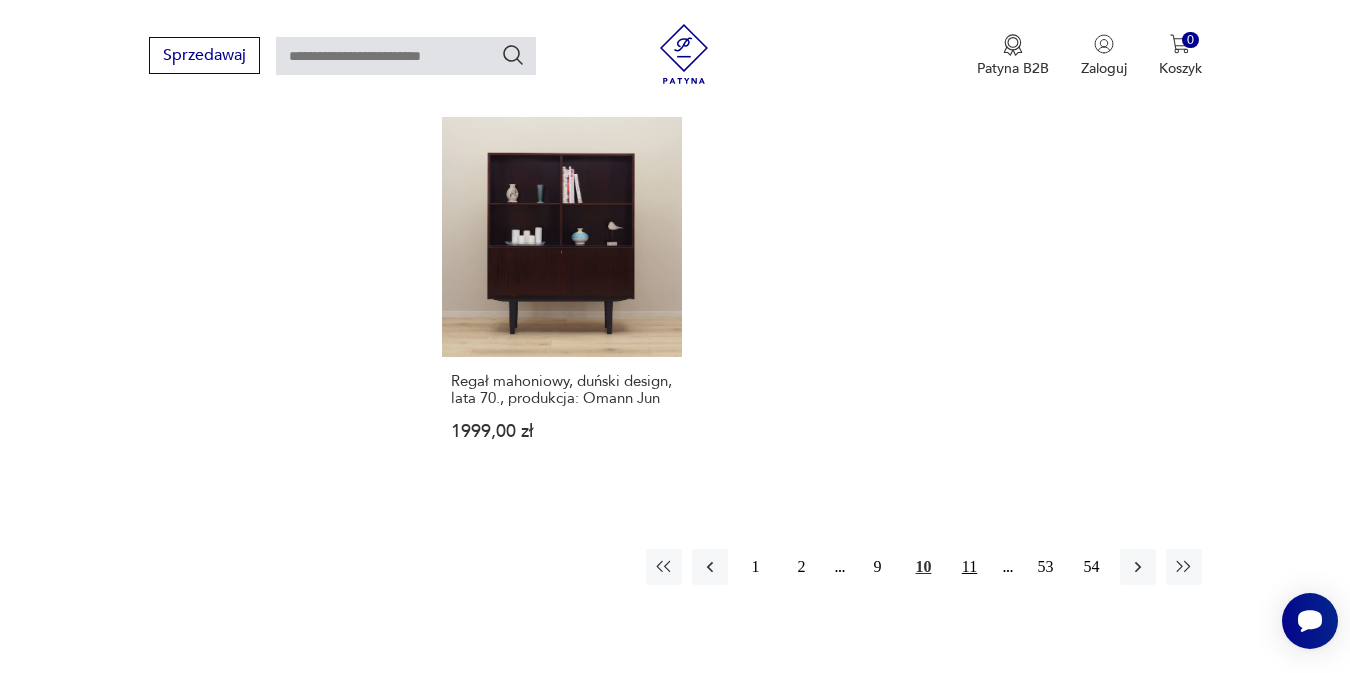click on "11" at bounding box center [970, 567] 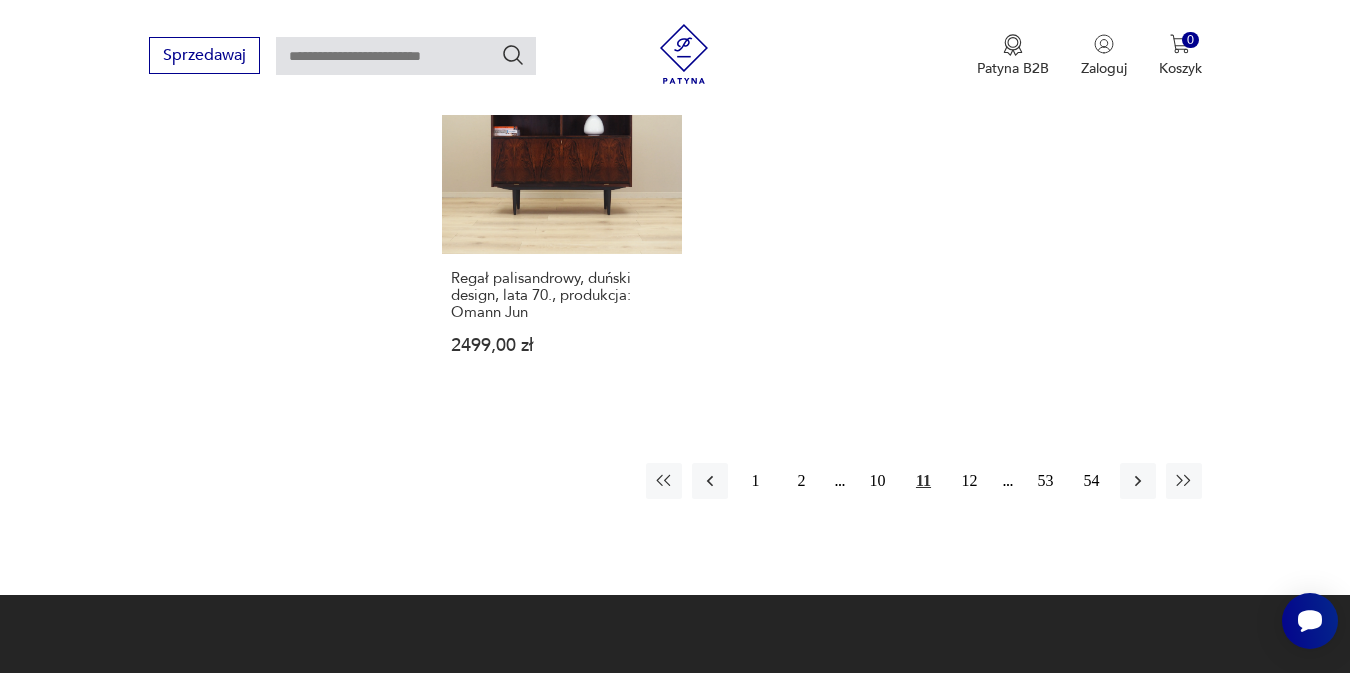 scroll, scrollTop: 2940, scrollLeft: 0, axis: vertical 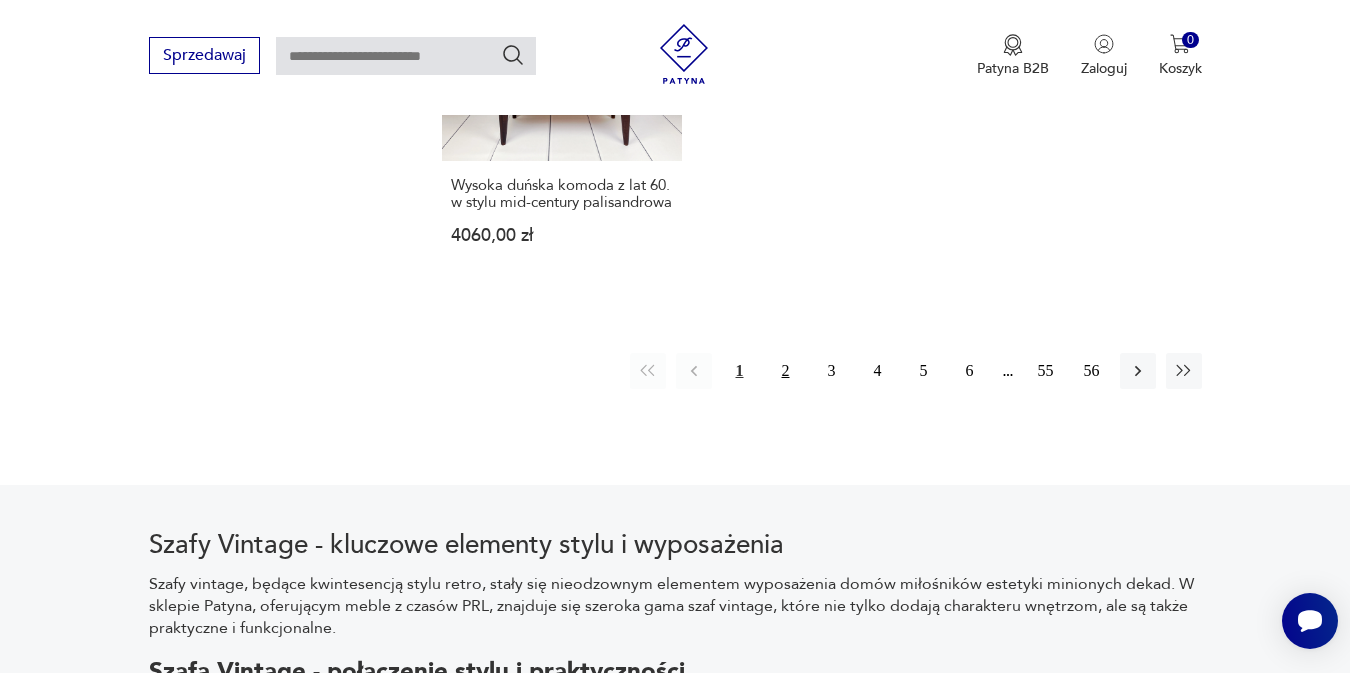 click on "2" at bounding box center (786, 371) 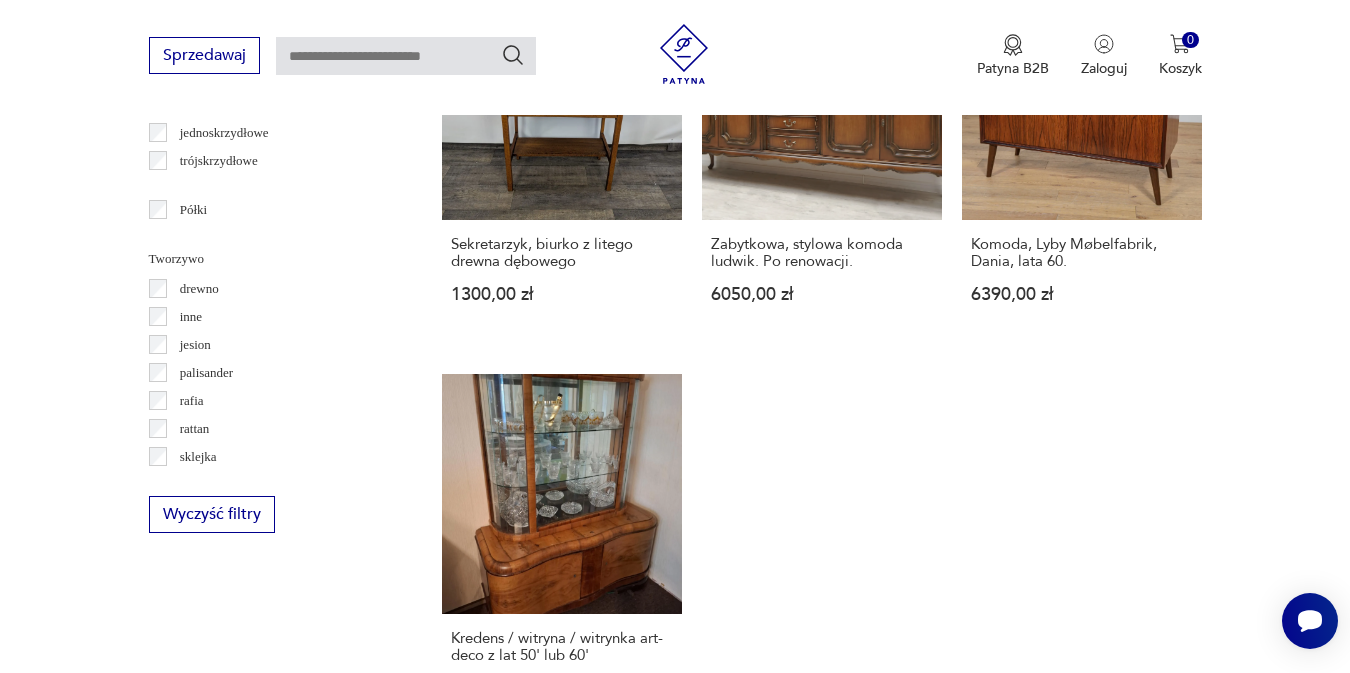 scroll, scrollTop: 2750, scrollLeft: 0, axis: vertical 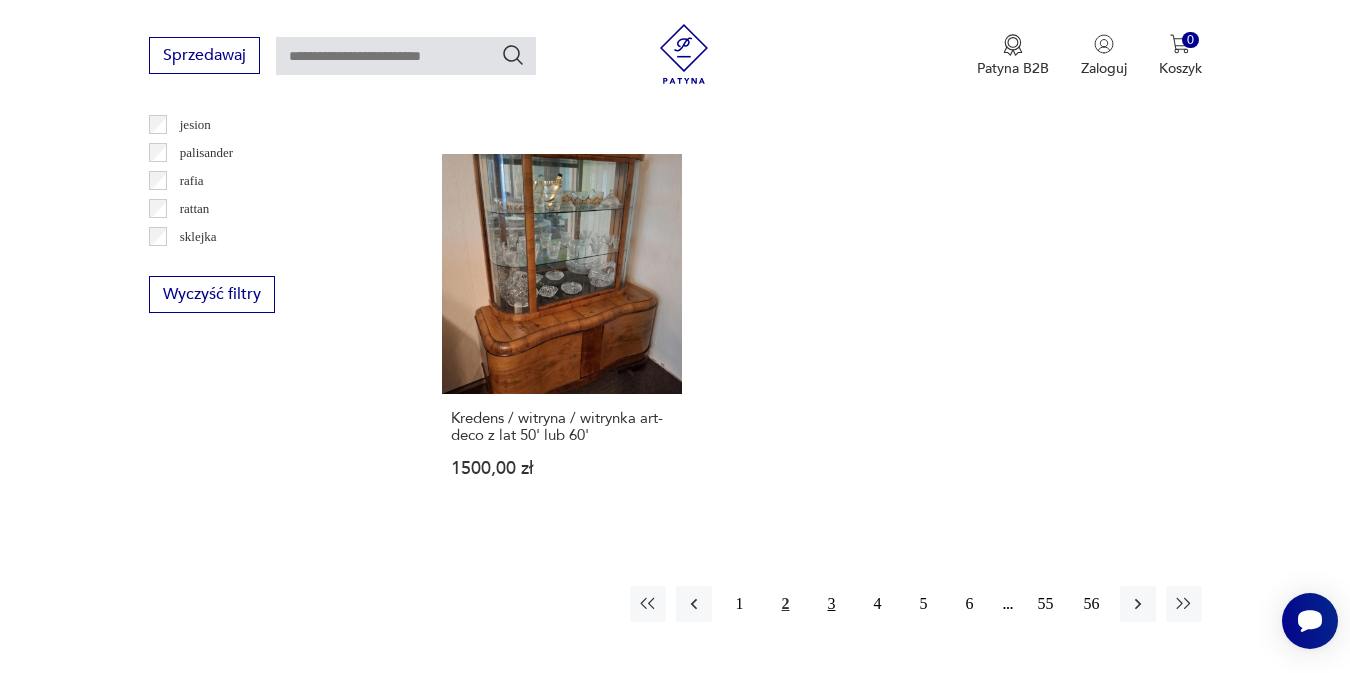 click on "3" at bounding box center (832, 604) 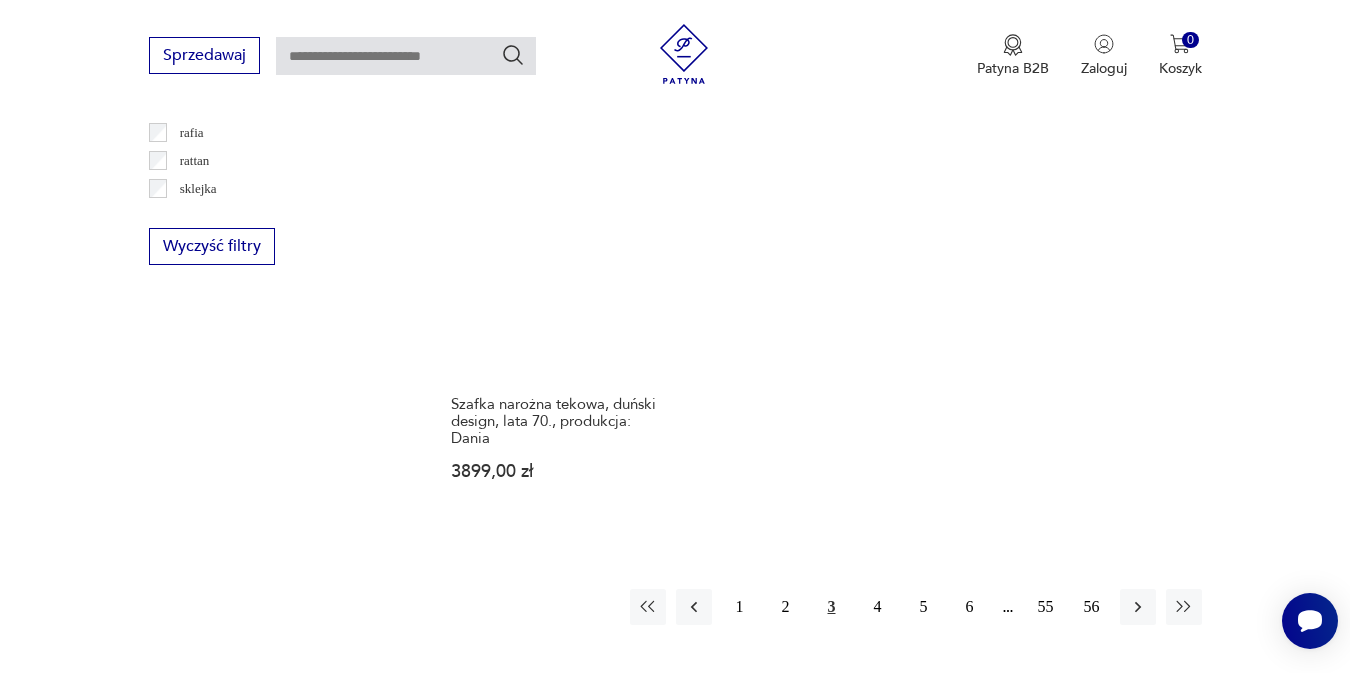 scroll, scrollTop: 2950, scrollLeft: 0, axis: vertical 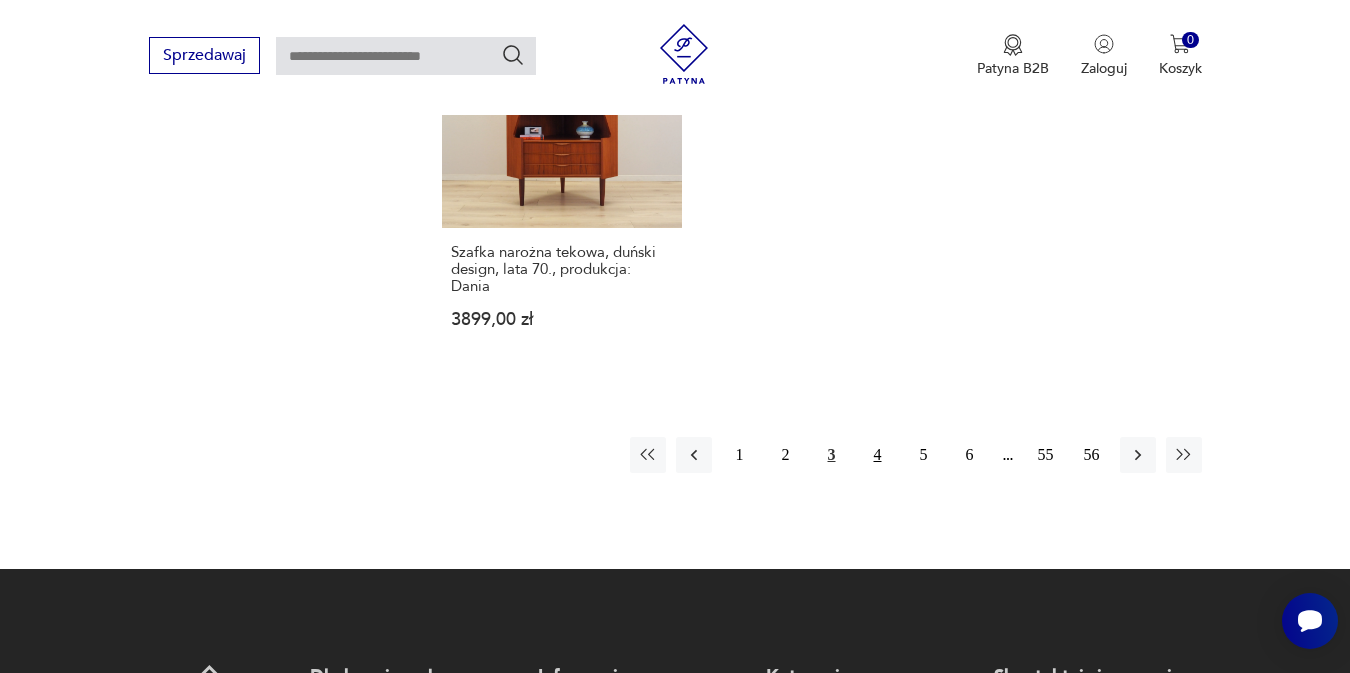 click on "4" at bounding box center [878, 455] 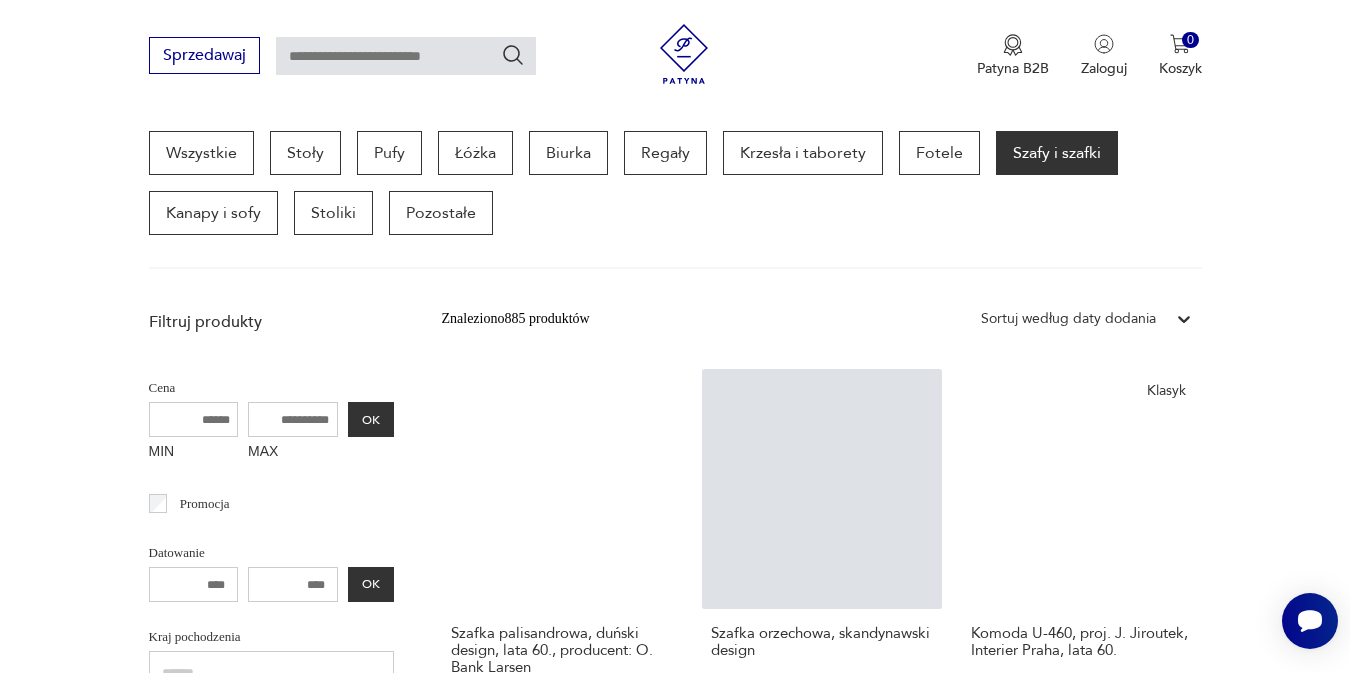scroll, scrollTop: 606, scrollLeft: 0, axis: vertical 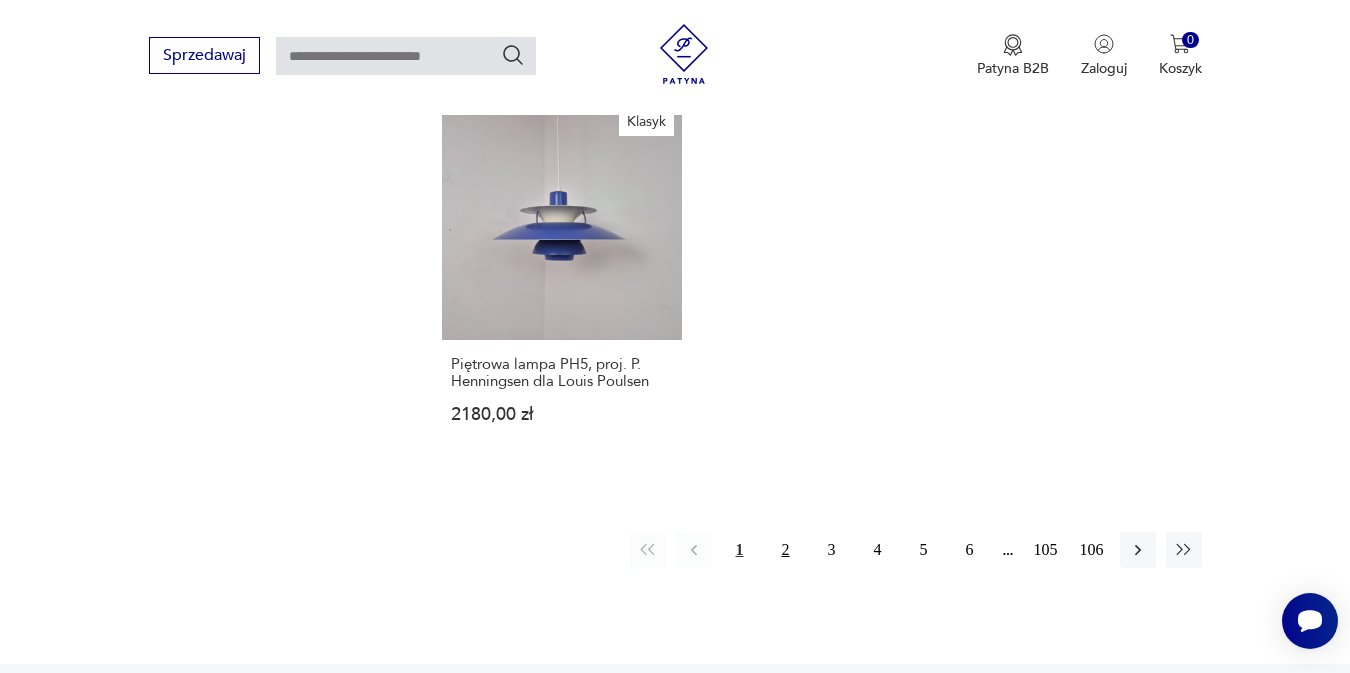 click on "2" at bounding box center [786, 550] 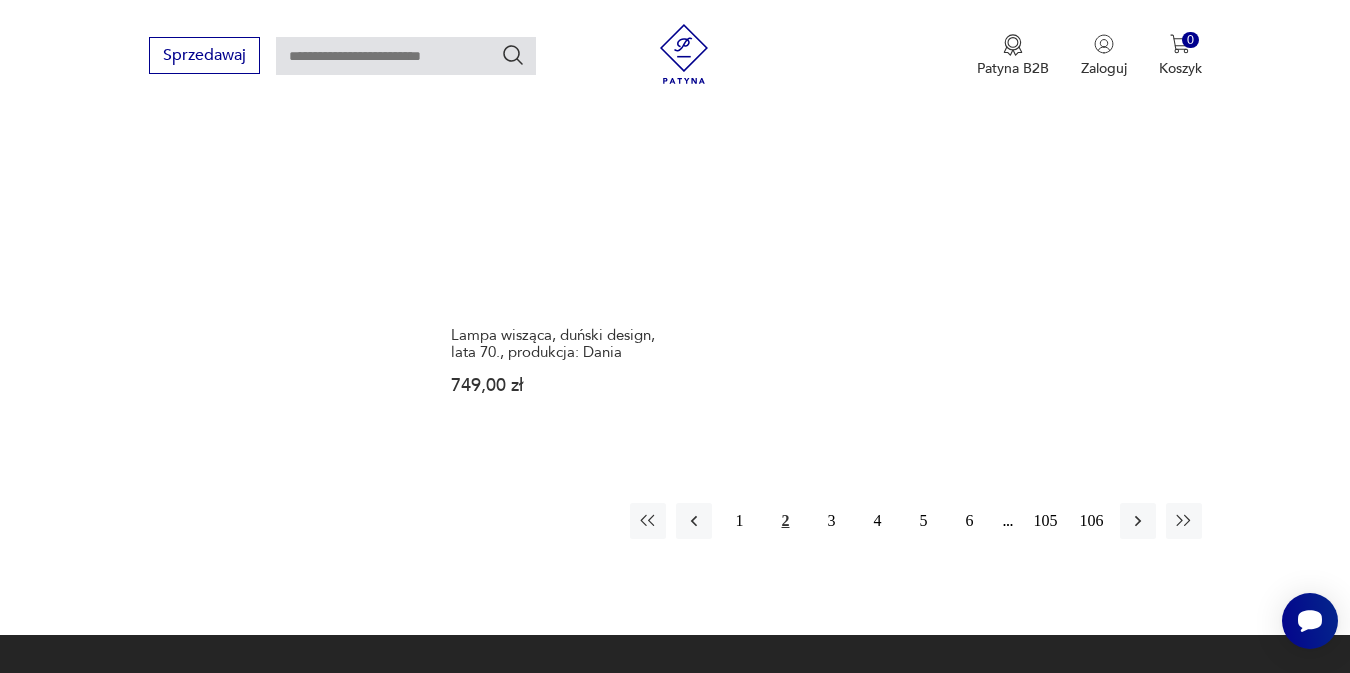 scroll, scrollTop: 2977, scrollLeft: 0, axis: vertical 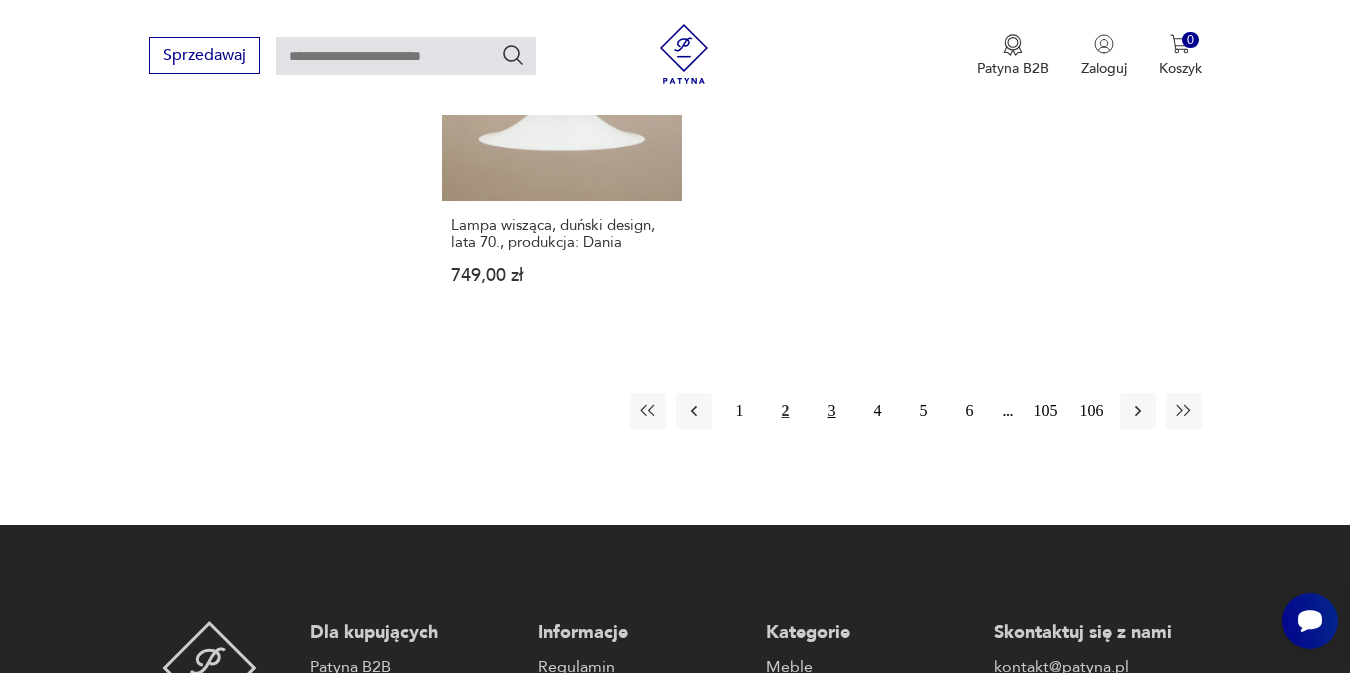 click on "3" at bounding box center [832, 411] 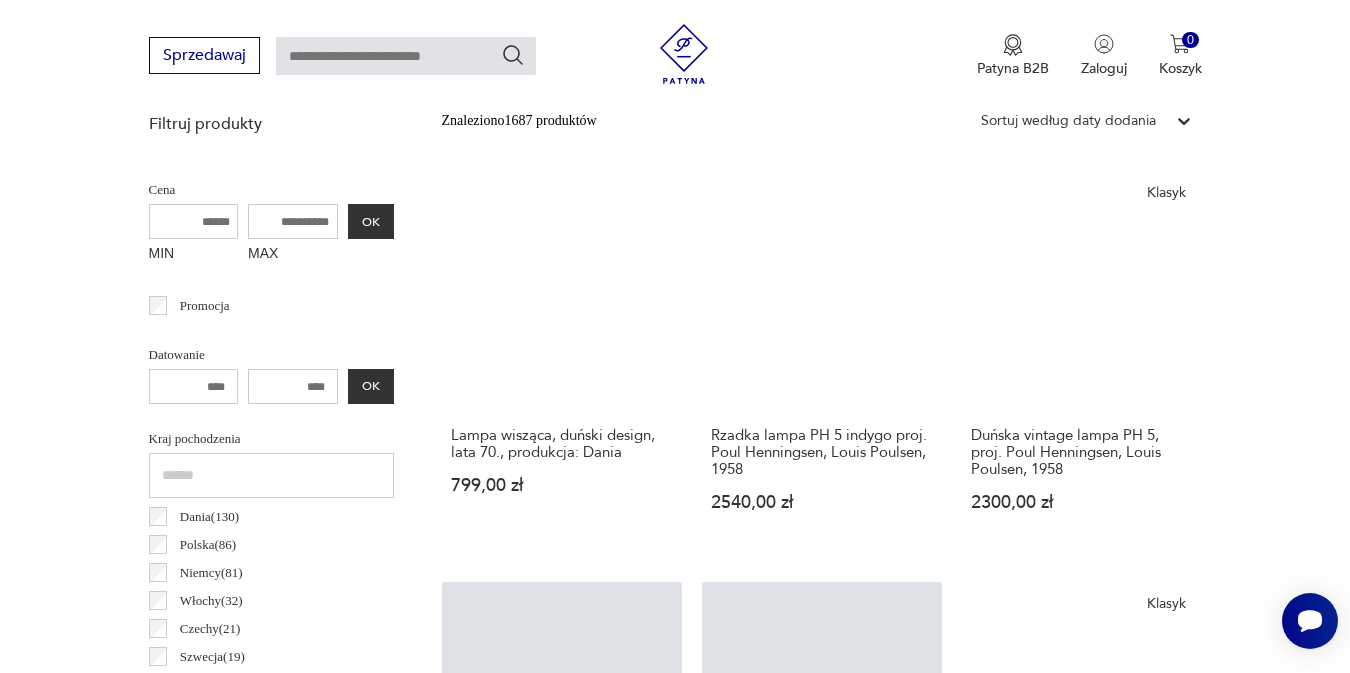 scroll, scrollTop: 730, scrollLeft: 0, axis: vertical 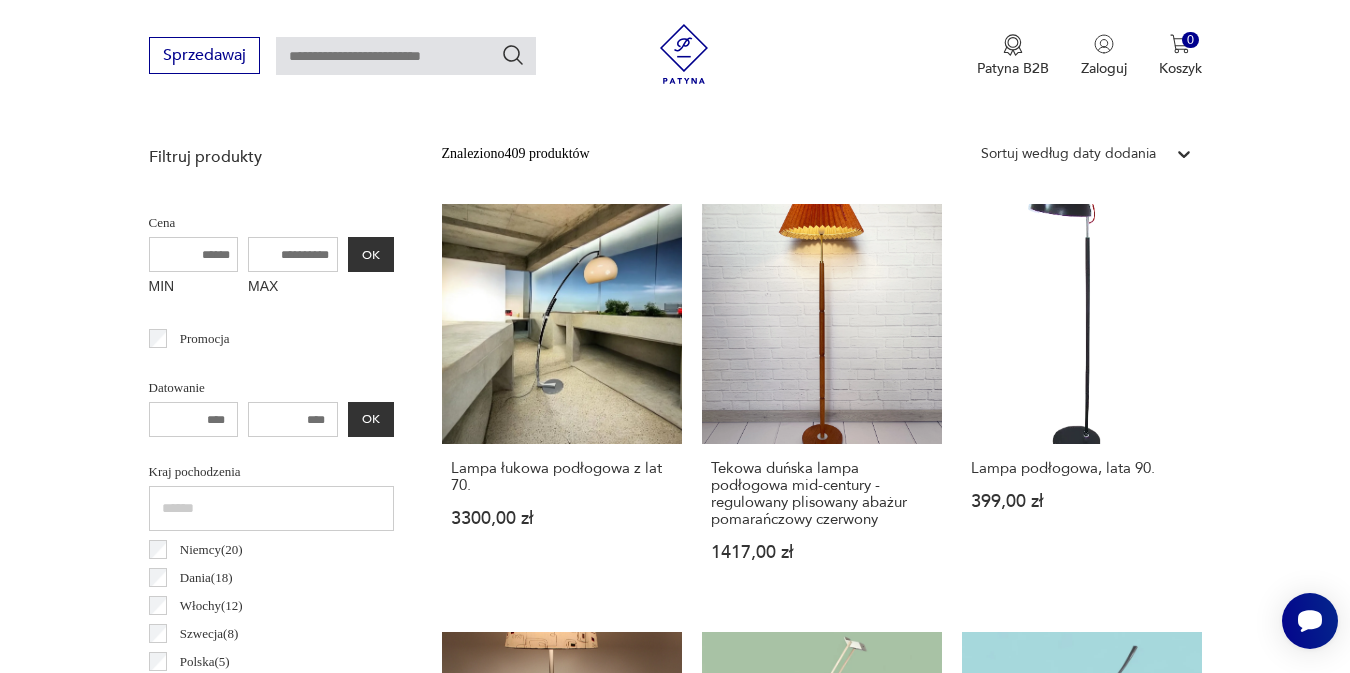 click 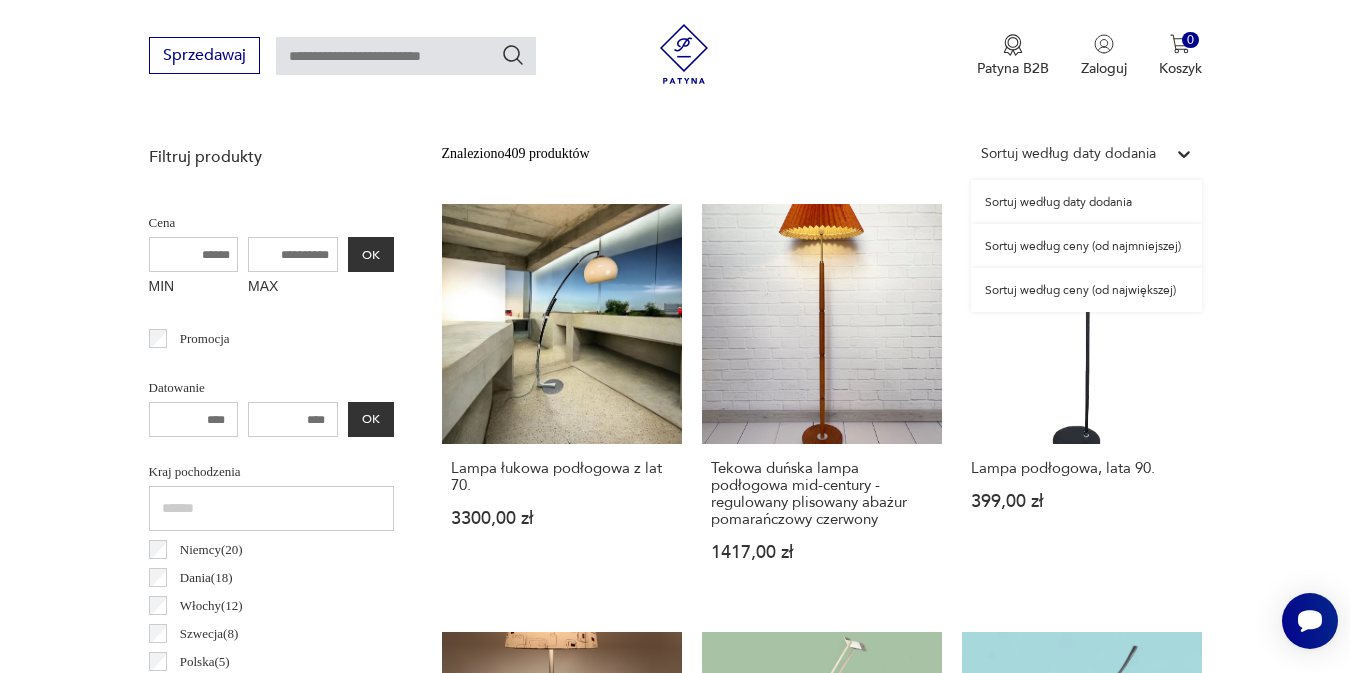click on "Sortuj według ceny (od najmniejszej)" at bounding box center (1086, 246) 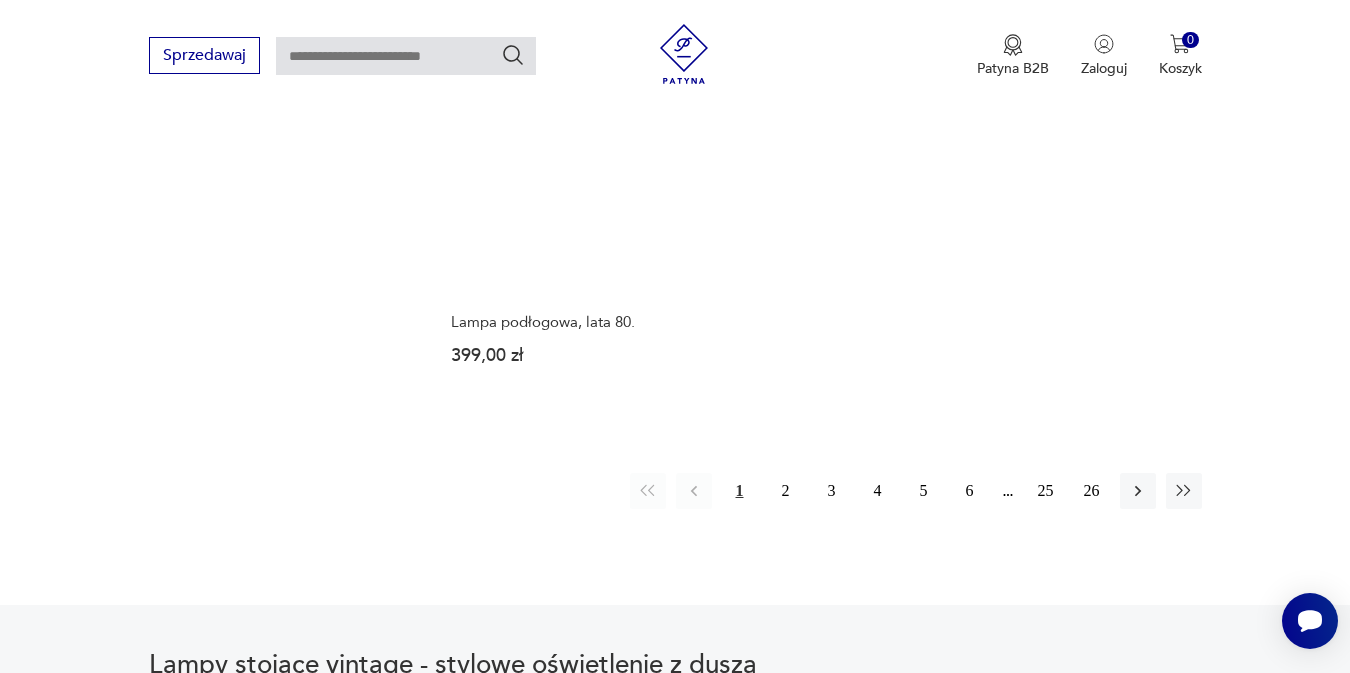 scroll, scrollTop: 2914, scrollLeft: 0, axis: vertical 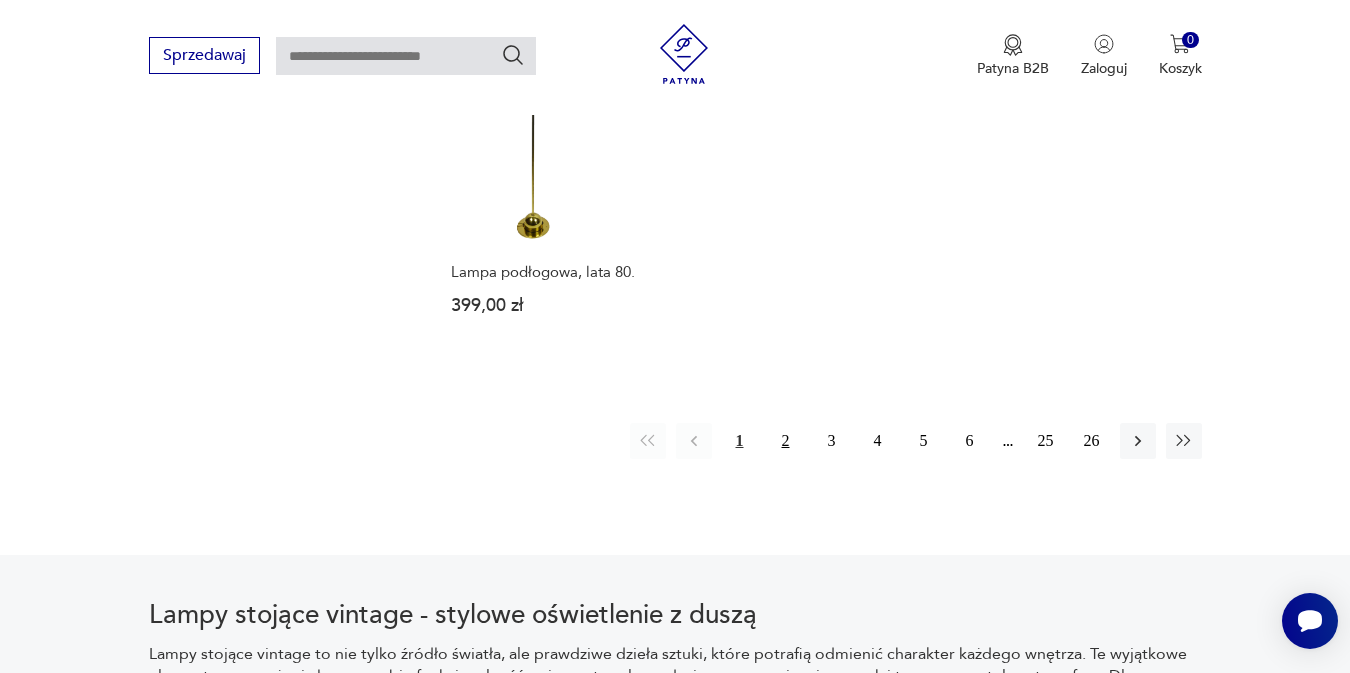 click on "2" at bounding box center (786, 441) 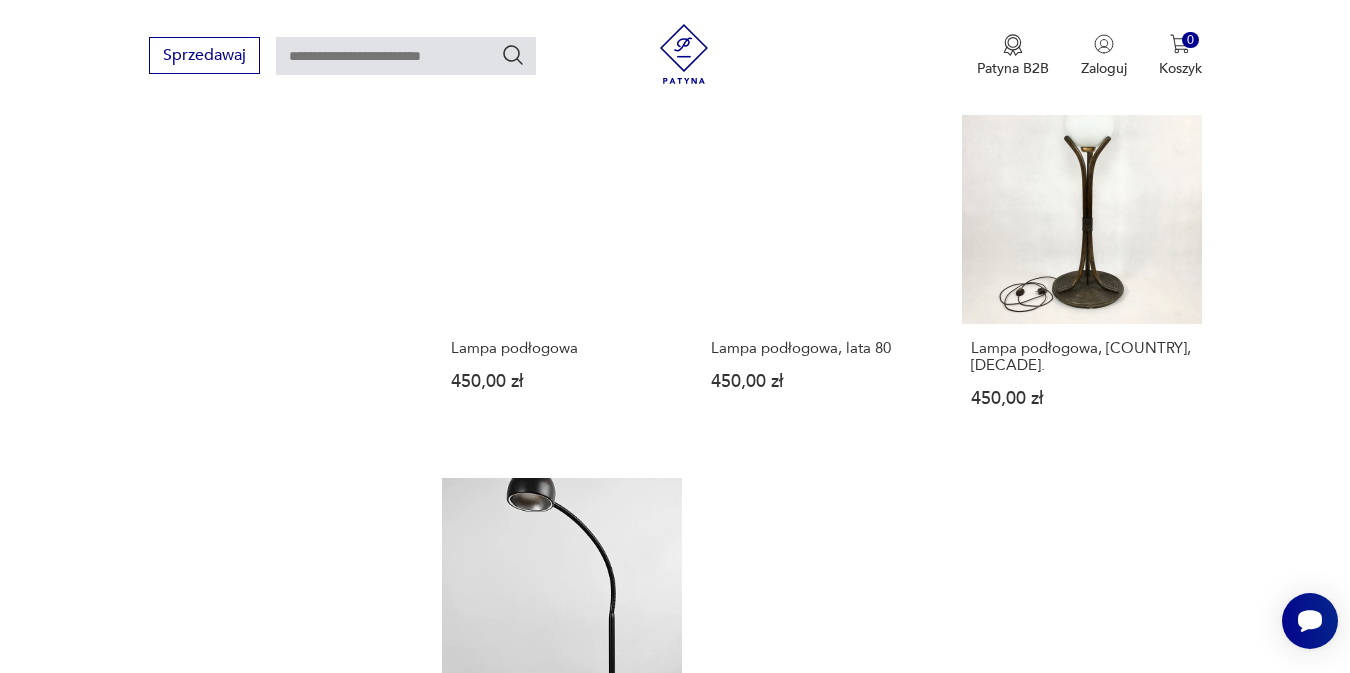 scroll, scrollTop: 2419, scrollLeft: 0, axis: vertical 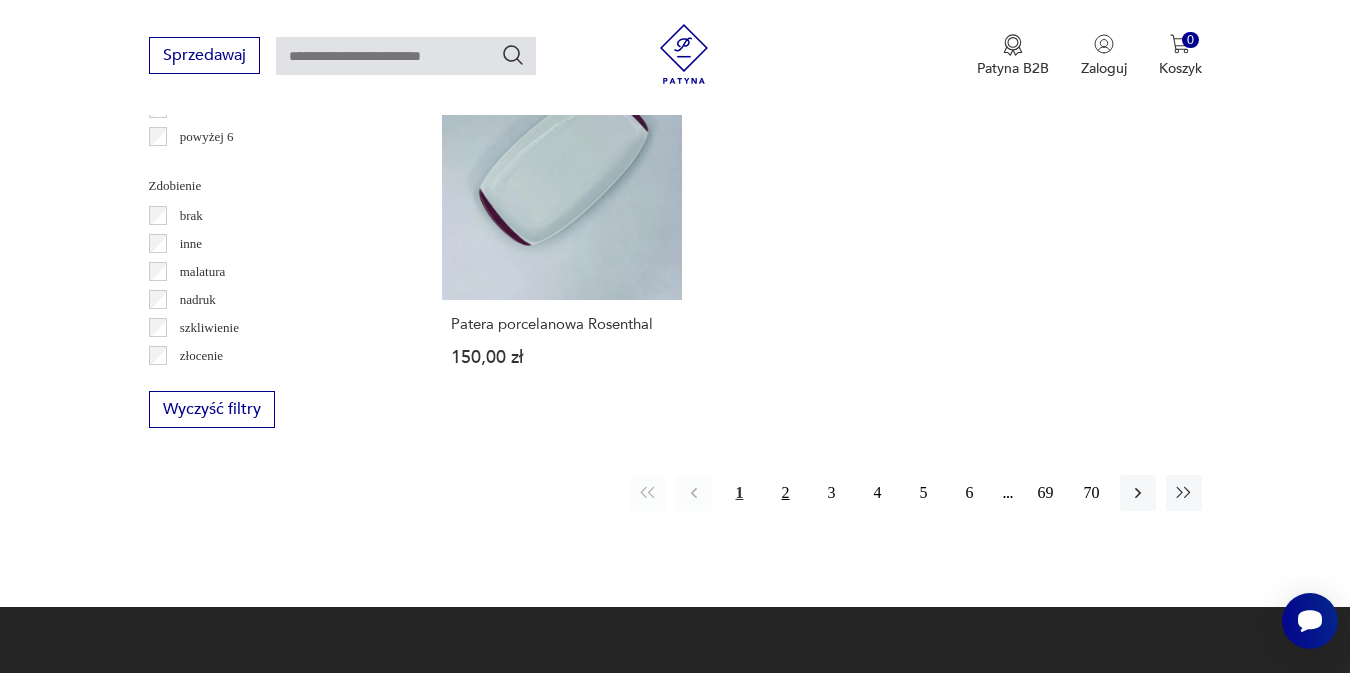 click on "2" at bounding box center [786, 493] 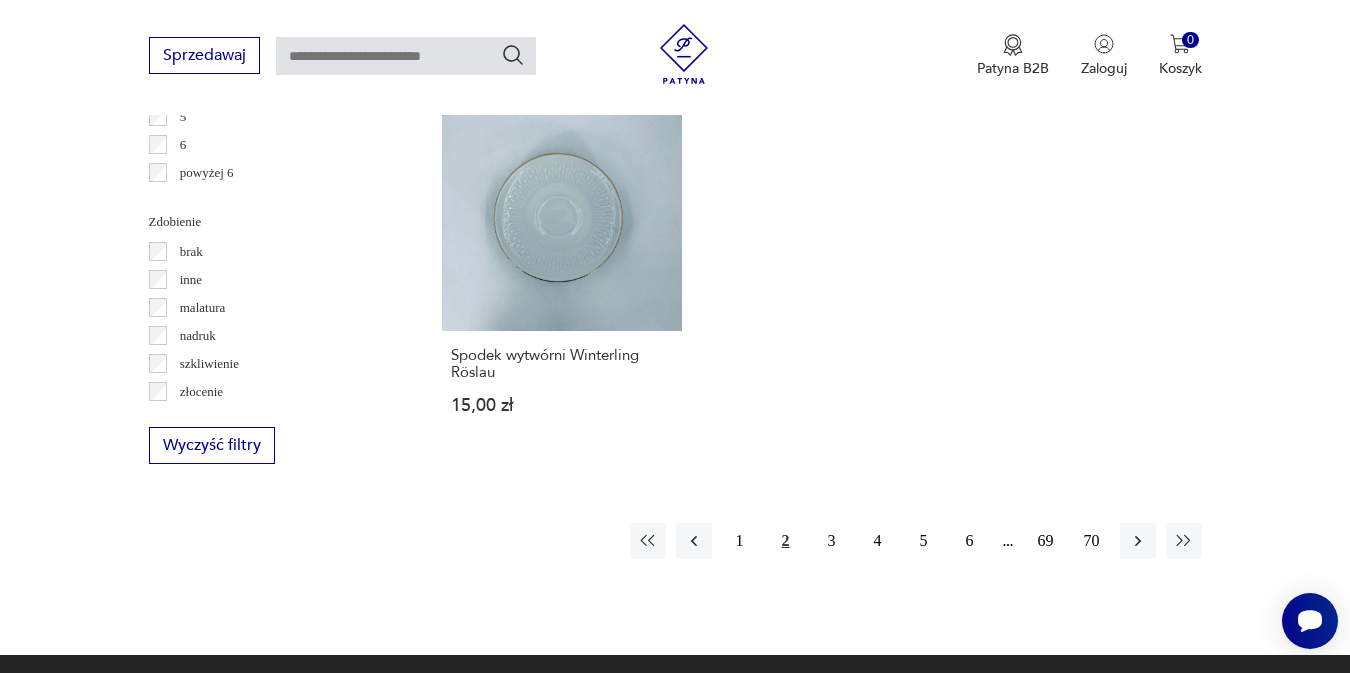 scroll, scrollTop: 2838, scrollLeft: 0, axis: vertical 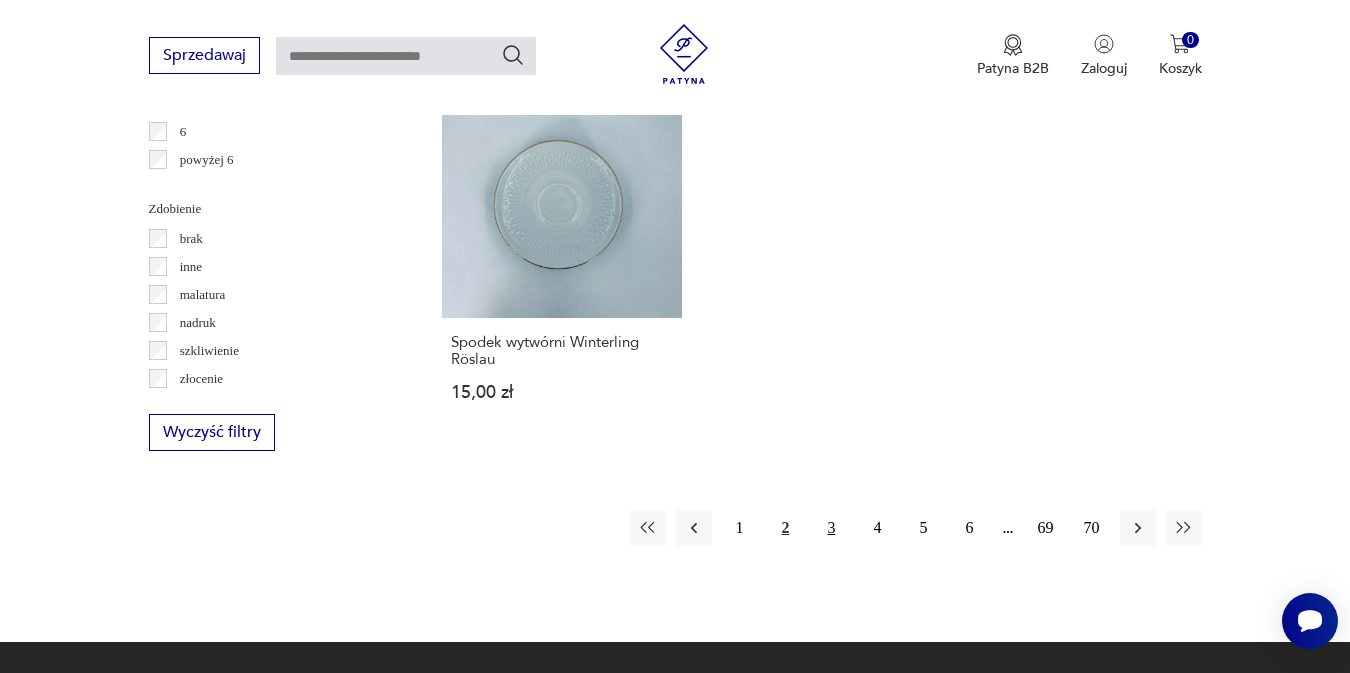 click on "3" at bounding box center (832, 528) 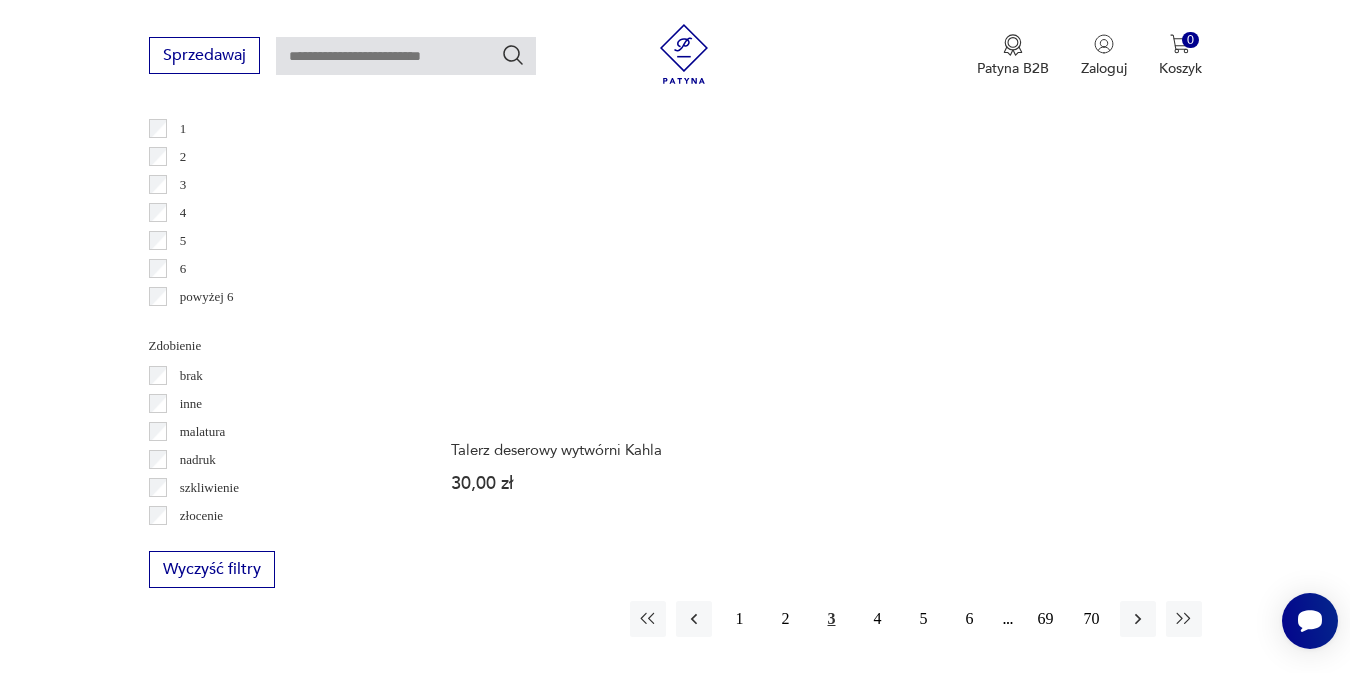 scroll, scrollTop: 2716, scrollLeft: 0, axis: vertical 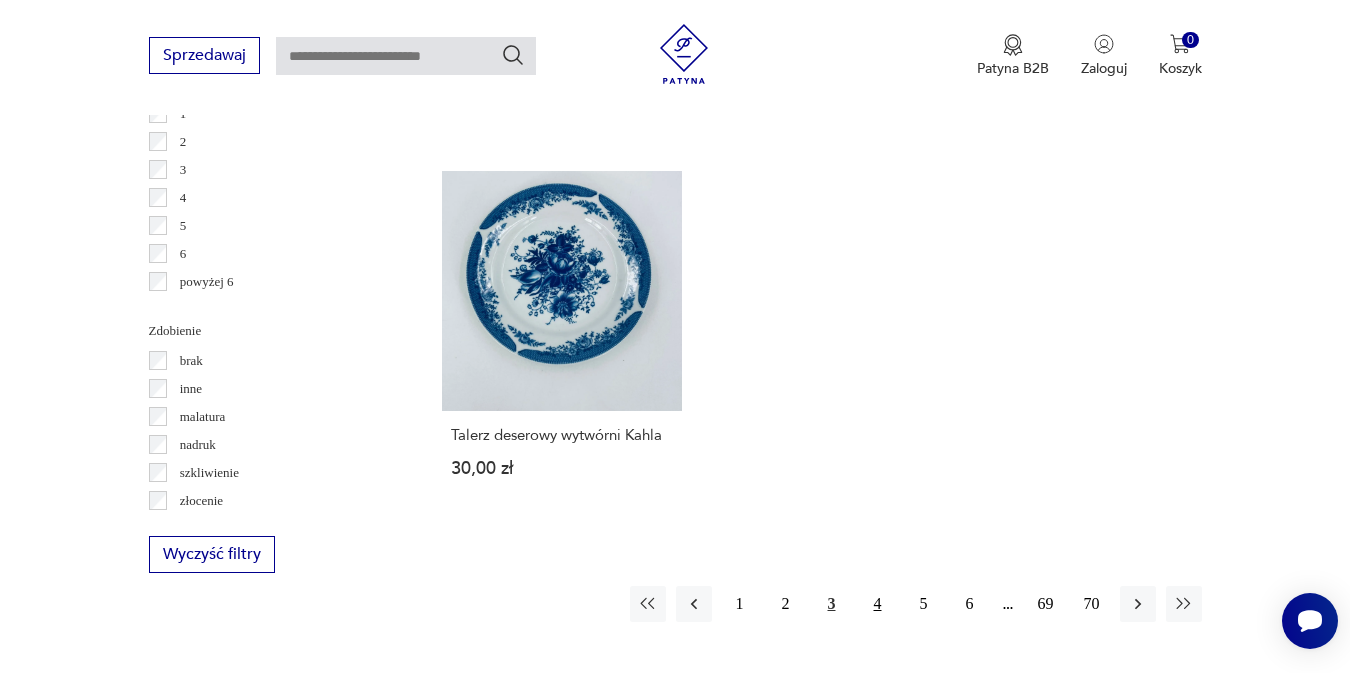 click on "4" at bounding box center (878, 604) 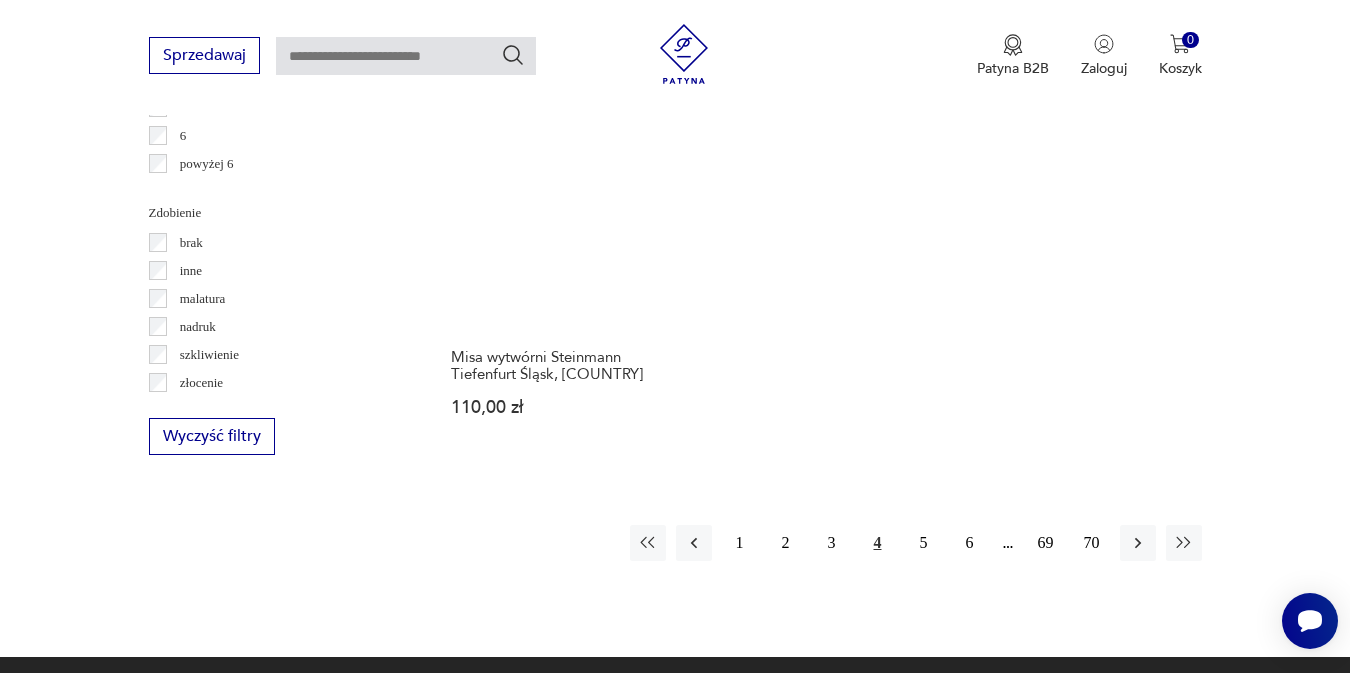 scroll, scrollTop: 2836, scrollLeft: 0, axis: vertical 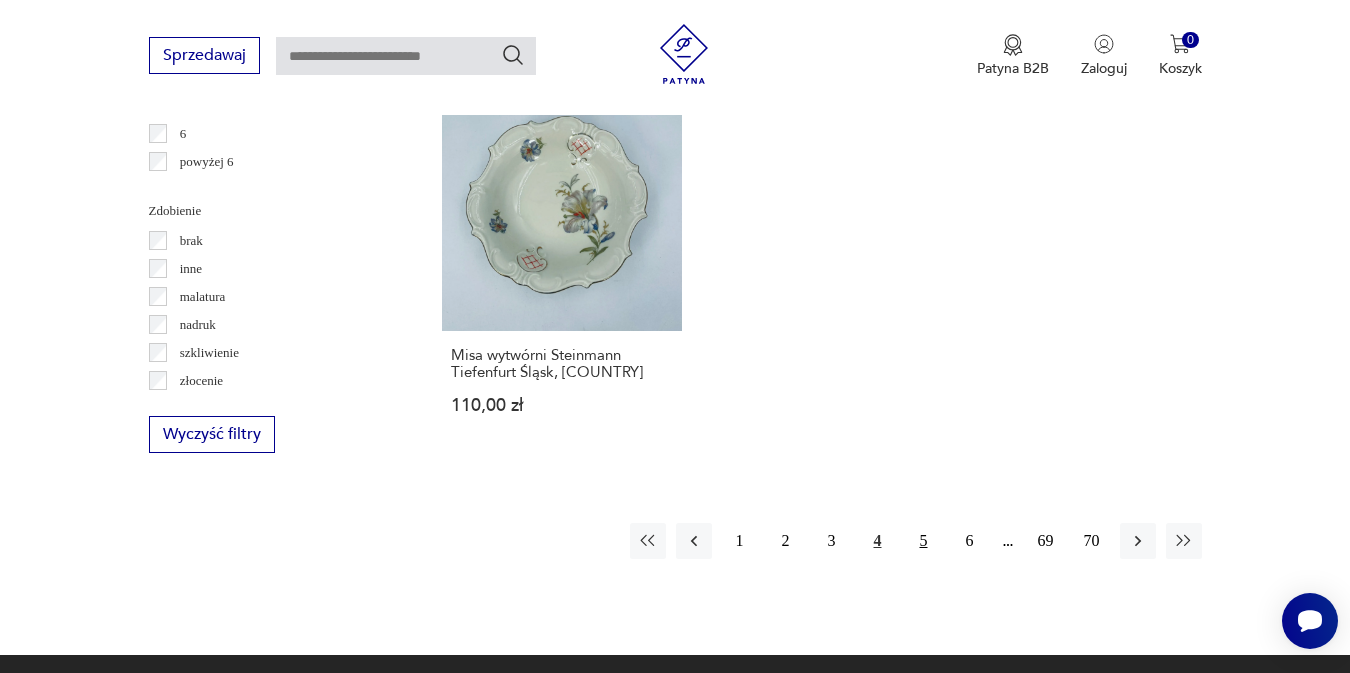click on "5" at bounding box center (924, 541) 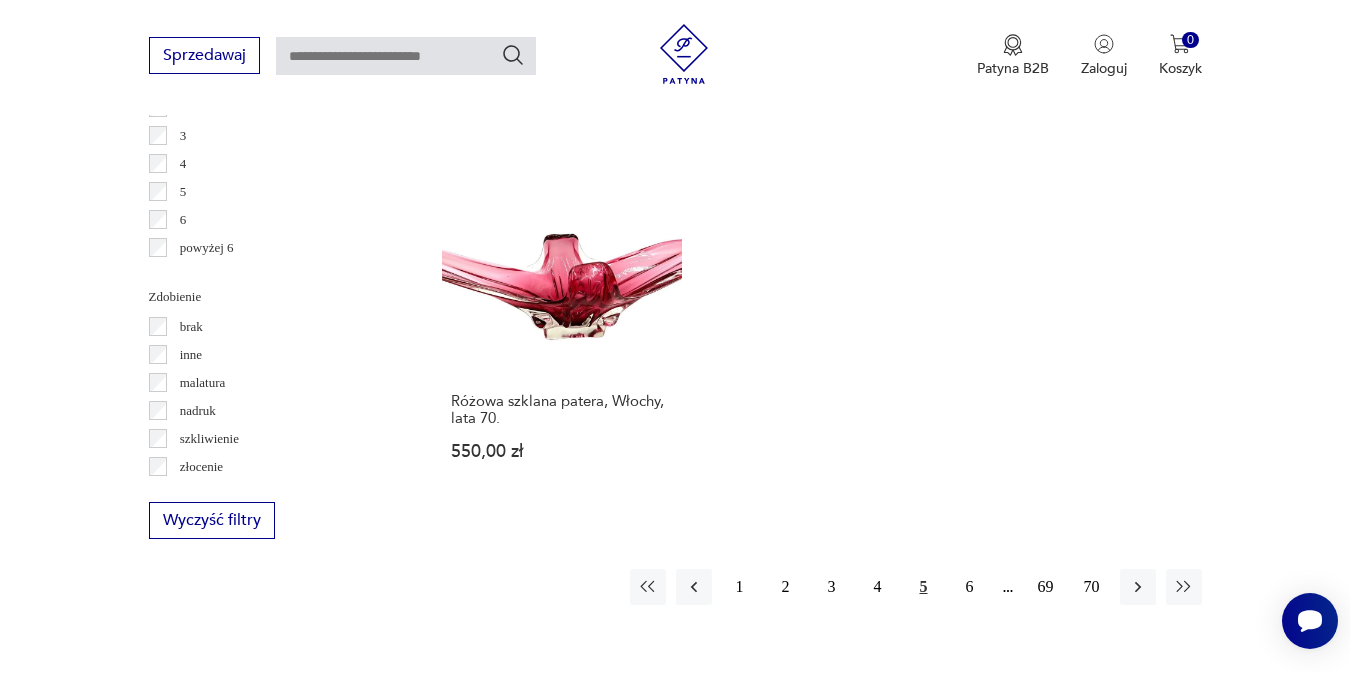 scroll, scrollTop: 2761, scrollLeft: 0, axis: vertical 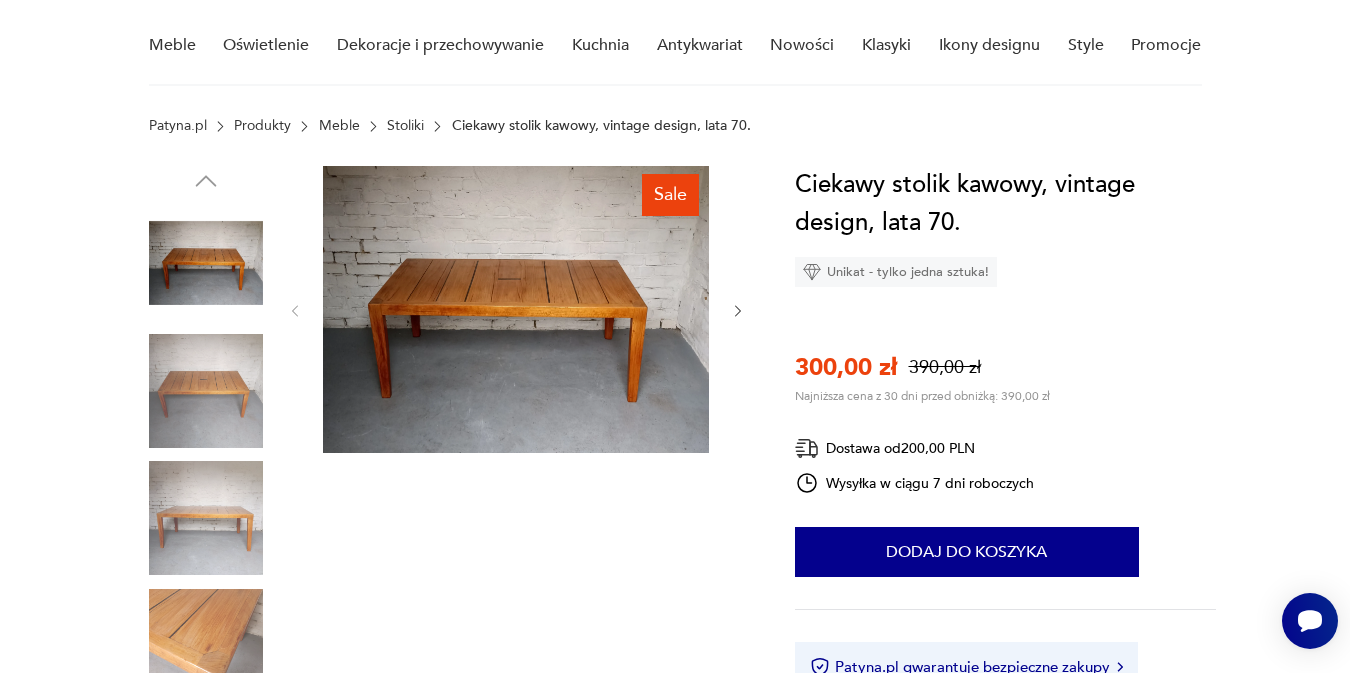 click 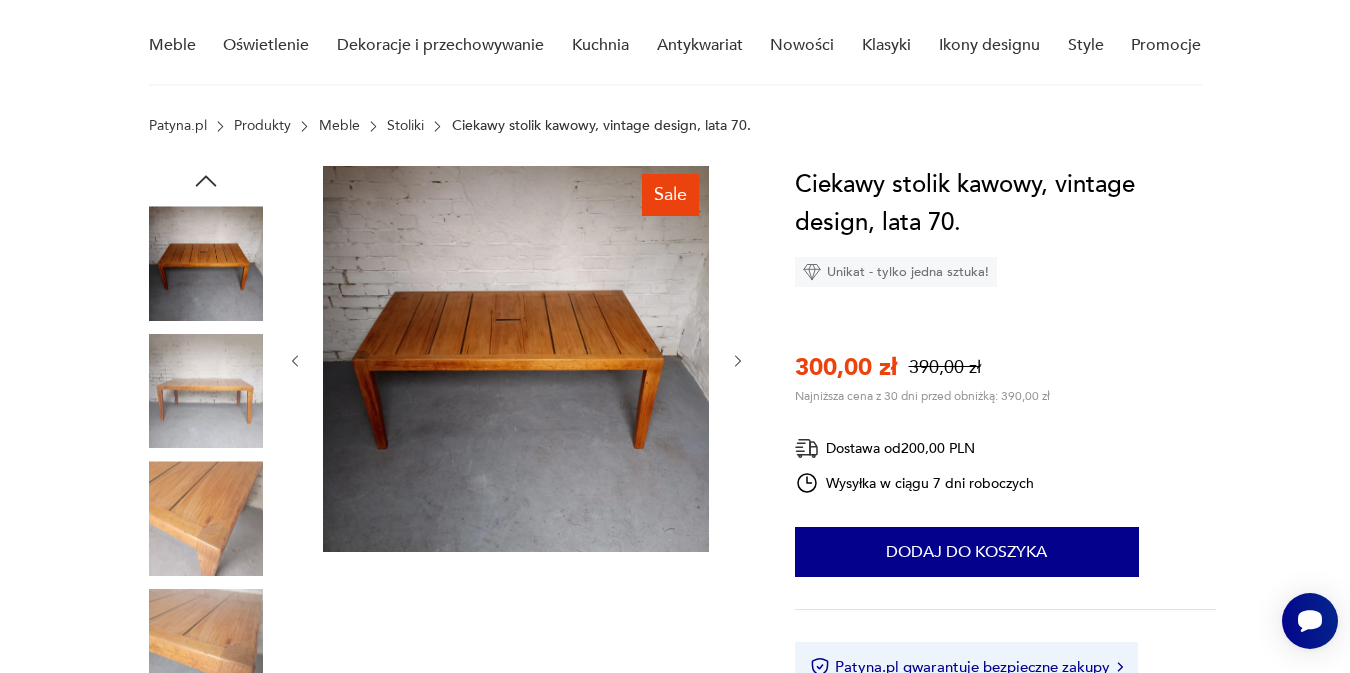 click 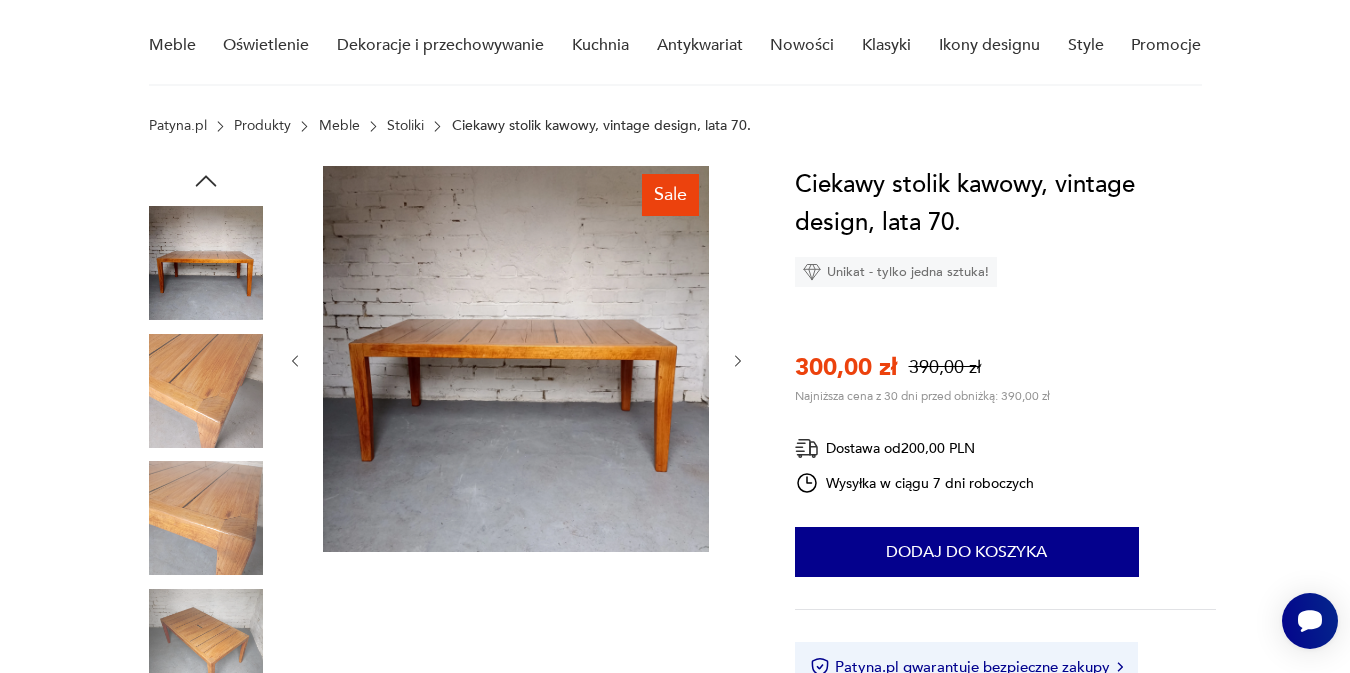click 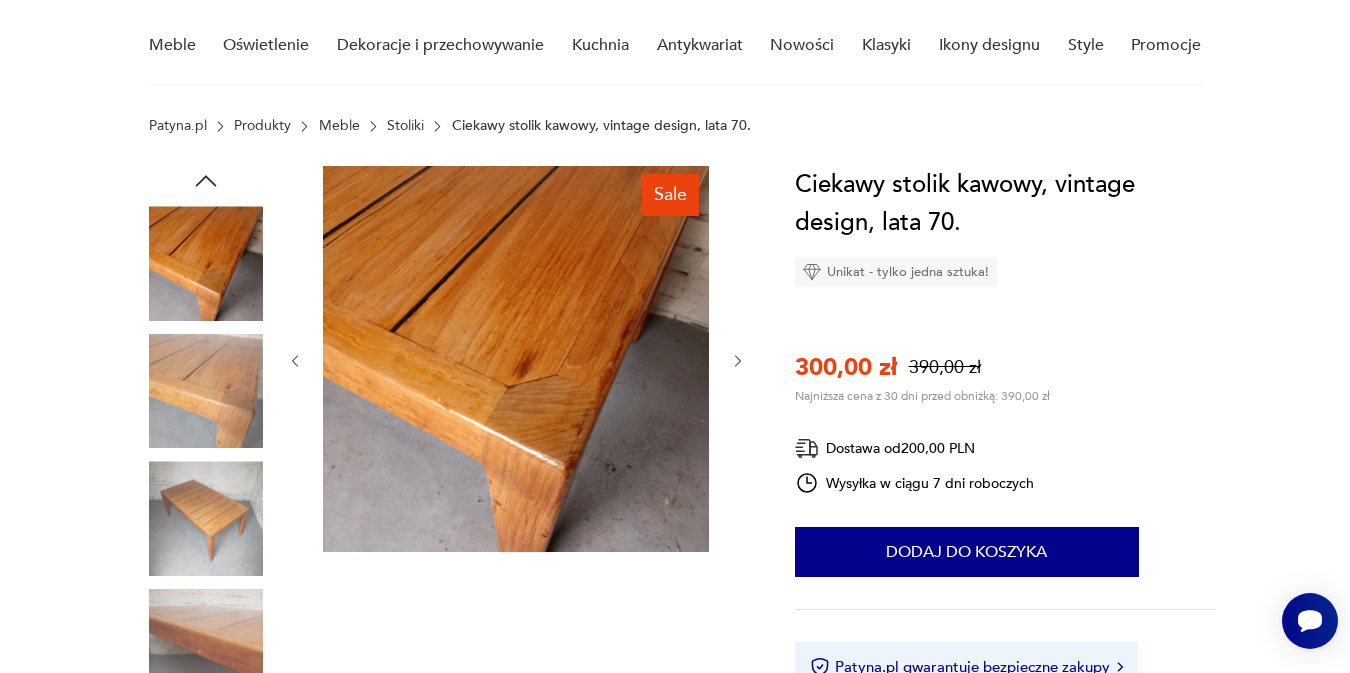 click 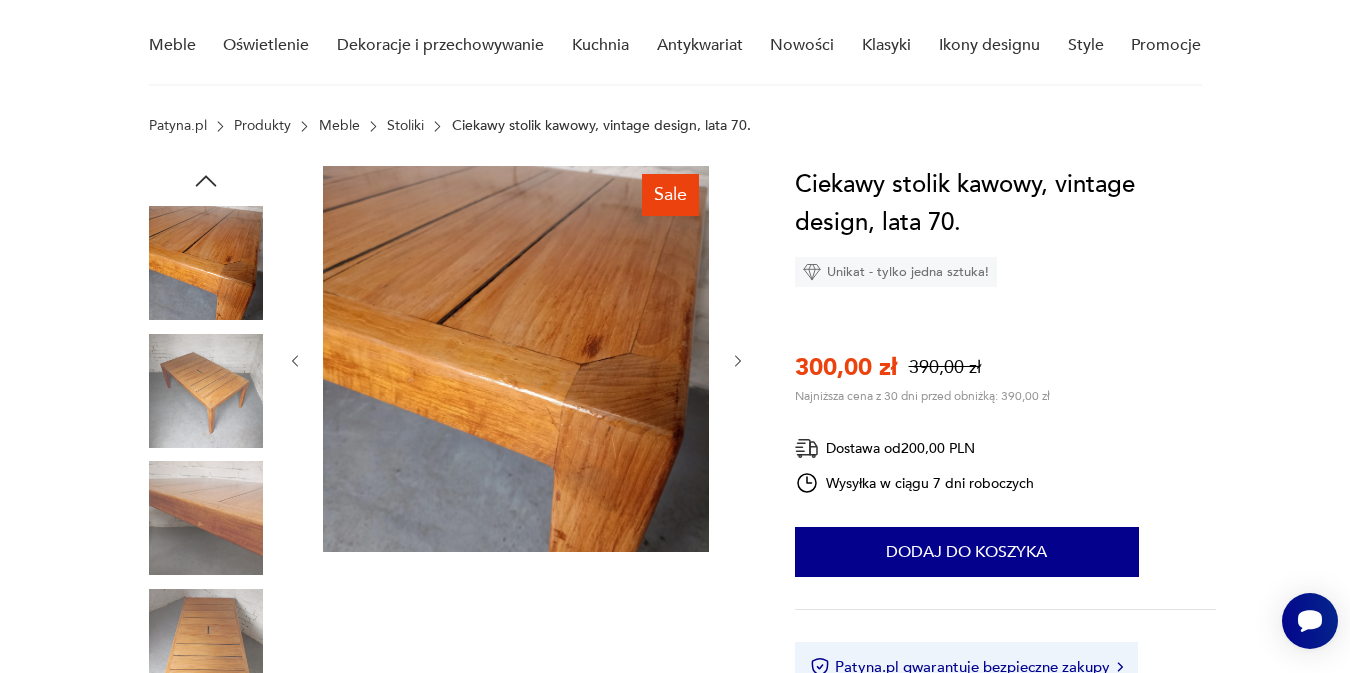 click 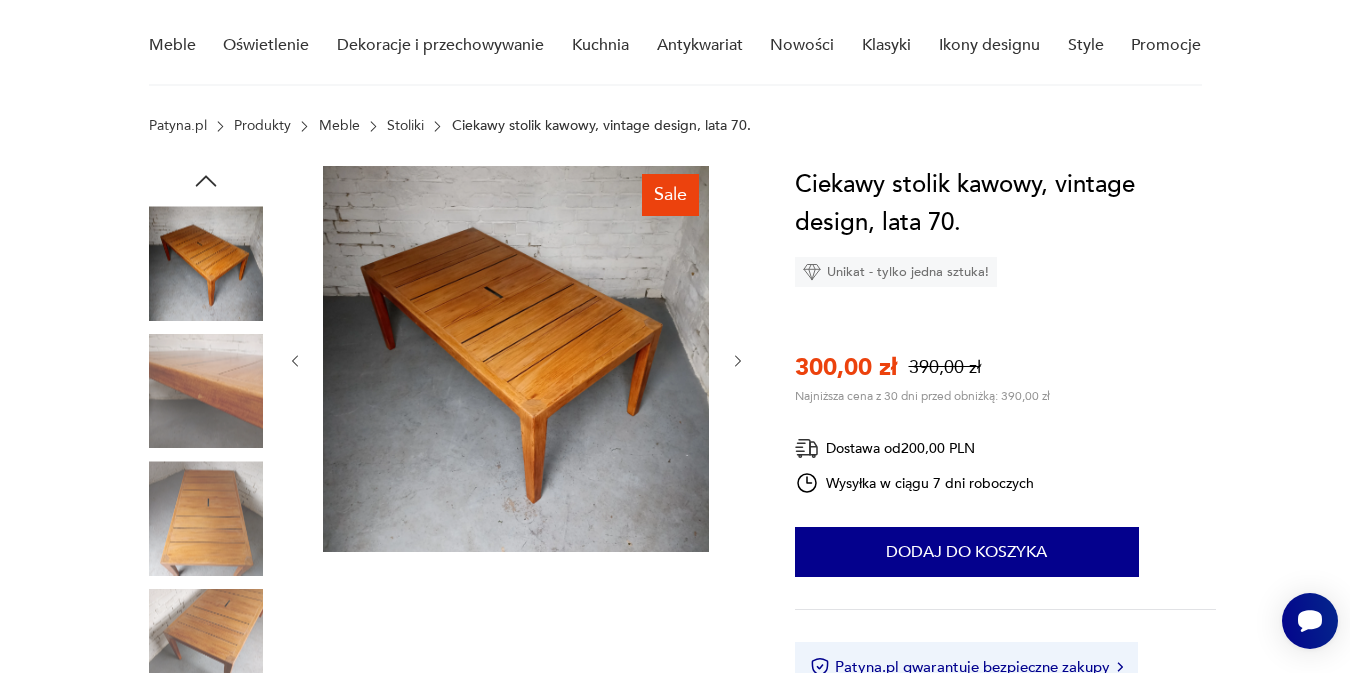 click 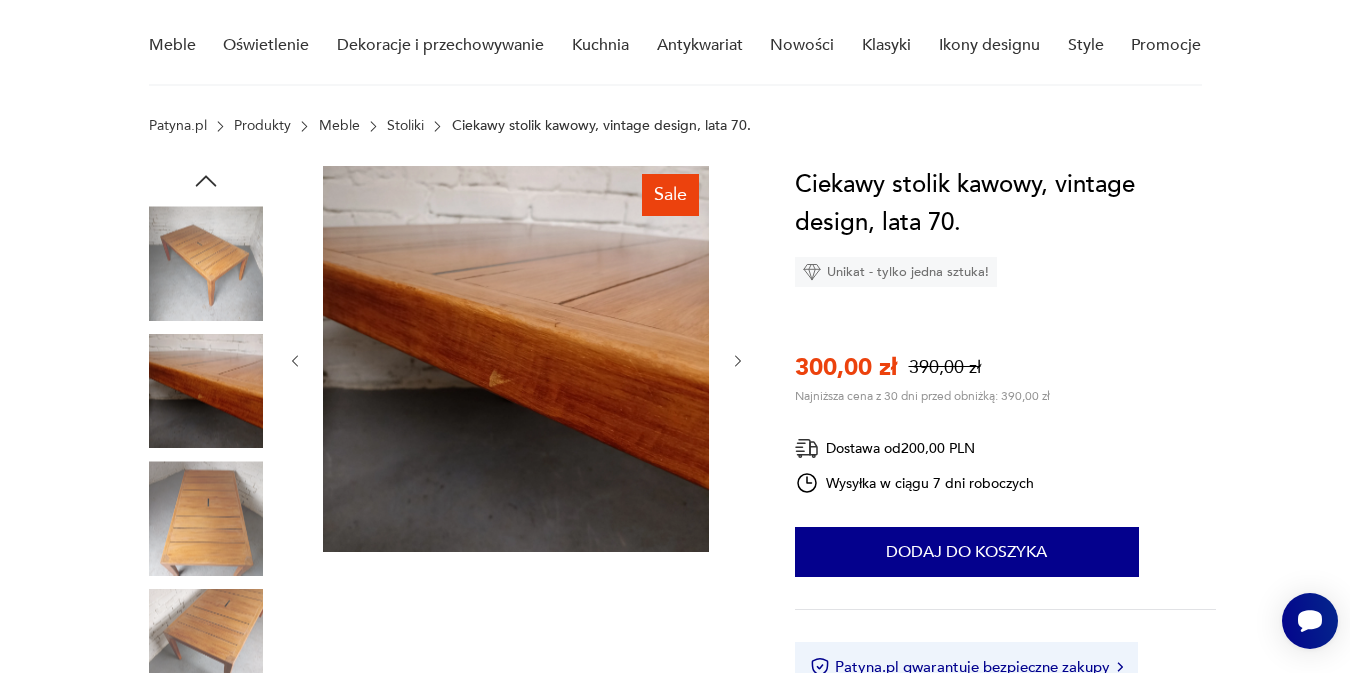 click 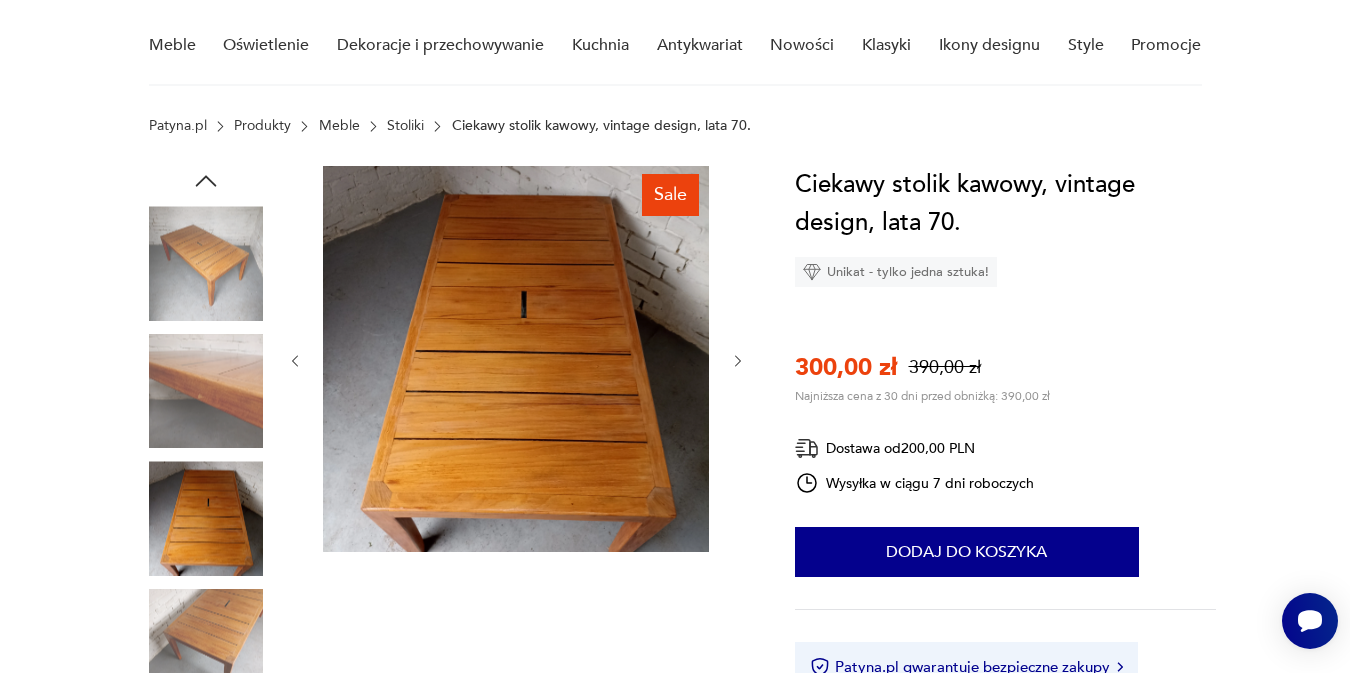 click 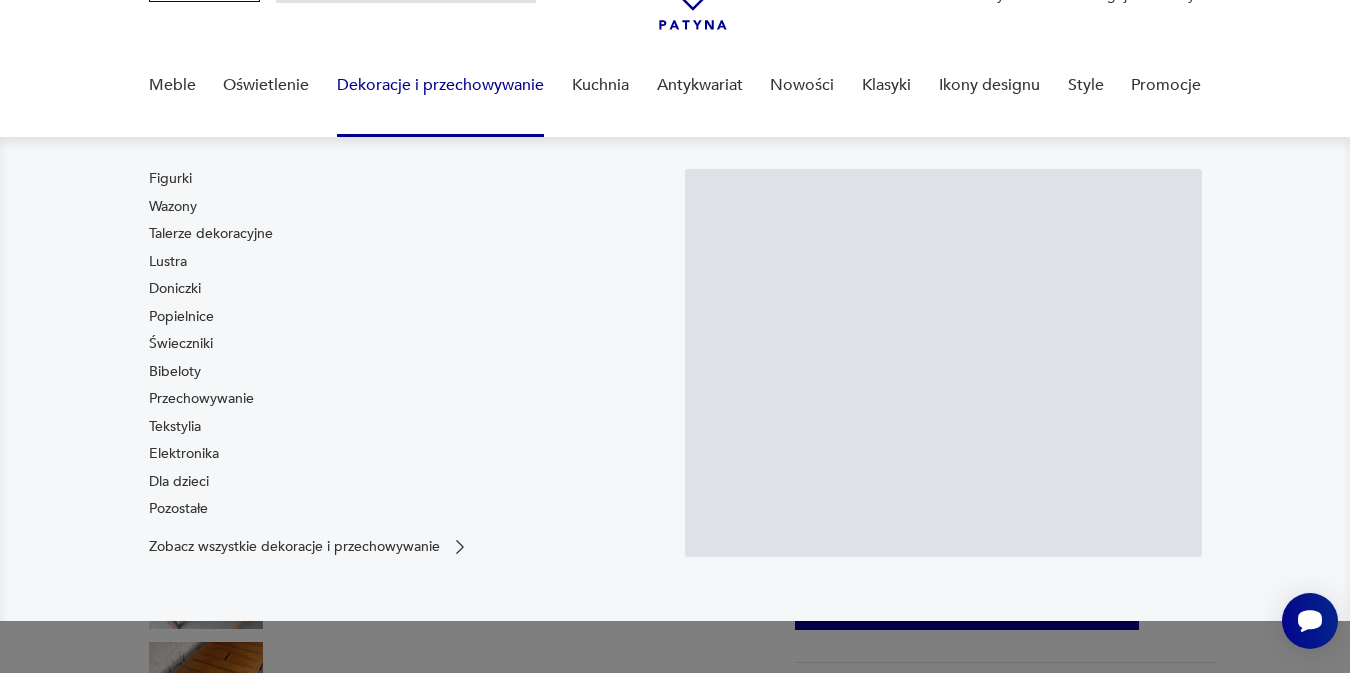 scroll, scrollTop: 170, scrollLeft: 0, axis: vertical 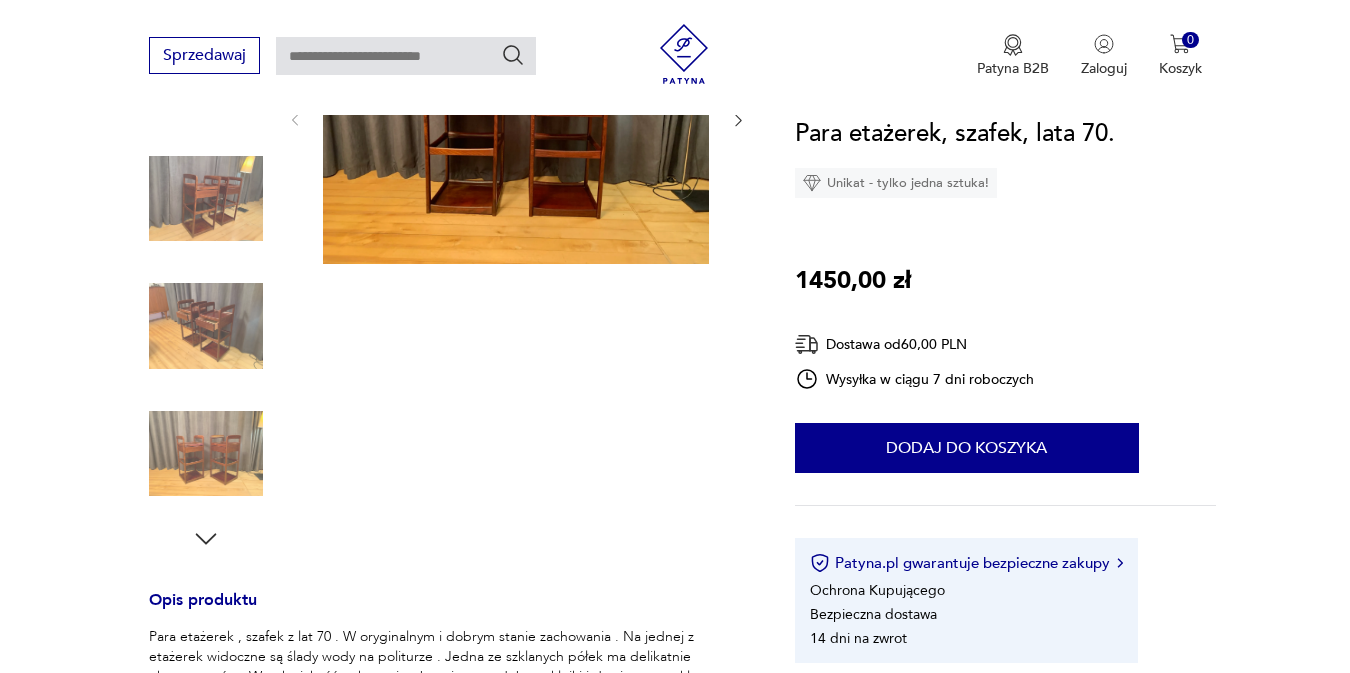 click at bounding box center [516, 119] 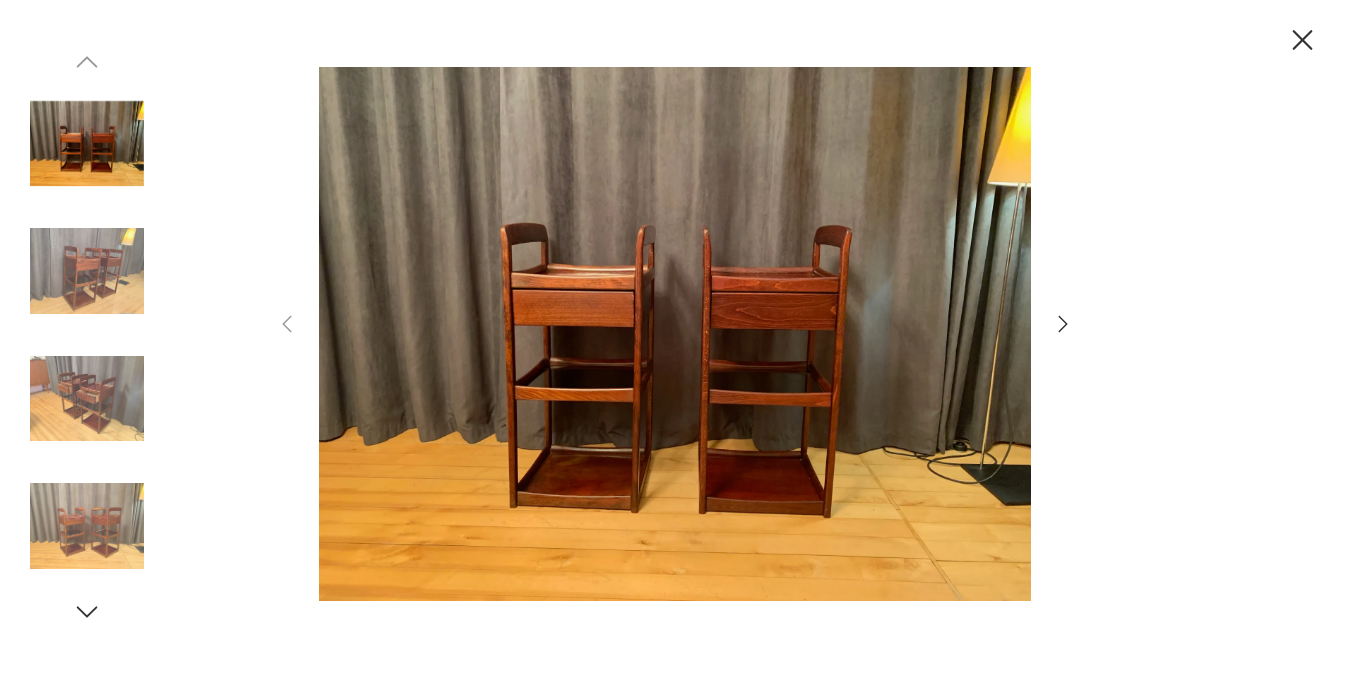 click 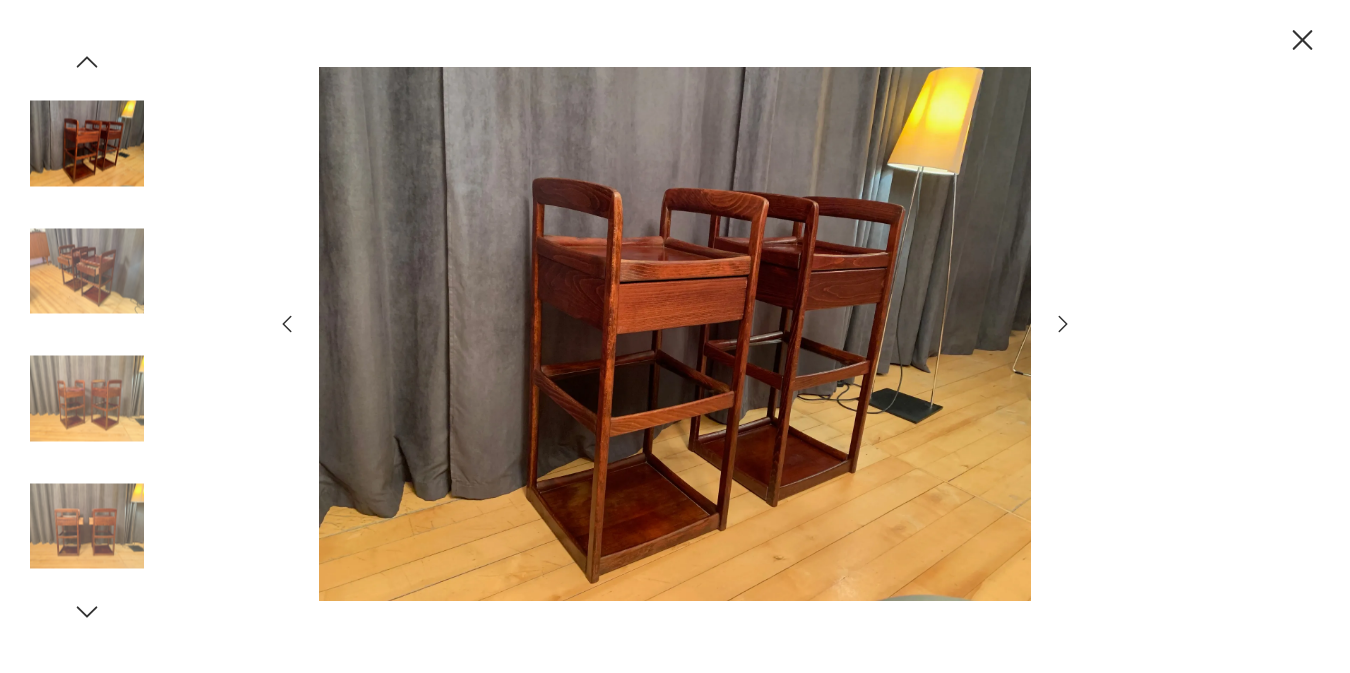 click 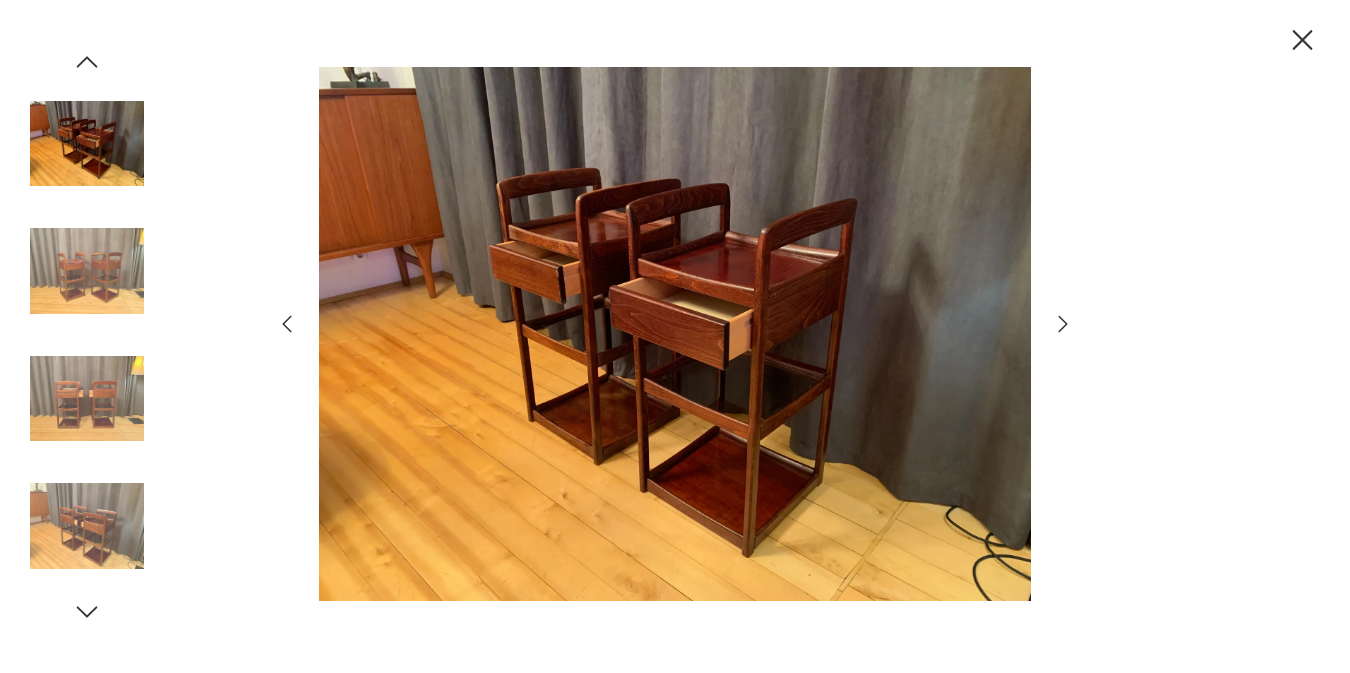 click 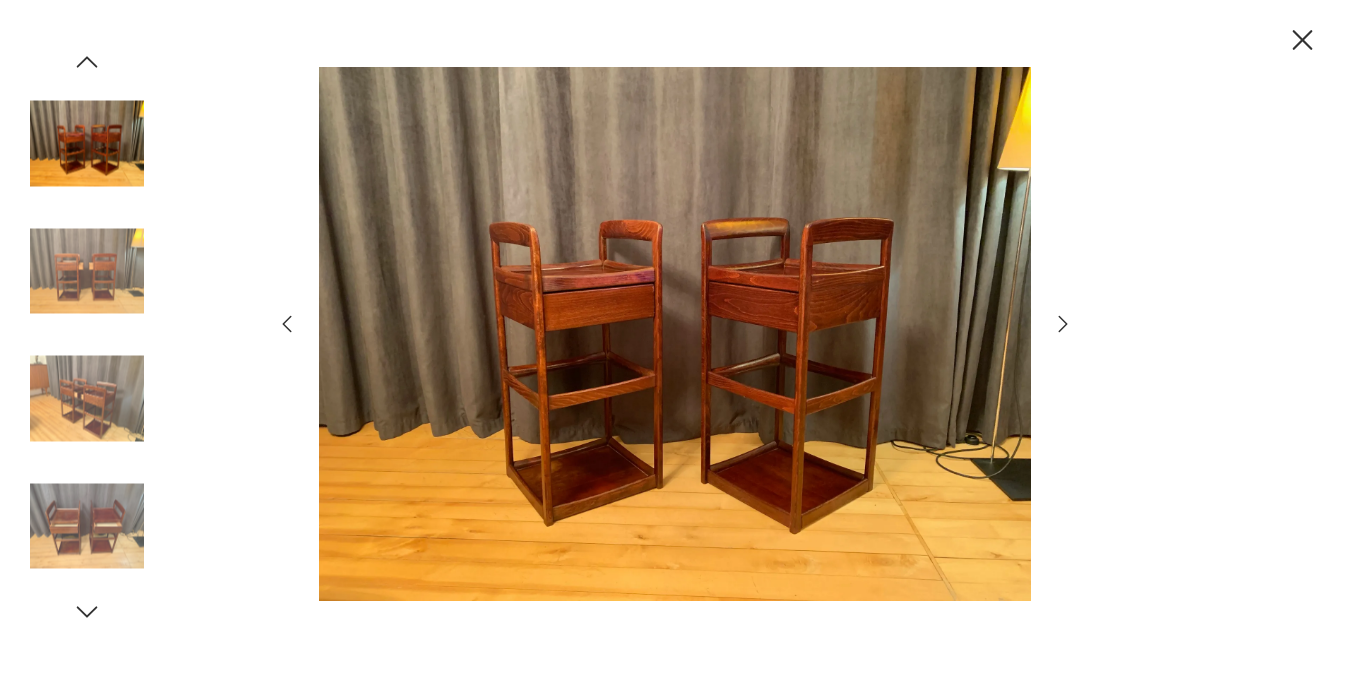 click 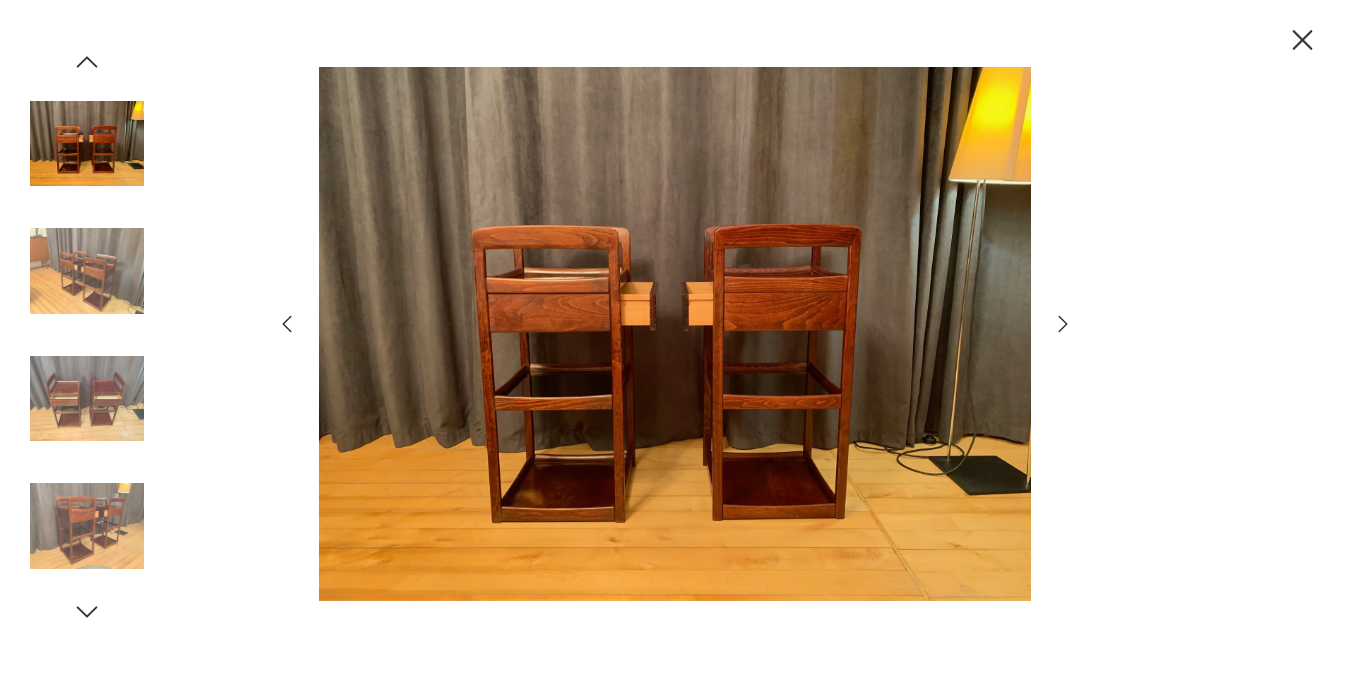click 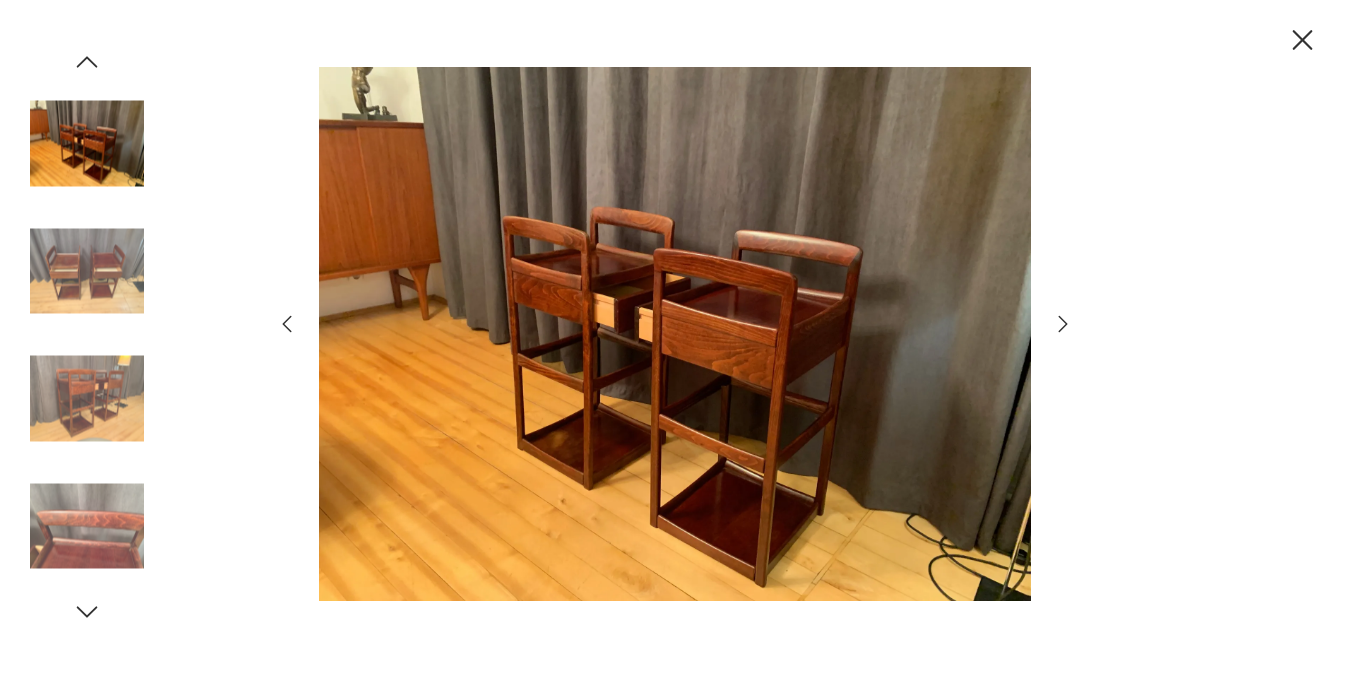 click 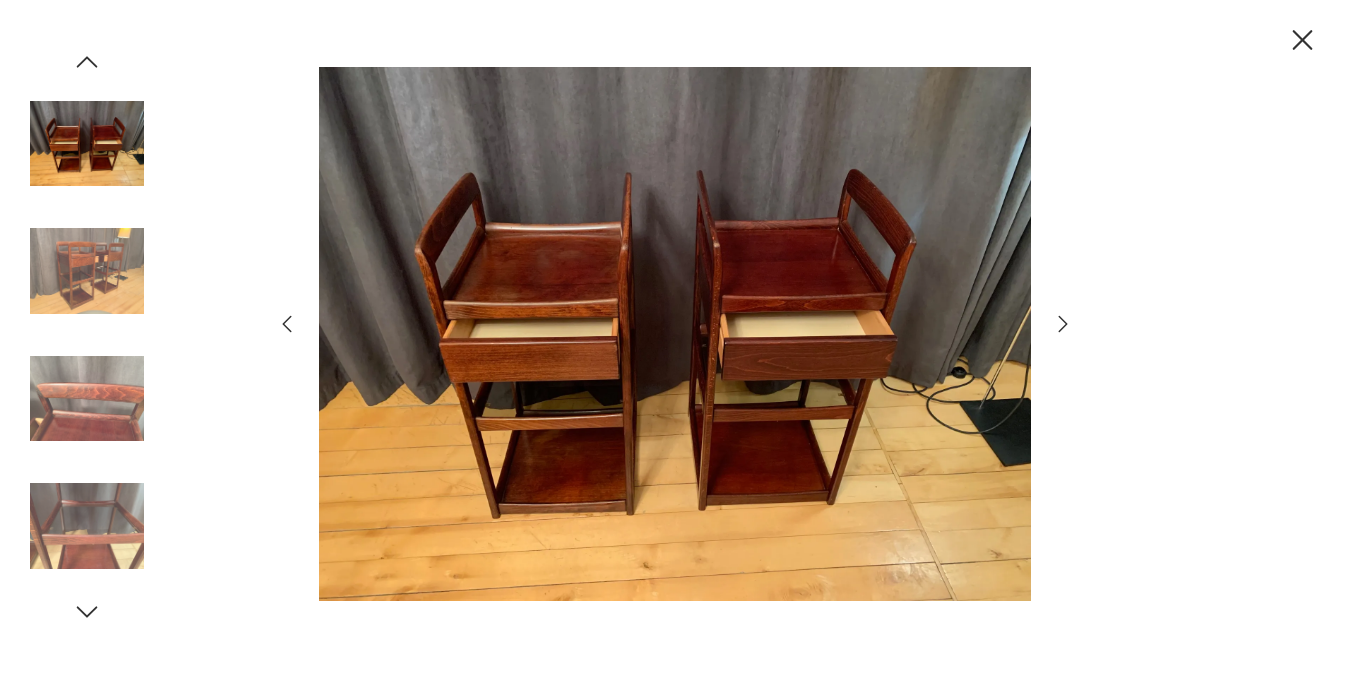 click 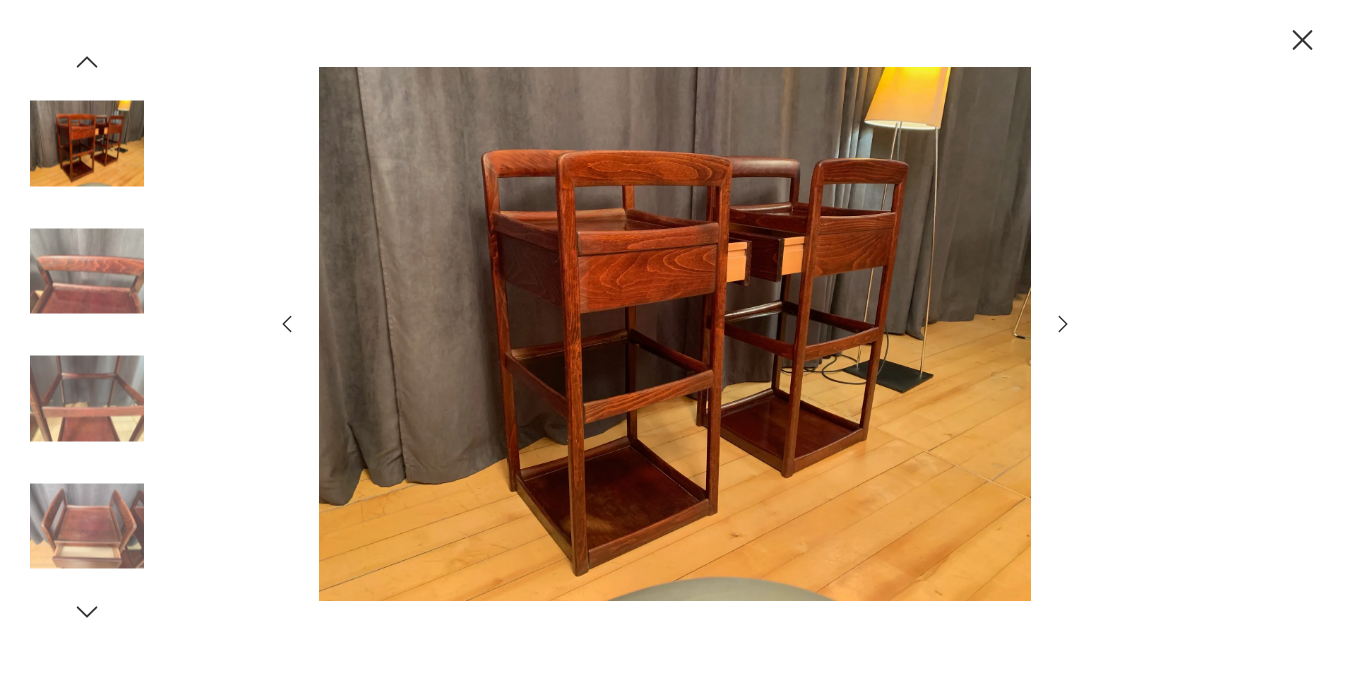 click 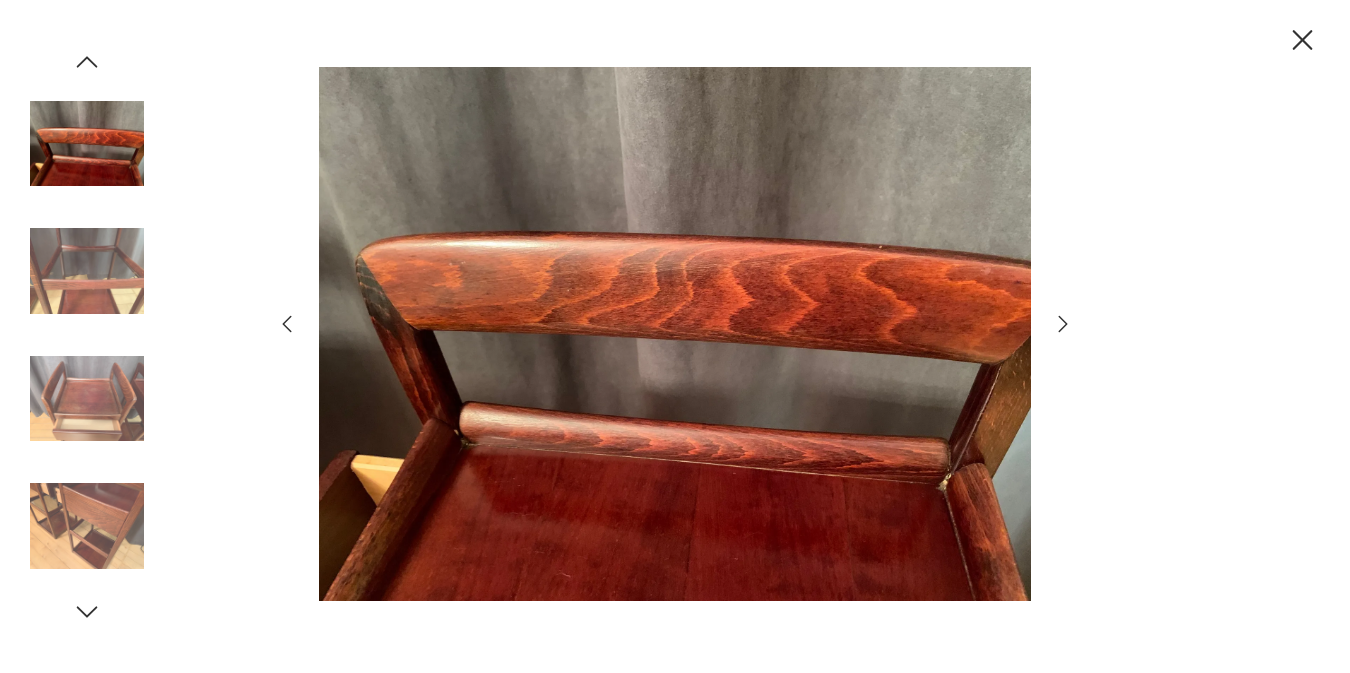 click 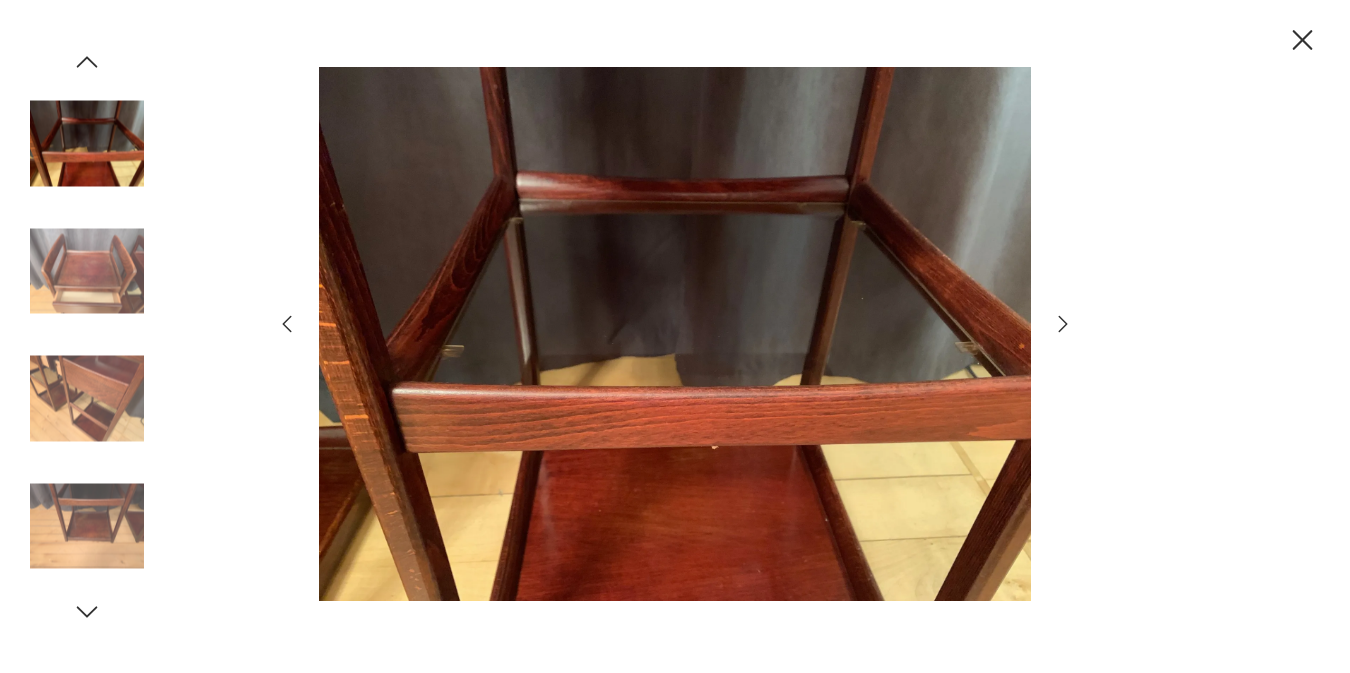 click 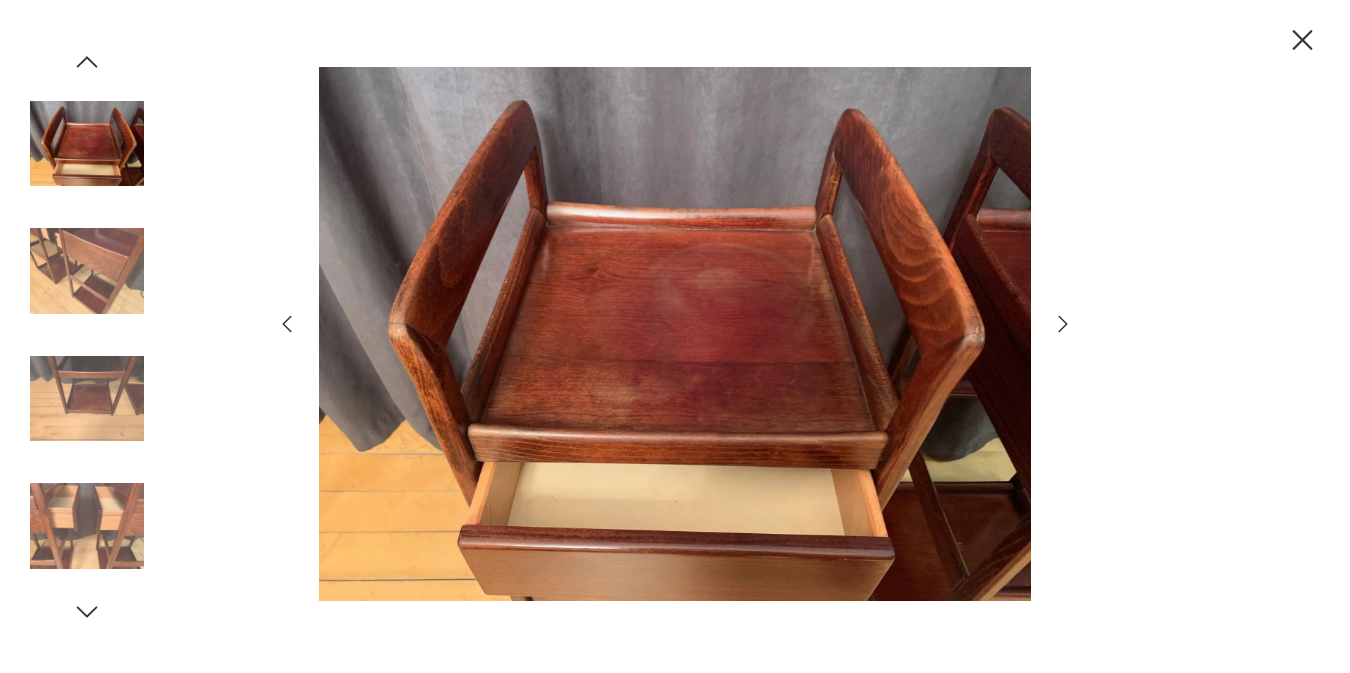 click 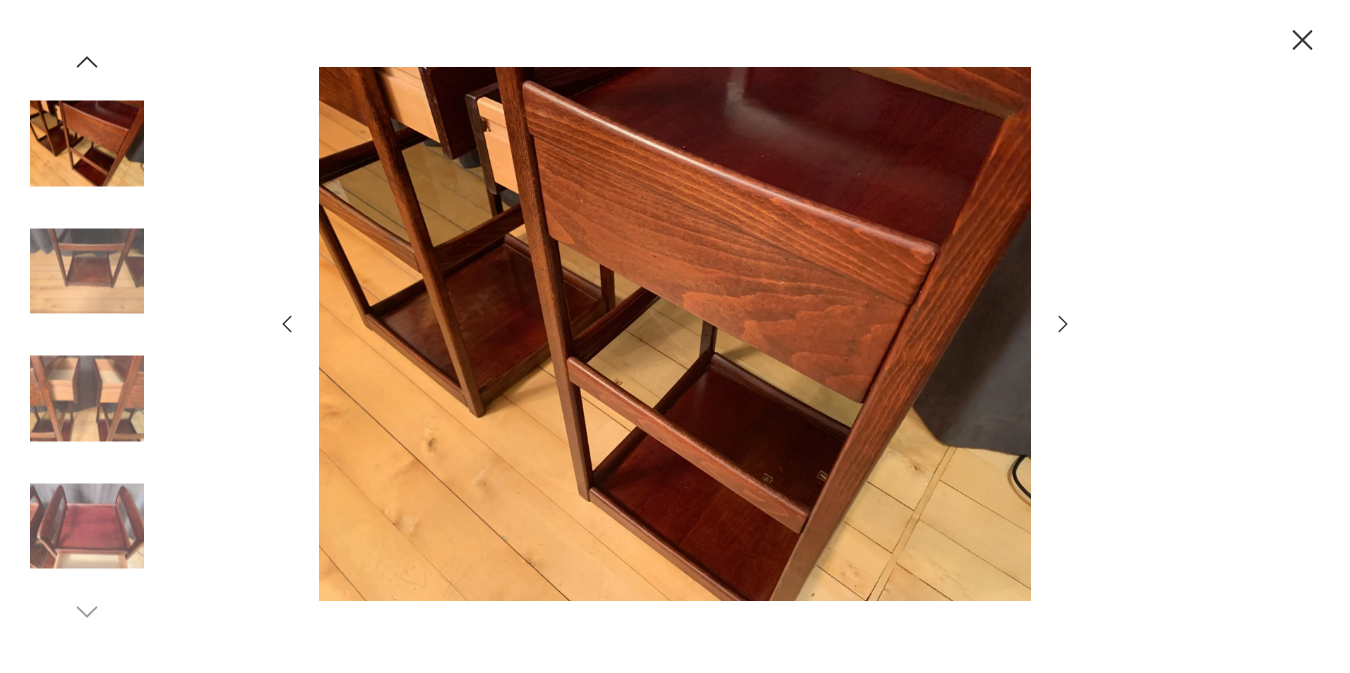 click 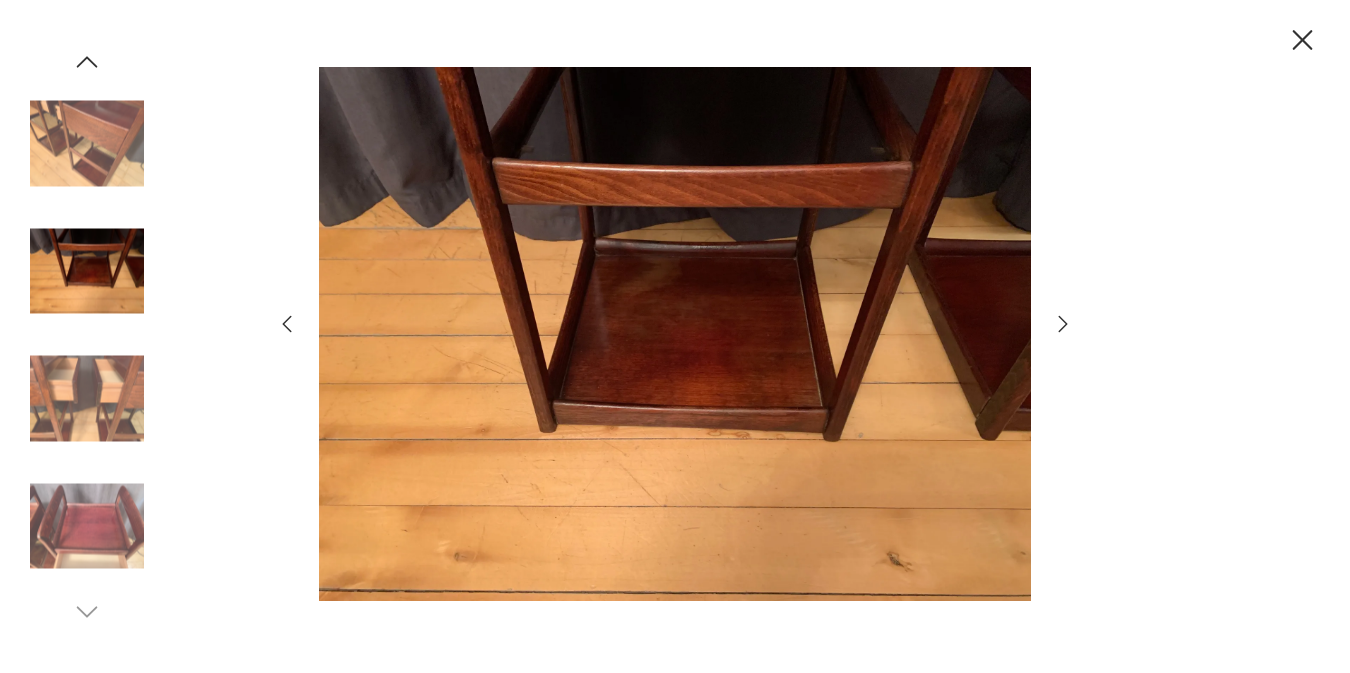 click 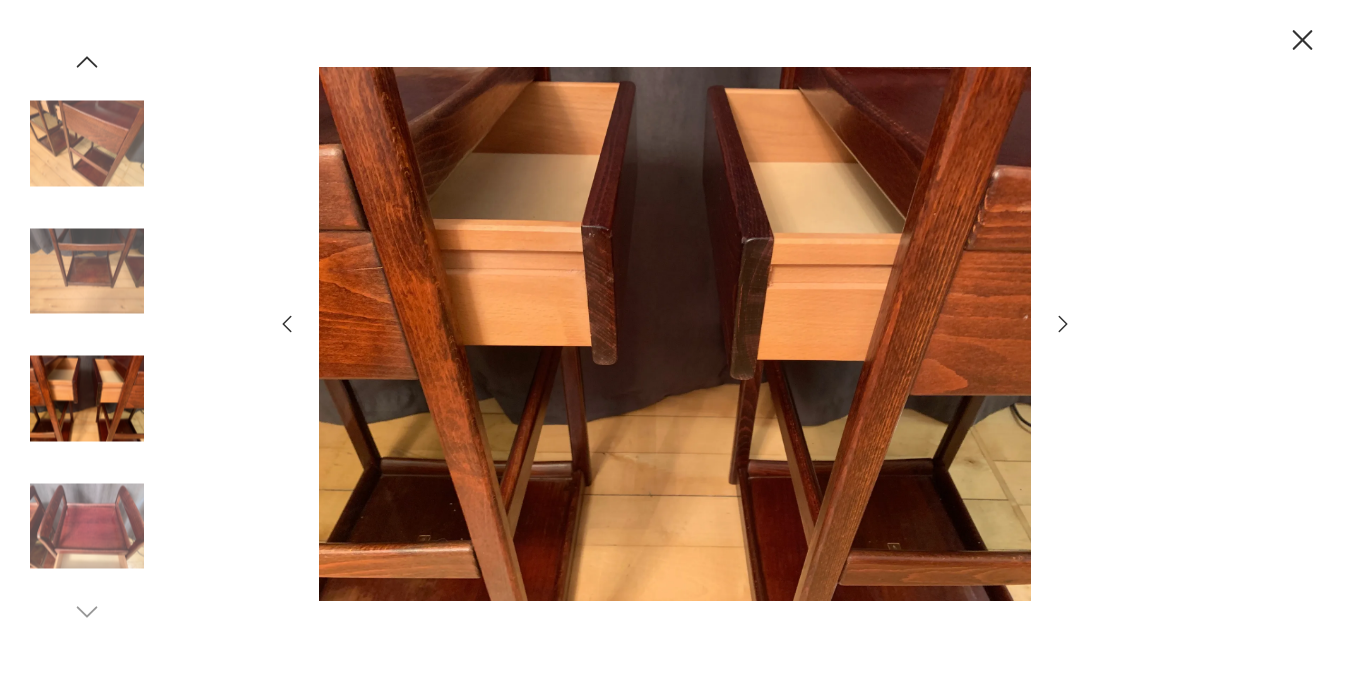 click 